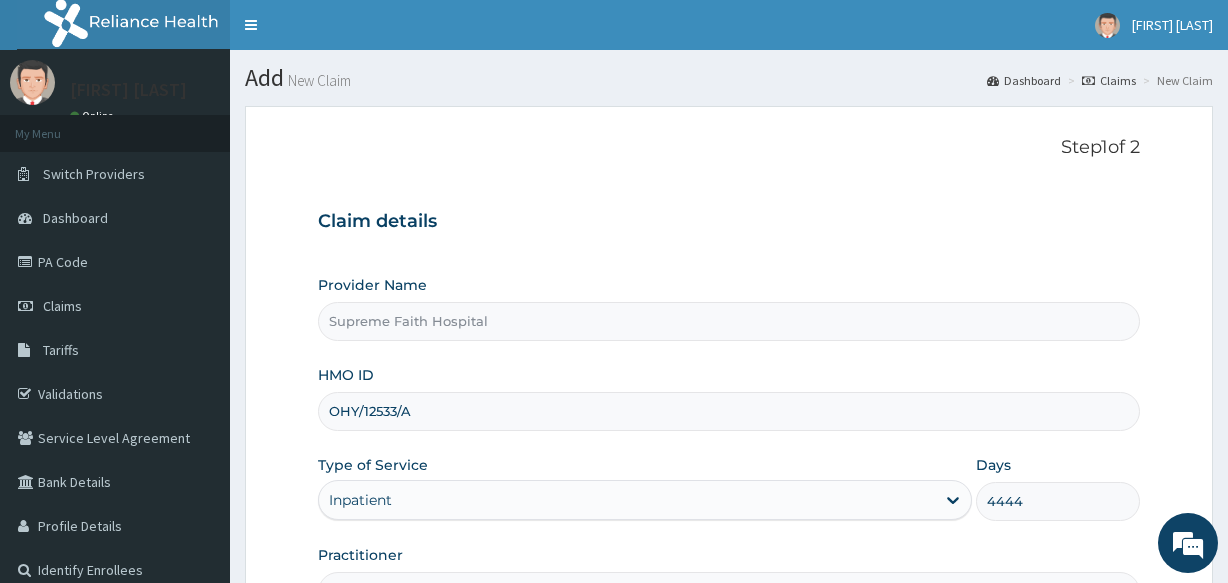 scroll, scrollTop: 237, scrollLeft: 0, axis: vertical 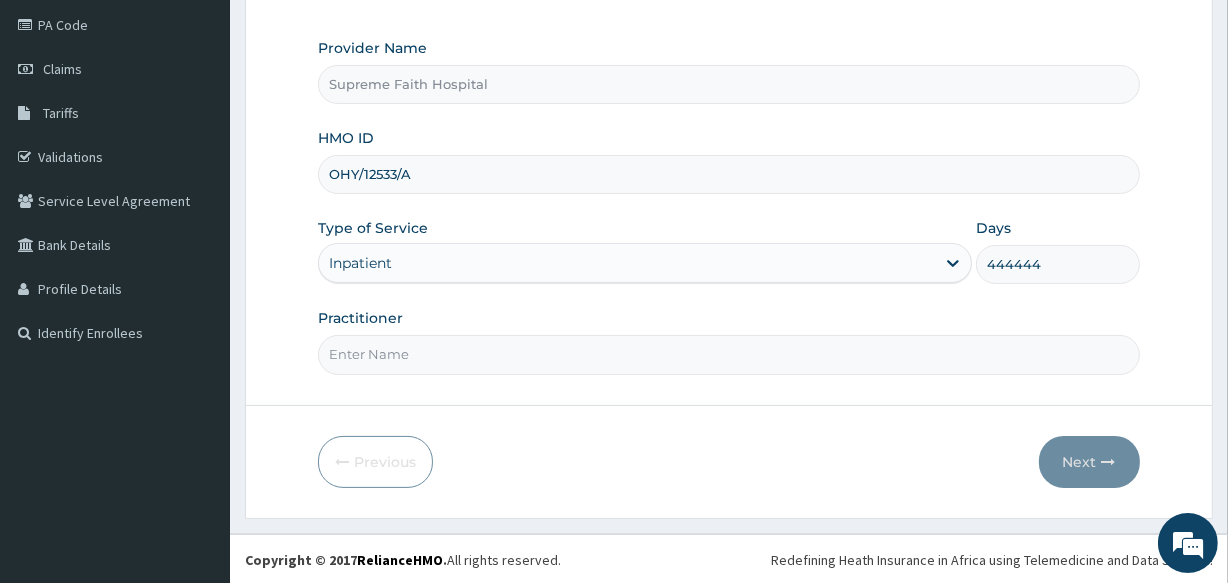 click on "Inpatient" at bounding box center (627, 263) 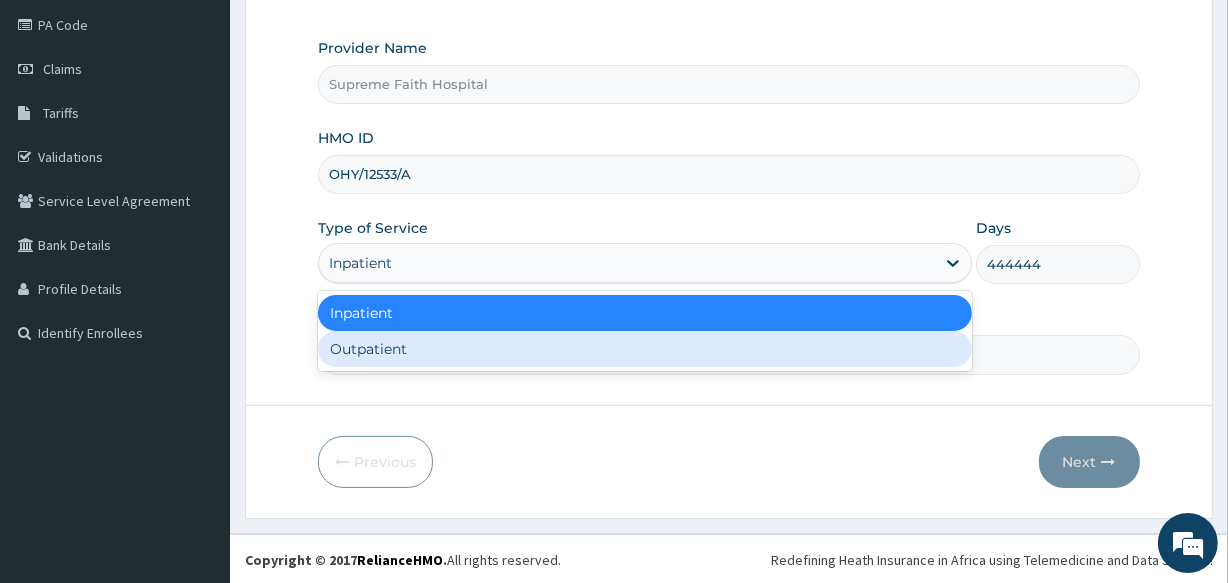 click on "Outpatient" at bounding box center [645, 349] 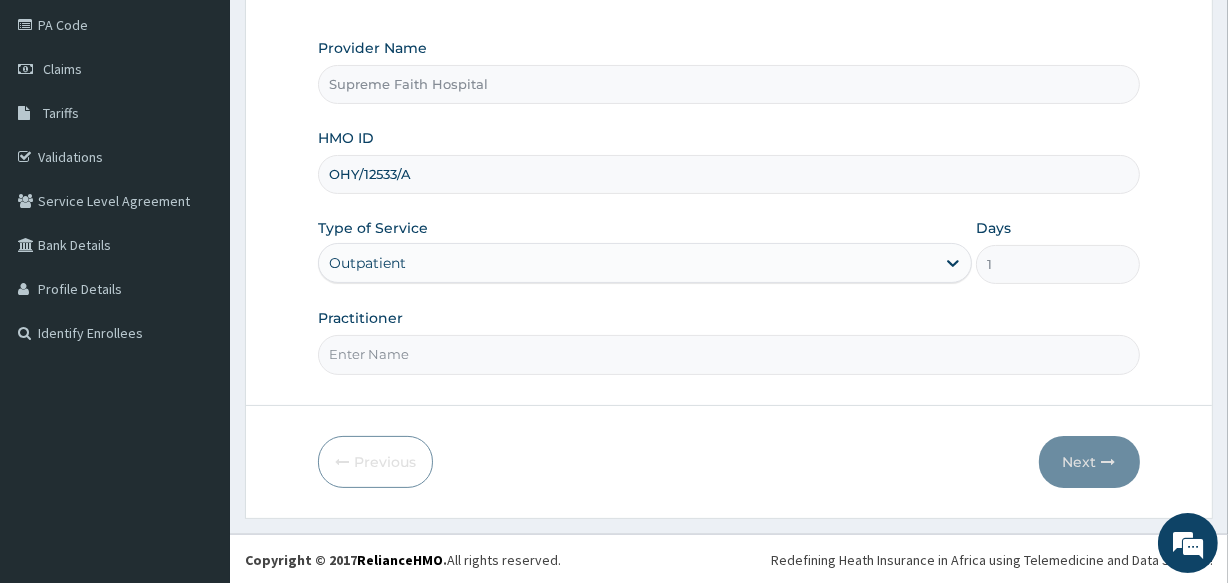 click on "Practitioner" at bounding box center (728, 354) 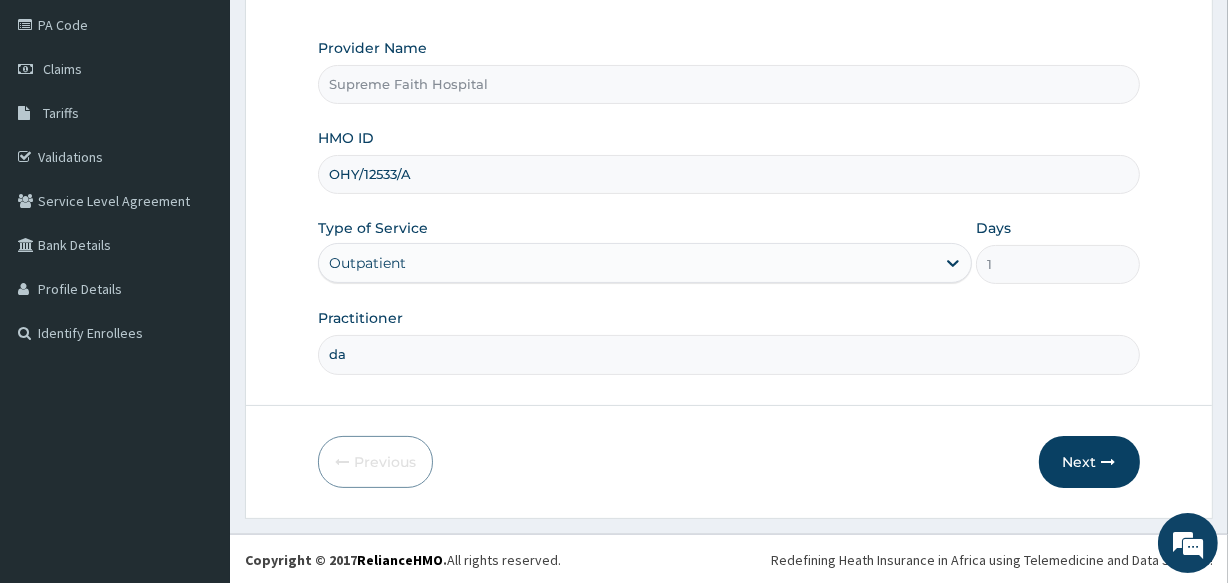 type on "d" 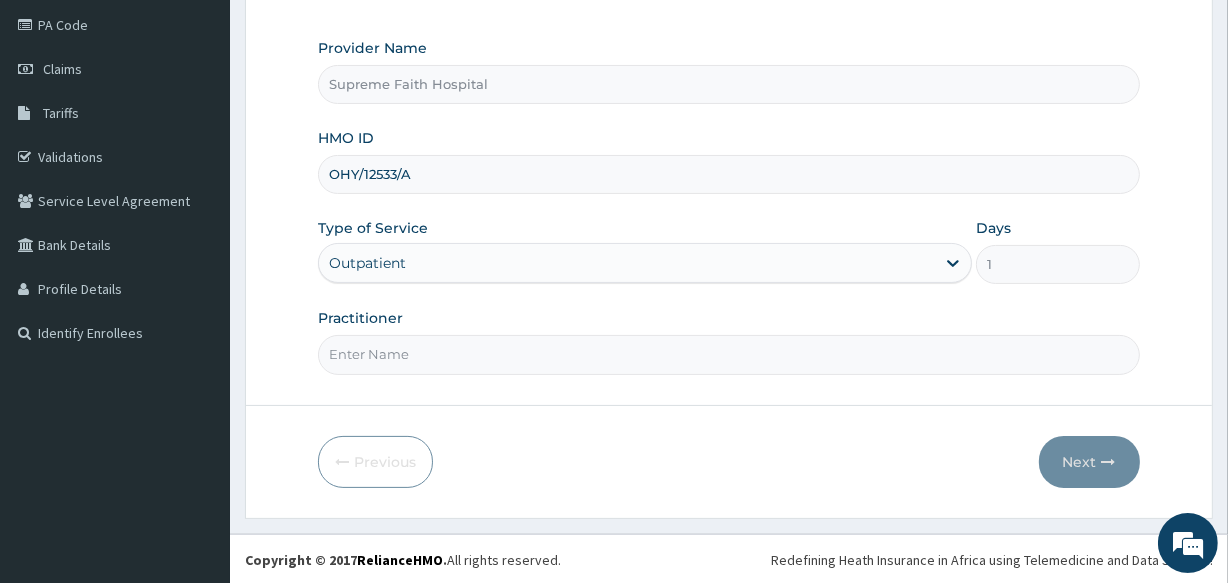 click on "Practitioner" at bounding box center (728, 354) 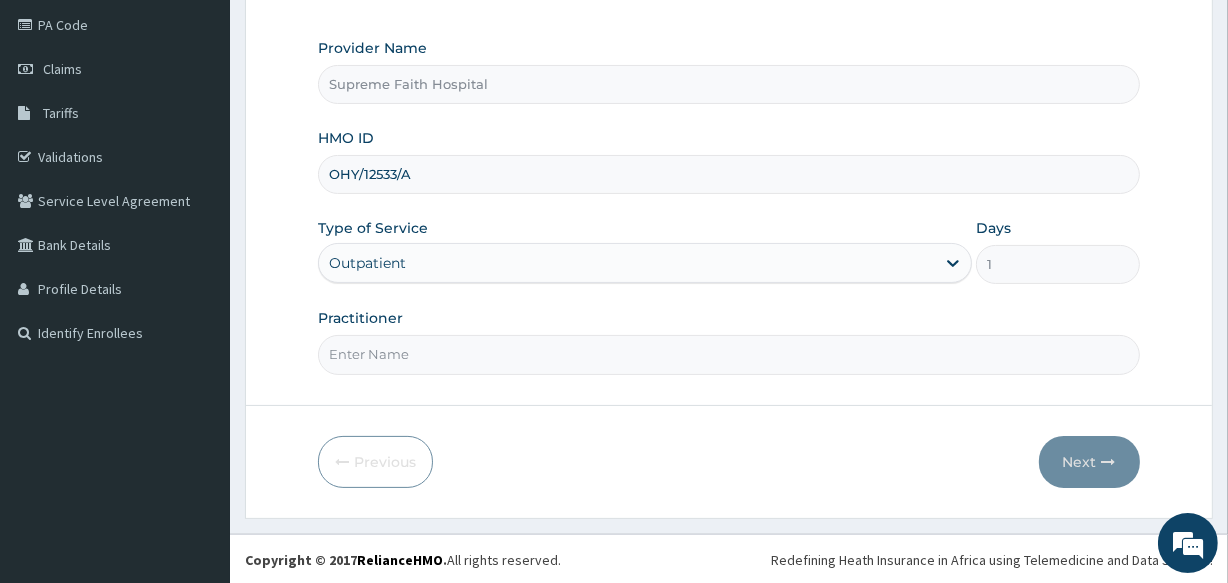 type on "444444444444444444444444444444444444444444444444444444444444444444444444444" 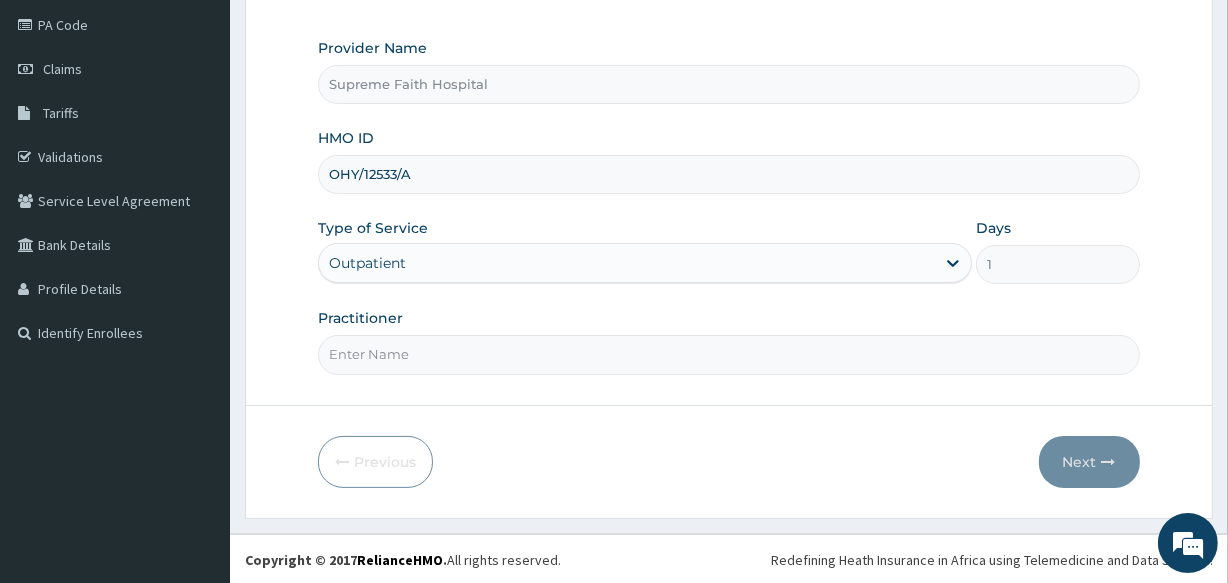 click on "Practitioner" at bounding box center (728, 354) 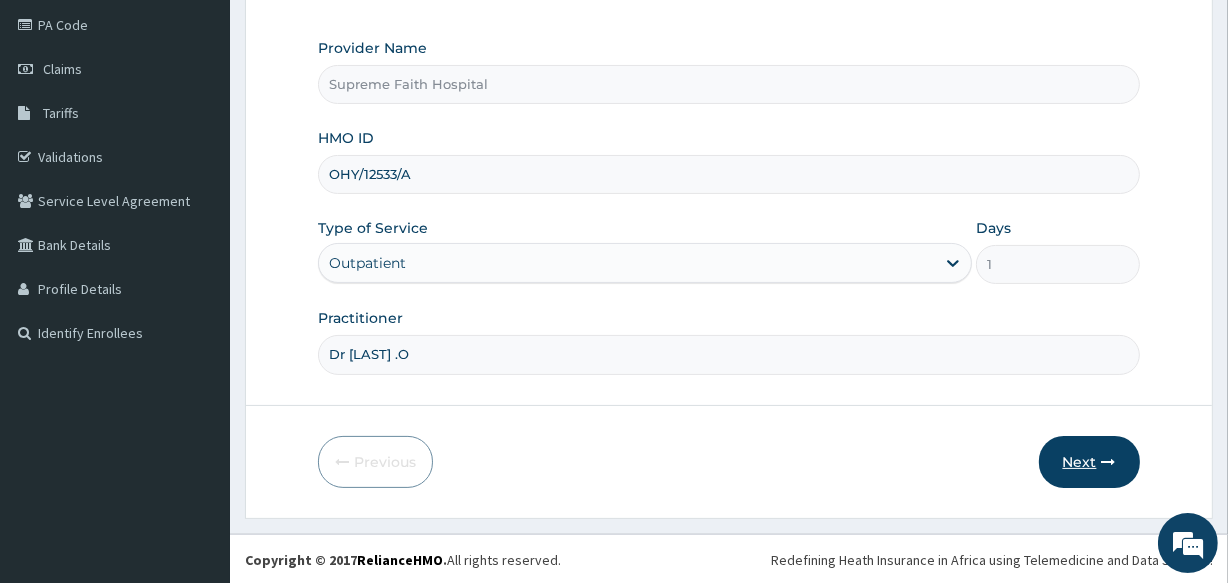 type on "Dr [LAST] .O" 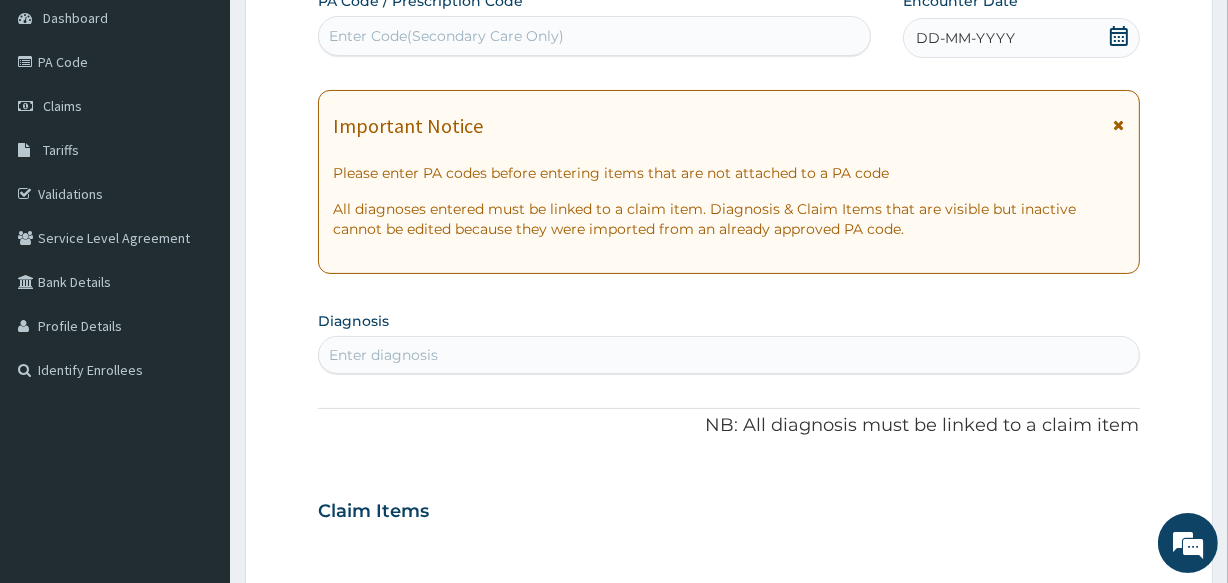 scroll, scrollTop: 90, scrollLeft: 0, axis: vertical 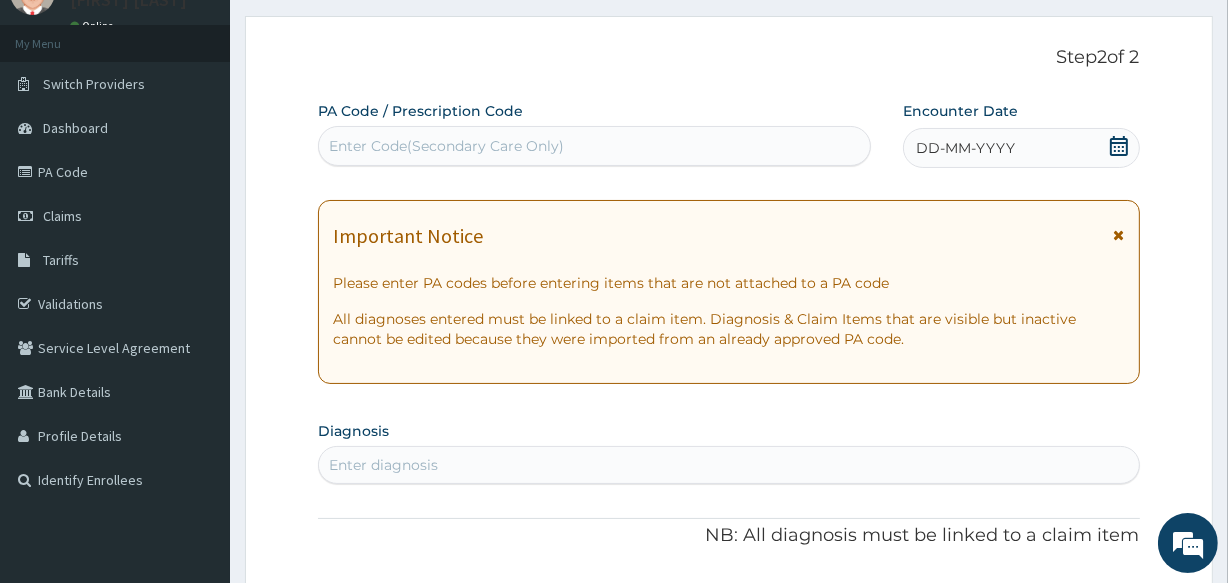 click 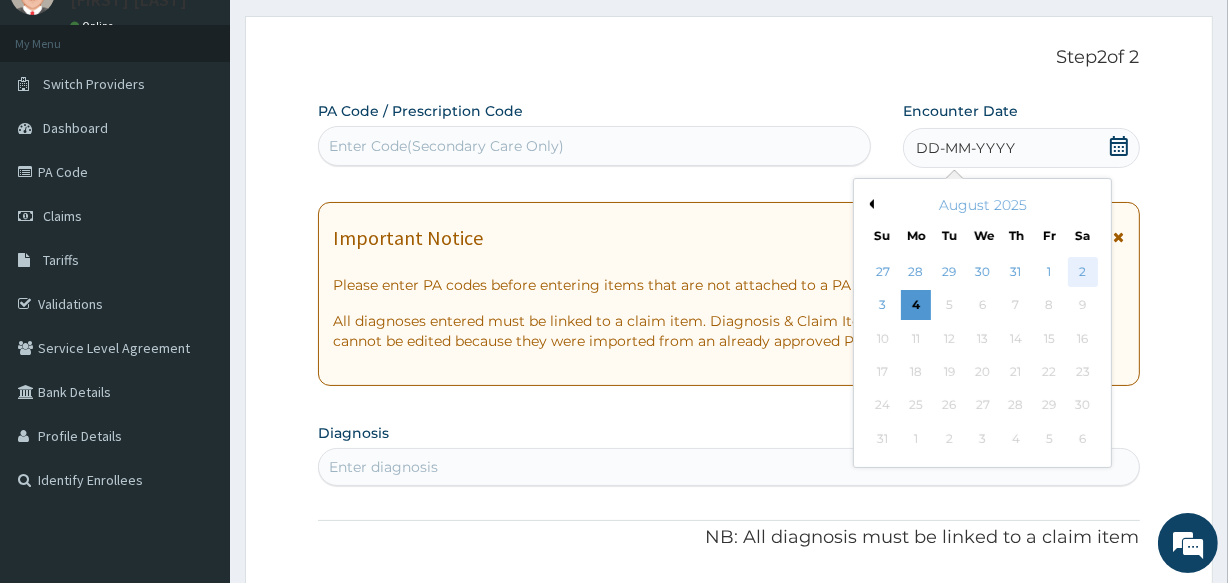 click on "2" at bounding box center (1082, 272) 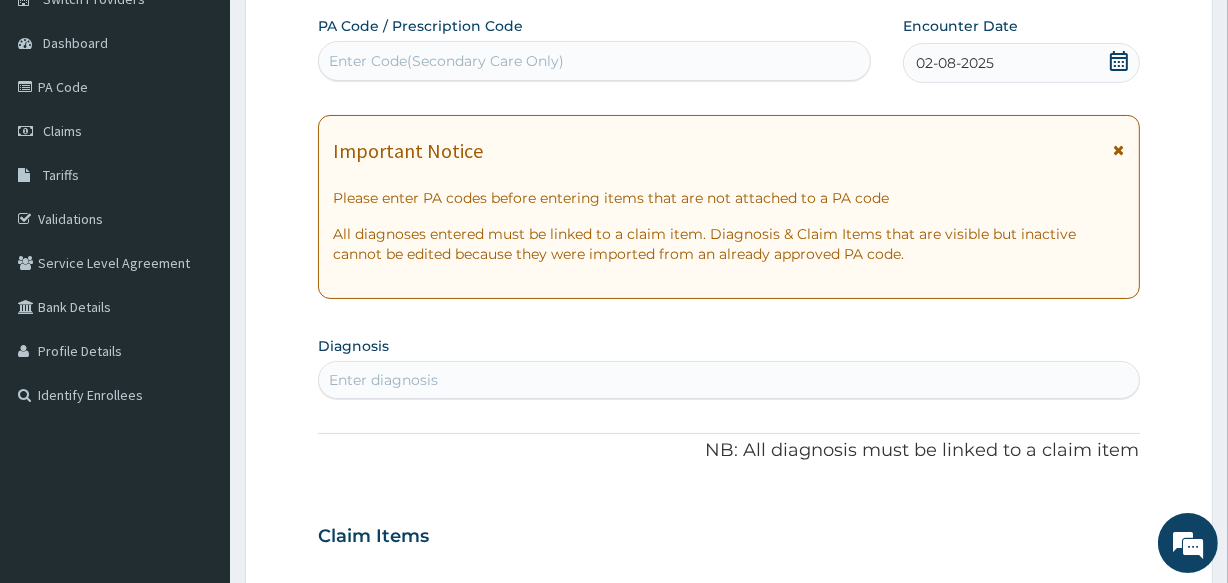 scroll, scrollTop: 272, scrollLeft: 0, axis: vertical 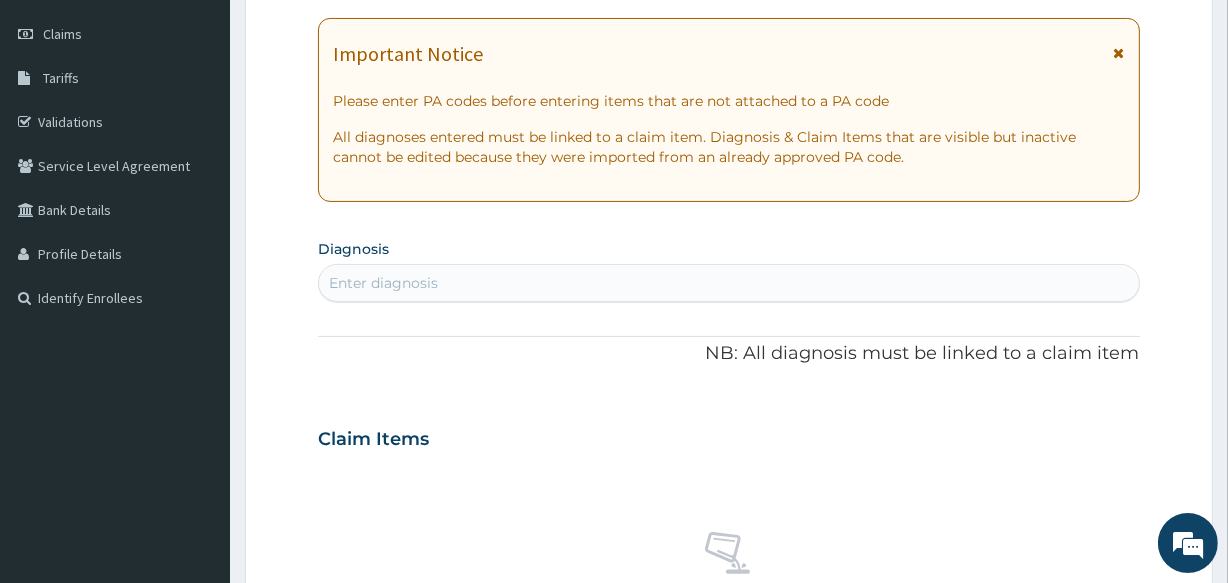 click on "PA Code / Prescription Code Enter Code(Secondary Care Only) Encounter Date 02-08-2025 Important Notice Please enter PA codes before entering items that are not attached to a PA code   All diagnoses entered must be linked to a claim item. Diagnosis & Claim Items that are visible but inactive cannot be edited because they were imported from an already approved PA code. Diagnosis Enter diagnosis NB: All diagnosis must be linked to a claim item Claim Items No claim item Types Select Type Item Select Item Pair Diagnosis Select Diagnosis Unit Price 0 Add Comment" at bounding box center [728, 436] 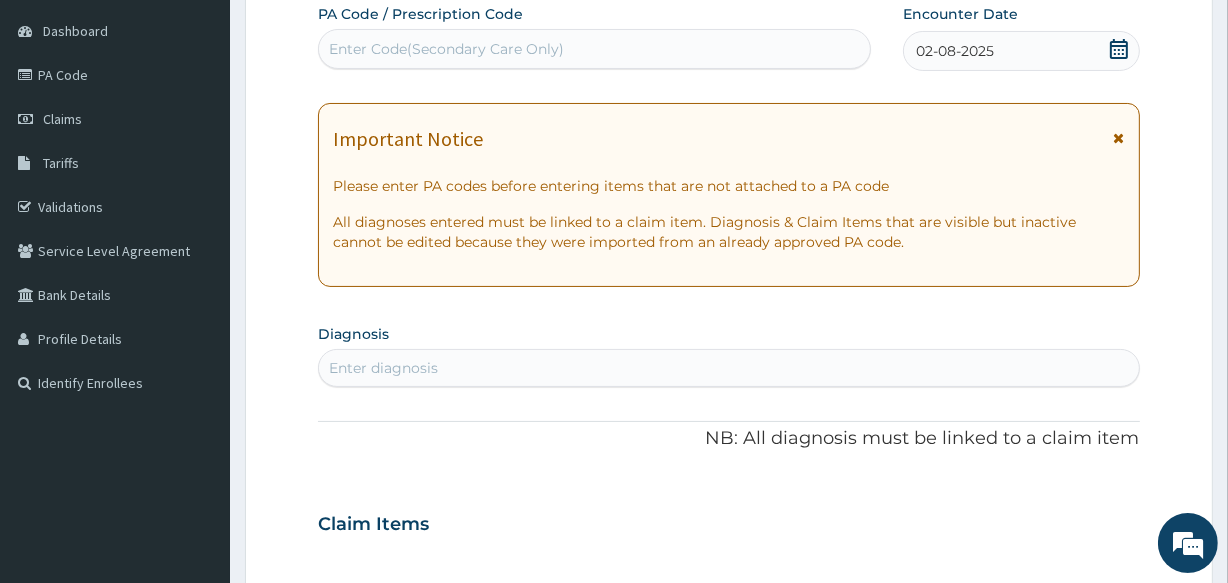 scroll, scrollTop: 181, scrollLeft: 0, axis: vertical 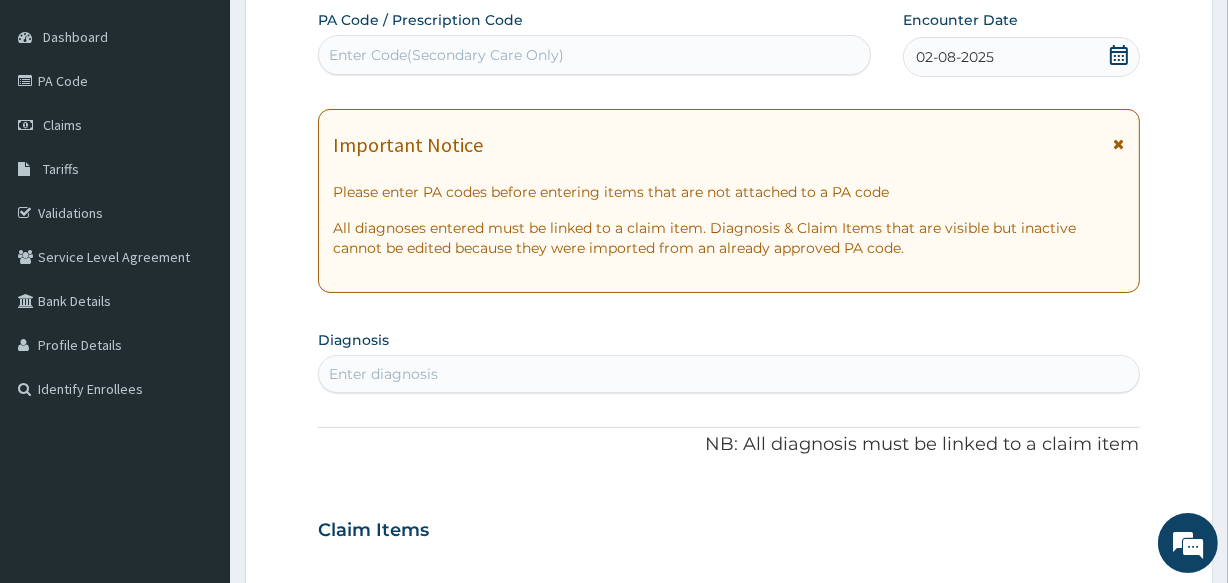 click on "Enter diagnosis" at bounding box center [728, 374] 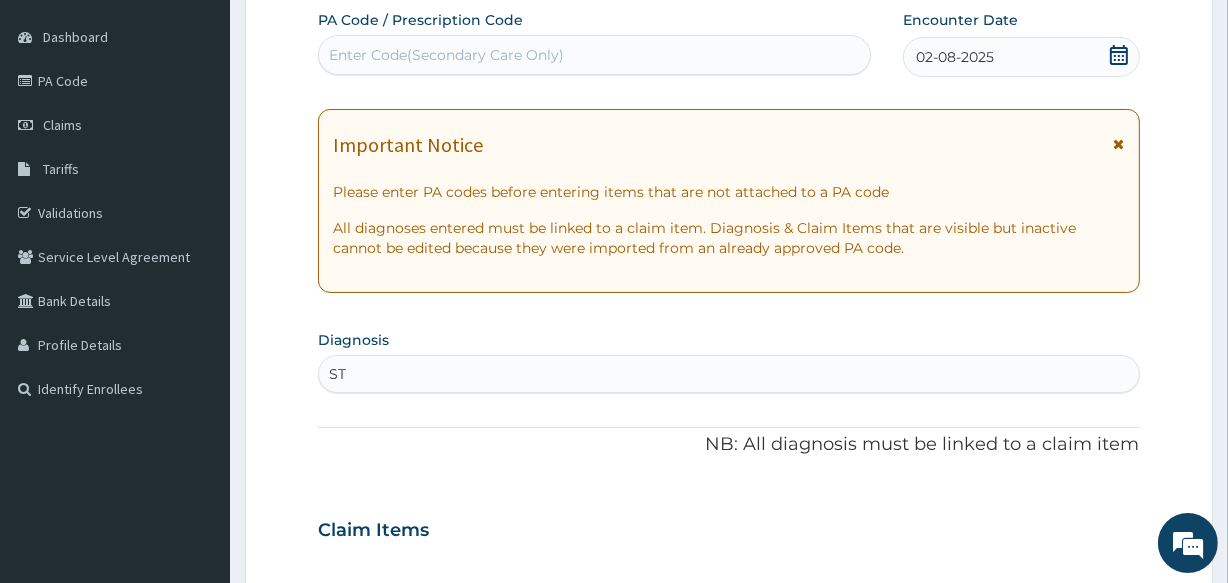 type on "STD" 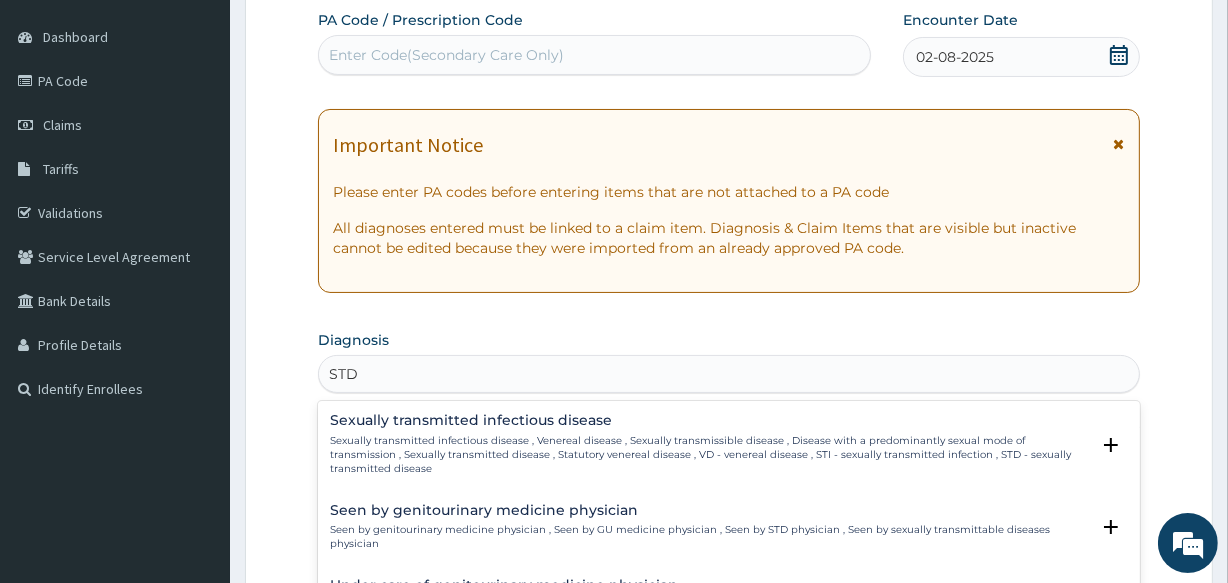 click on "Sexually transmitted infectious disease , Venereal disease , Sexually transmissible disease , Disease with a predominantly sexual mode of transmission , Sexually transmitted disease , Statutory venereal disease , VD - venereal disease , STI - sexually transmitted infection , STD - sexually transmitted disease" at bounding box center (709, 455) 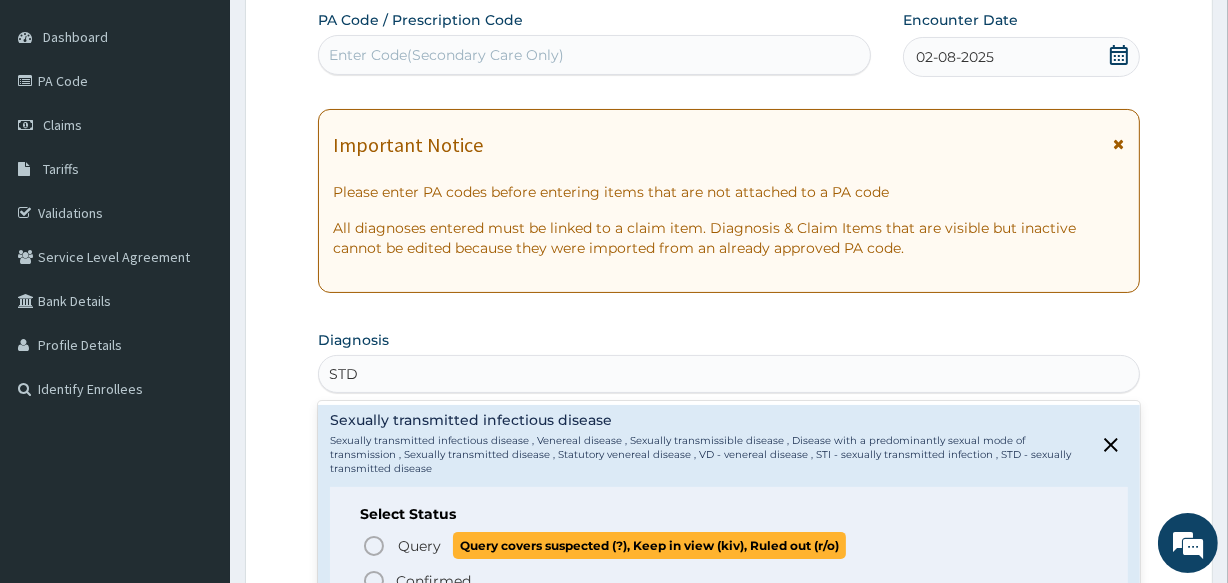 click on "Query" at bounding box center (419, 546) 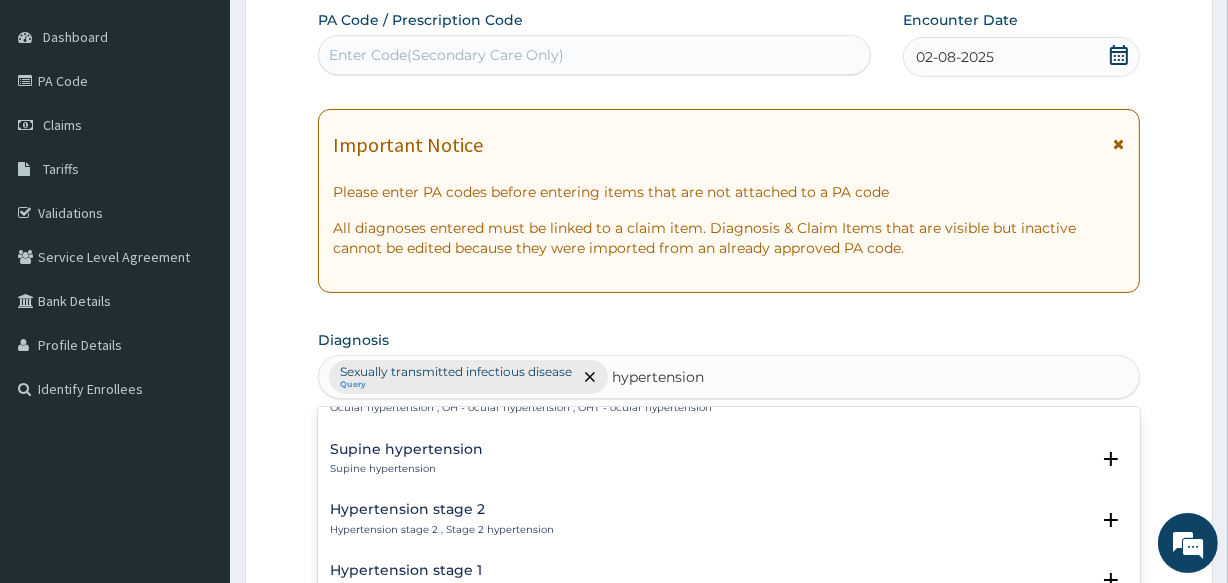 scroll, scrollTop: 727, scrollLeft: 0, axis: vertical 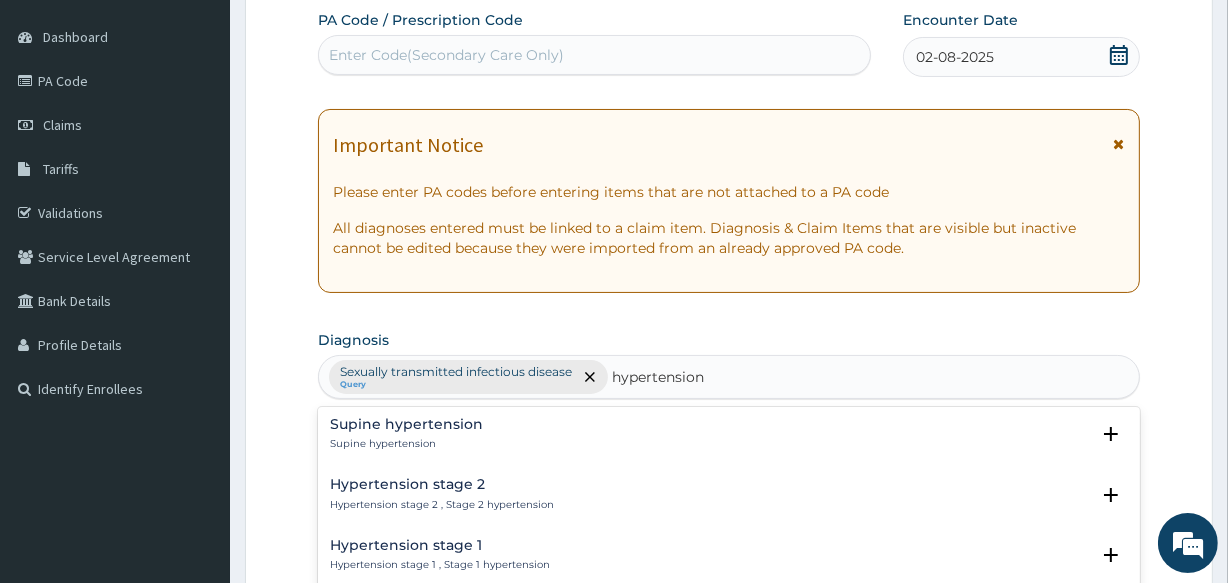 click on "Hypertension stage 1 Hypertension stage 1 , Stage 1 hypertension Select Status Query Query covers suspected (?), Keep in view (kiv), Ruled out (r/o) Confirmed" at bounding box center (728, 560) 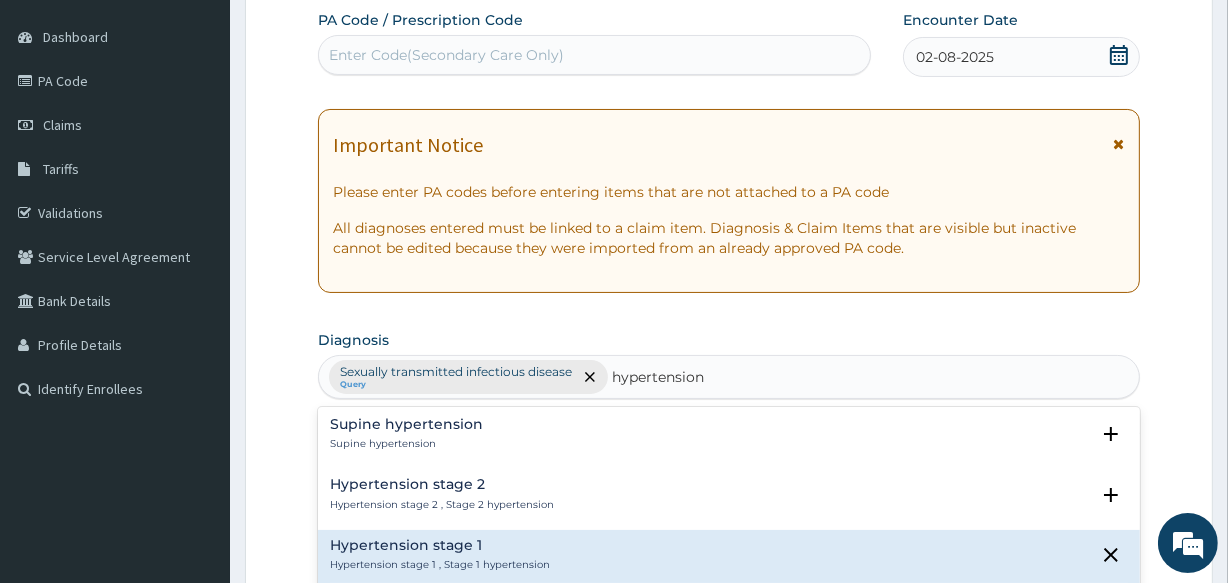 type on "hypertension" 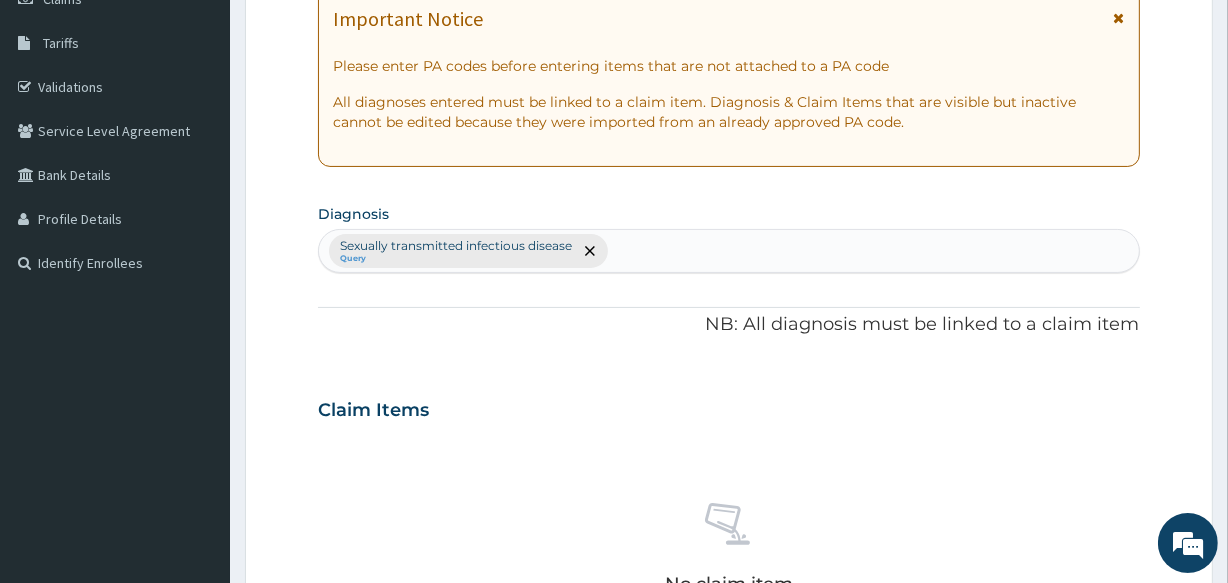 scroll, scrollTop: 272, scrollLeft: 0, axis: vertical 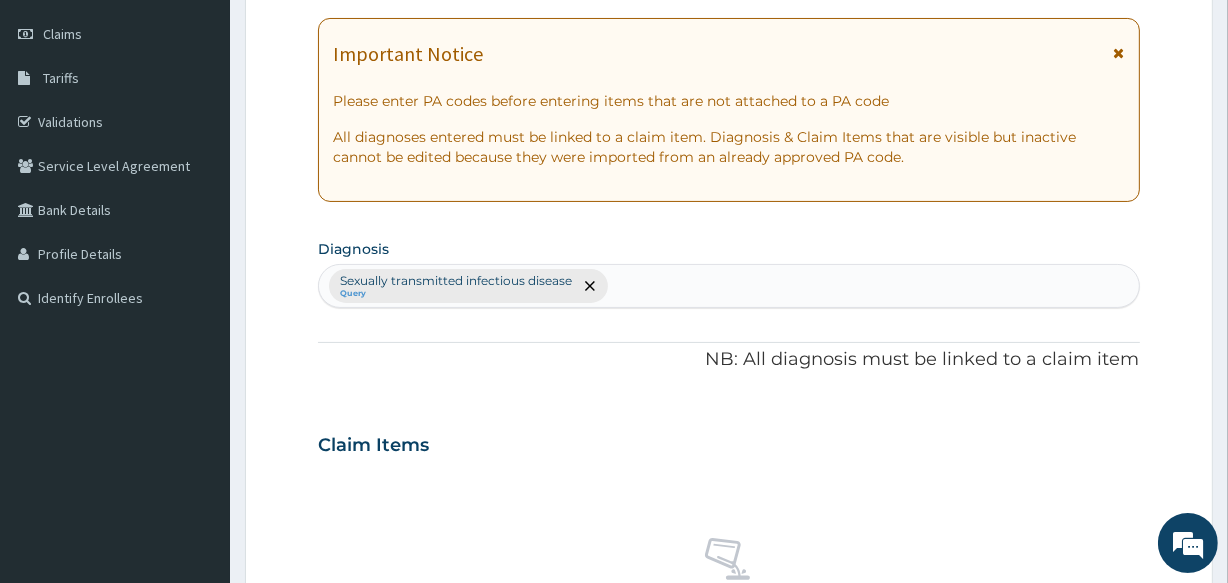 click on "PA Code / Prescription Code Enter Code(Secondary Care Only) Encounter Date [DATE] Important Notice Please enter PA codes before entering items that are not attached to a PA code   All diagnoses entered must be linked to a claim item. Diagnosis & Claim Items that are visible but inactive cannot be edited because they were imported from an already approved PA code. Diagnosis Sexually transmitted infectious disease Query NB: All diagnosis must be linked to a claim item Claim Items No claim item Types Select Type Item Select Item Pair Diagnosis Select Diagnosis Unit Price 0 Add Comment" at bounding box center [728, 439] 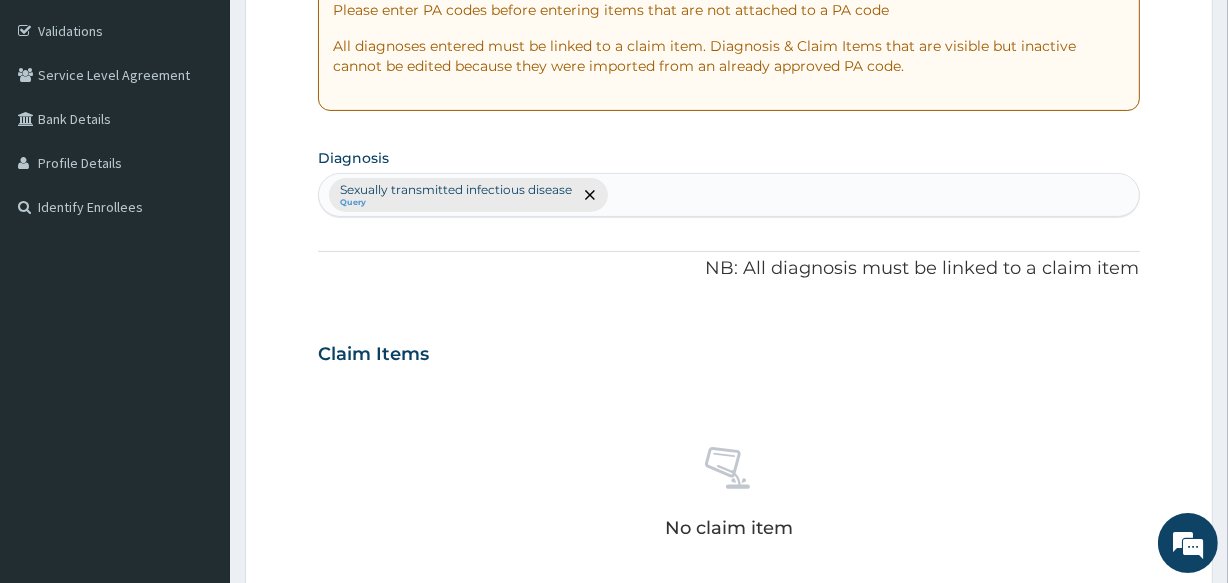 click on "PA Code / Prescription Code Enter Code(Secondary Care Only) Encounter Date [DATE] Important Notice Please enter PA codes before entering items that are not attached to a PA code   All diagnoses entered must be linked to a claim item. Diagnosis & Claim Items that are visible but inactive cannot be edited because they were imported from an already approved PA code. Diagnosis Sexually transmitted infectious disease Query NB: All diagnosis must be linked to a claim item Claim Items No claim item Types Select Type Item Select Item Pair Diagnosis Select Diagnosis Unit Price 0 Add Comment" at bounding box center (728, 348) 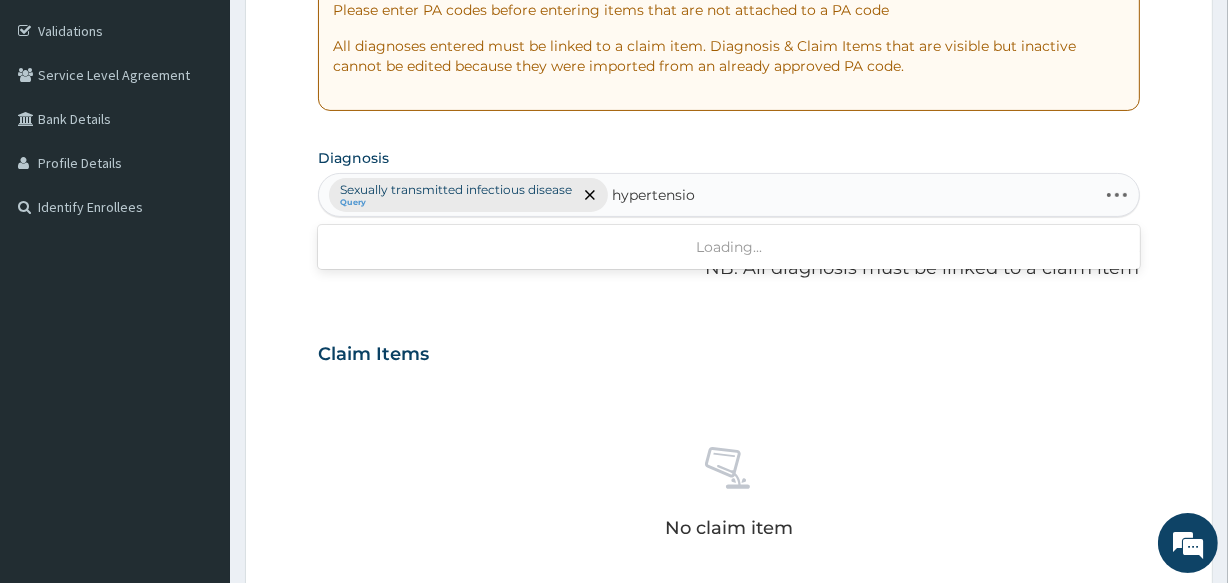 type on "hypertension" 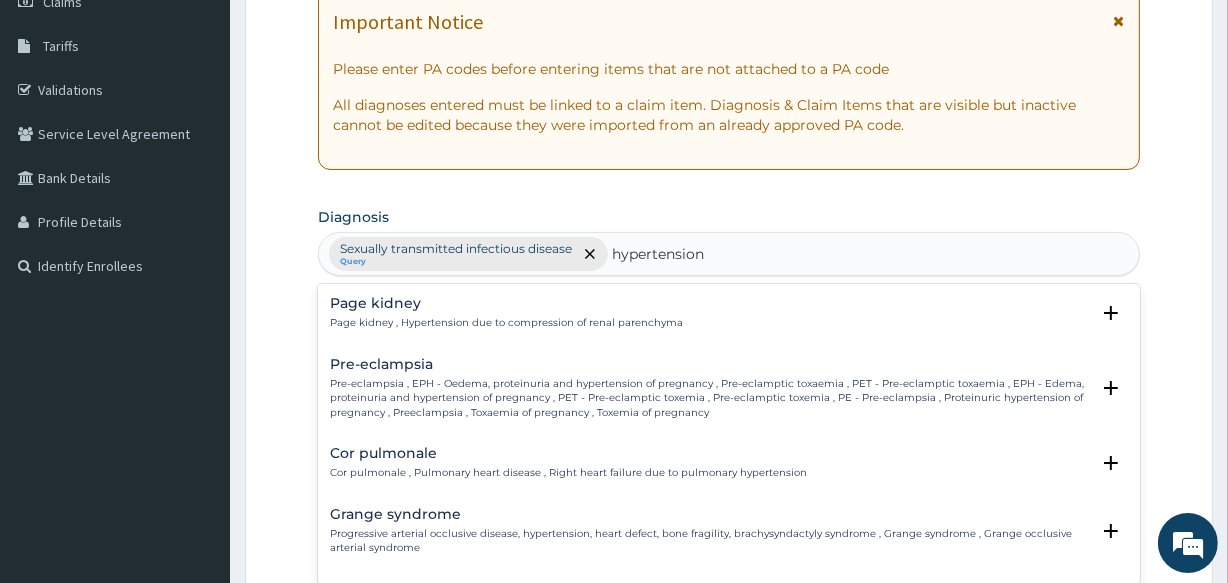 scroll, scrollTop: 272, scrollLeft: 0, axis: vertical 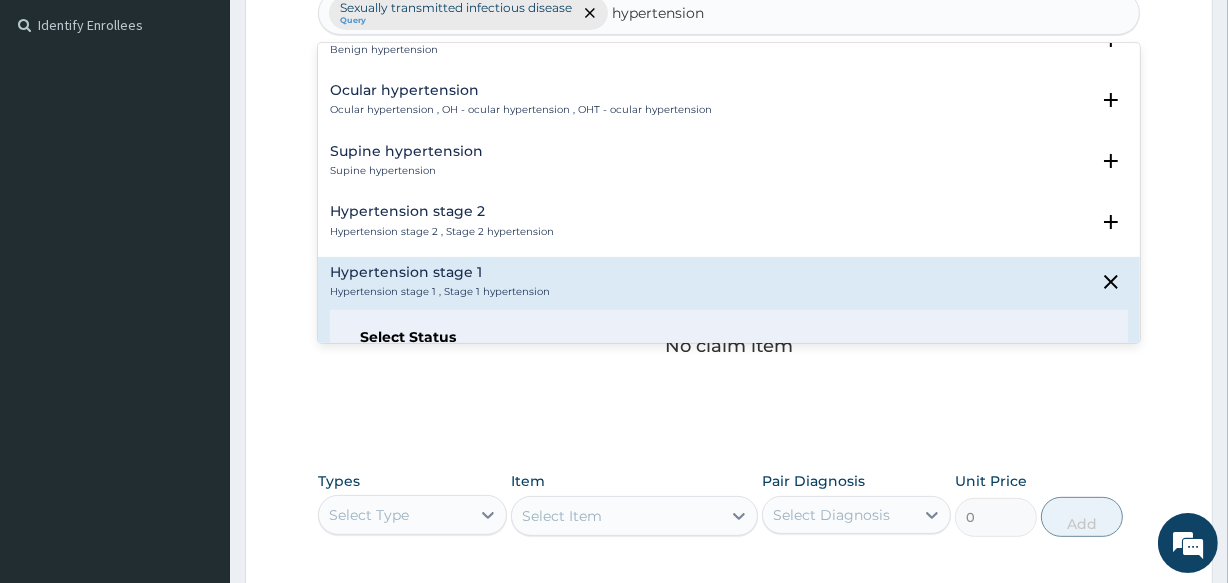 click on "Hypertension stage 1 Hypertension stage 1 , Stage 1 hypertension" at bounding box center [728, 282] 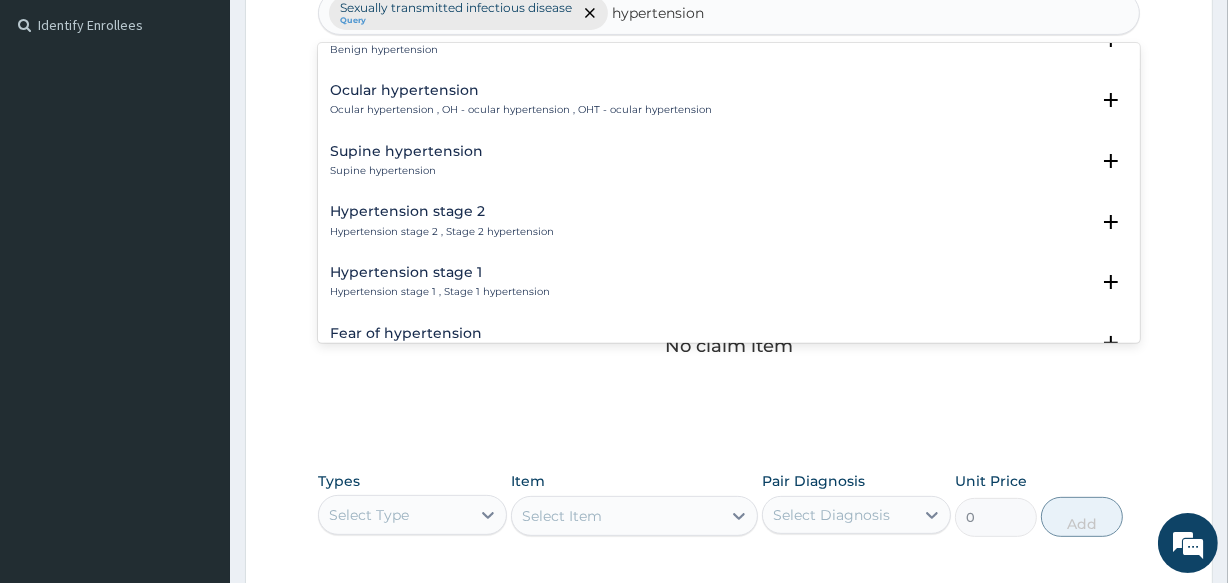 click on "Hypertension stage 1 Hypertension stage 1 , Stage 1 hypertension" at bounding box center (728, 282) 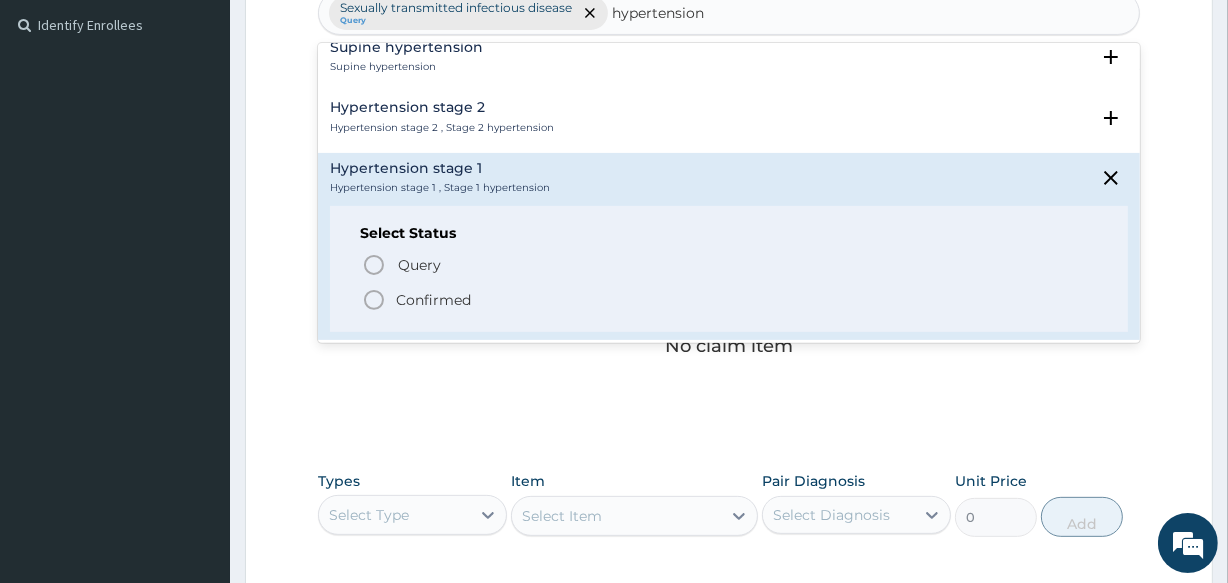 scroll, scrollTop: 818, scrollLeft: 0, axis: vertical 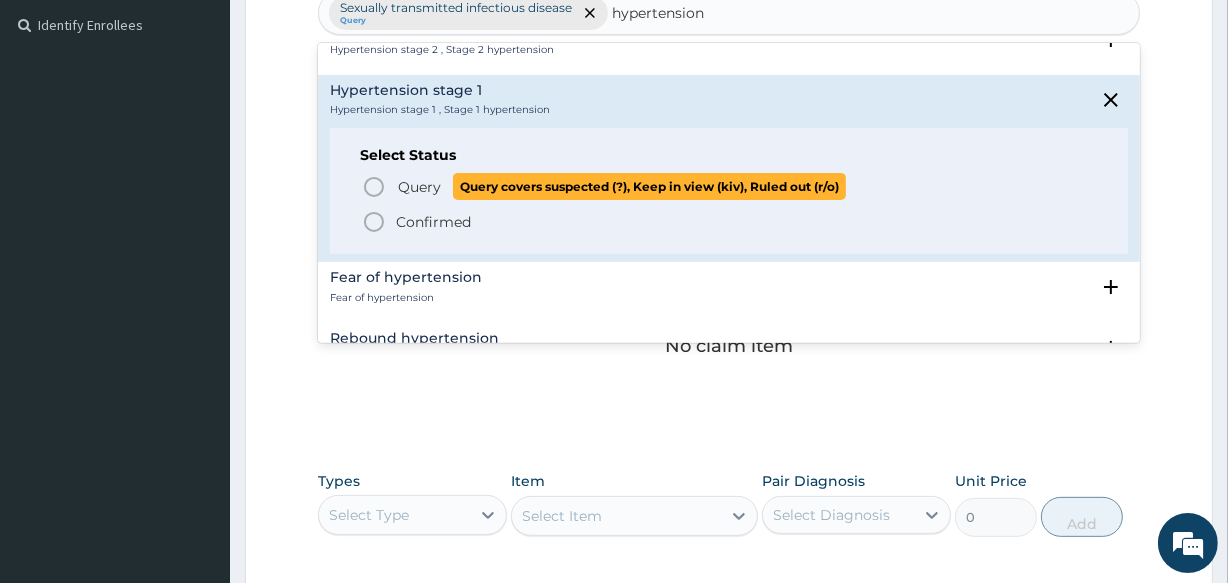 click on "Query" at bounding box center [419, 187] 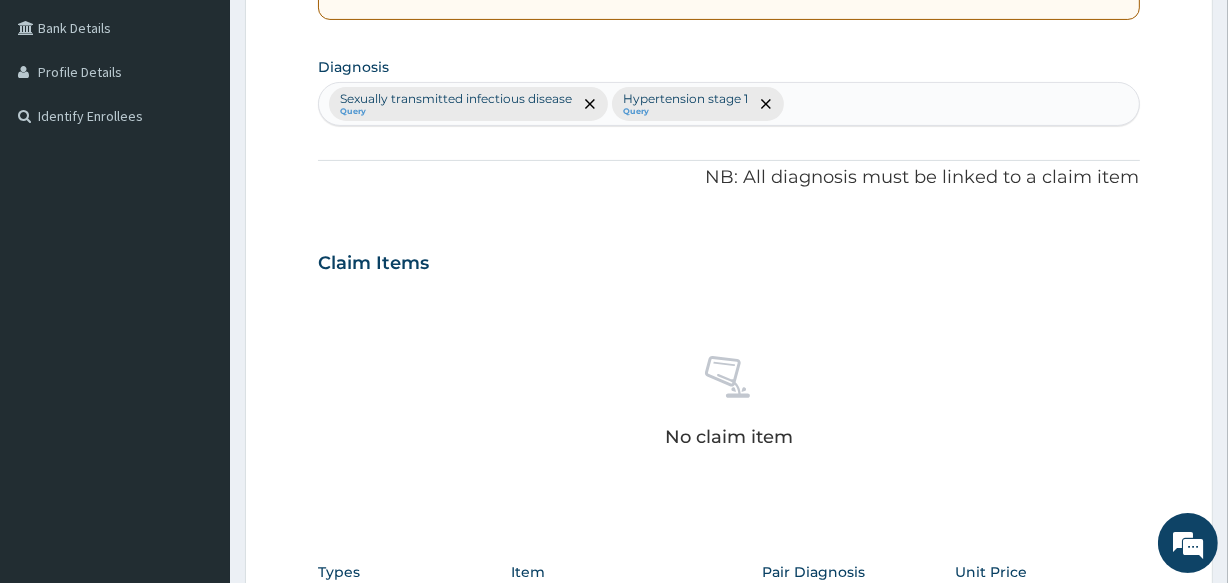 scroll, scrollTop: 818, scrollLeft: 0, axis: vertical 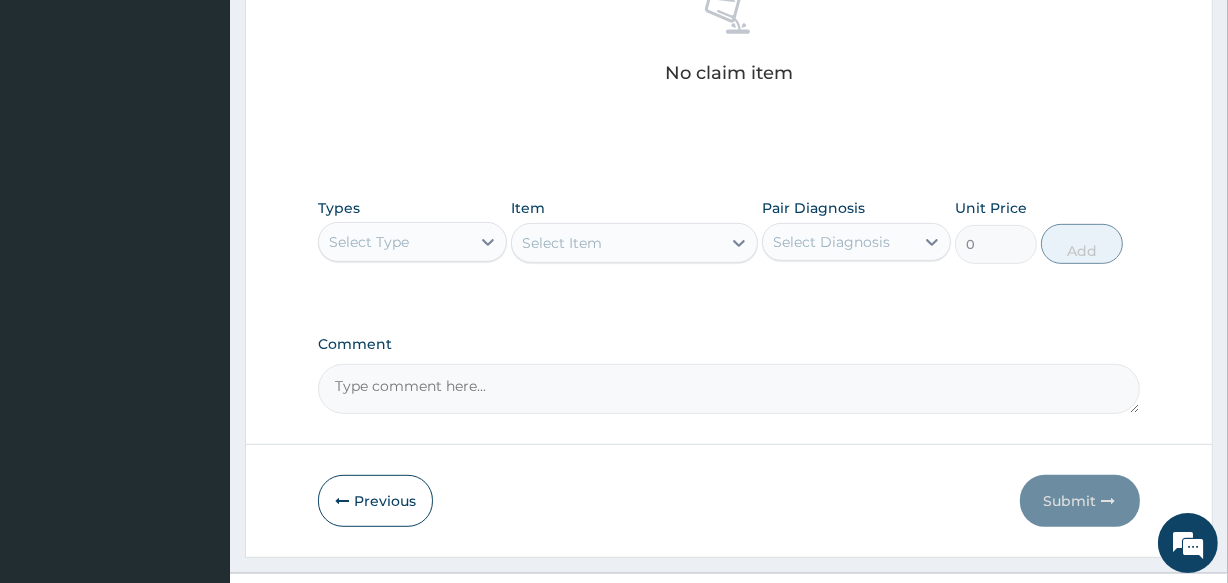 click on "Select Type" at bounding box center [394, 242] 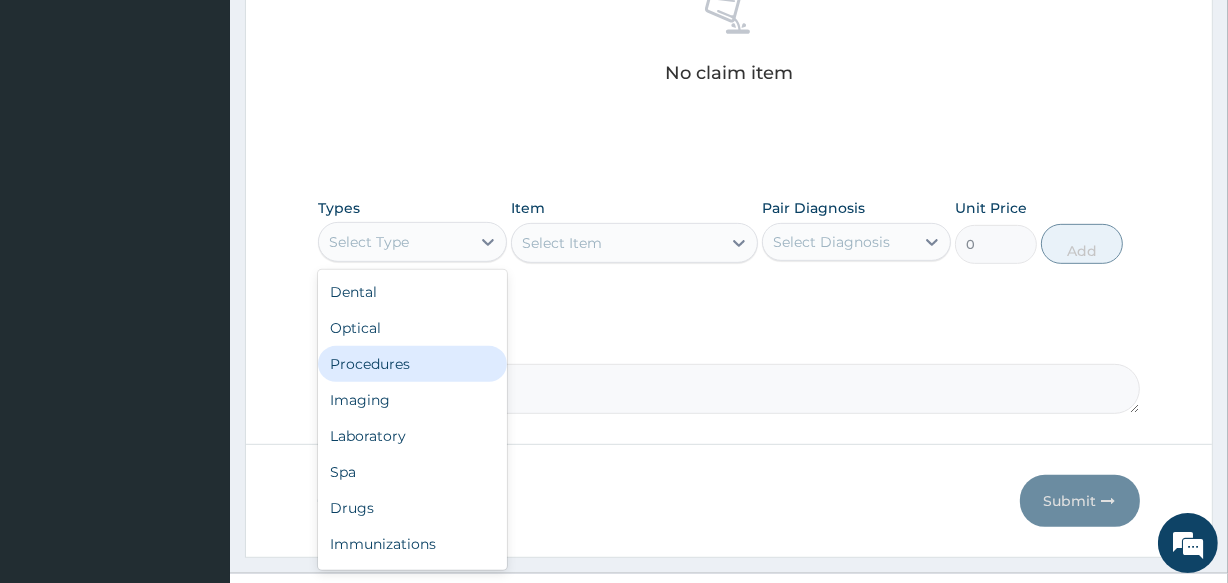 scroll, scrollTop: 68, scrollLeft: 0, axis: vertical 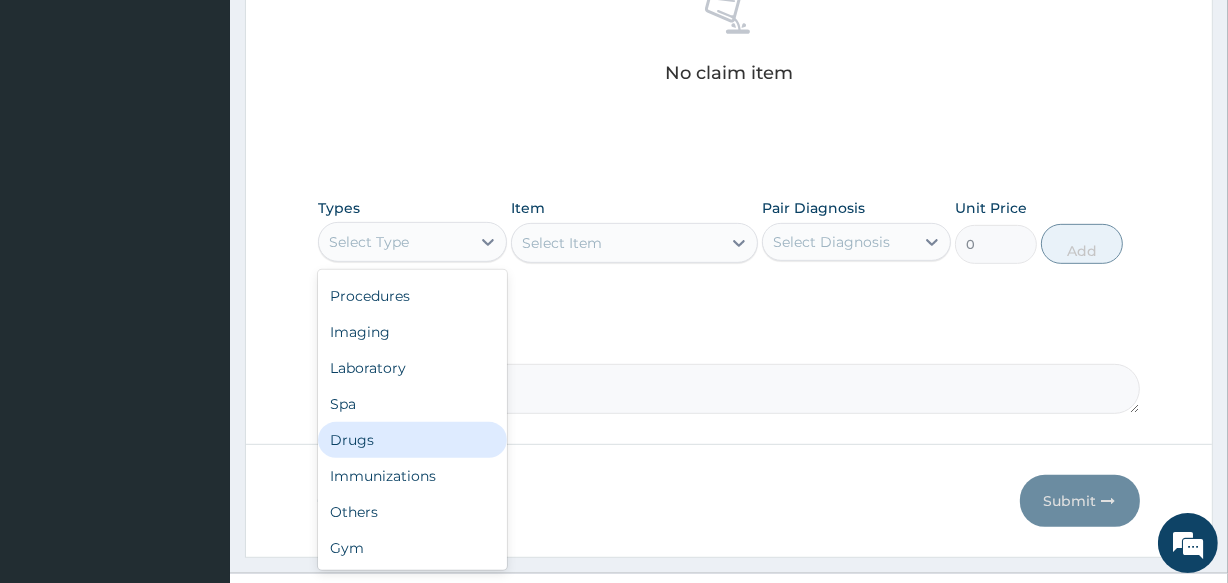 click on "Drugs" at bounding box center (412, 440) 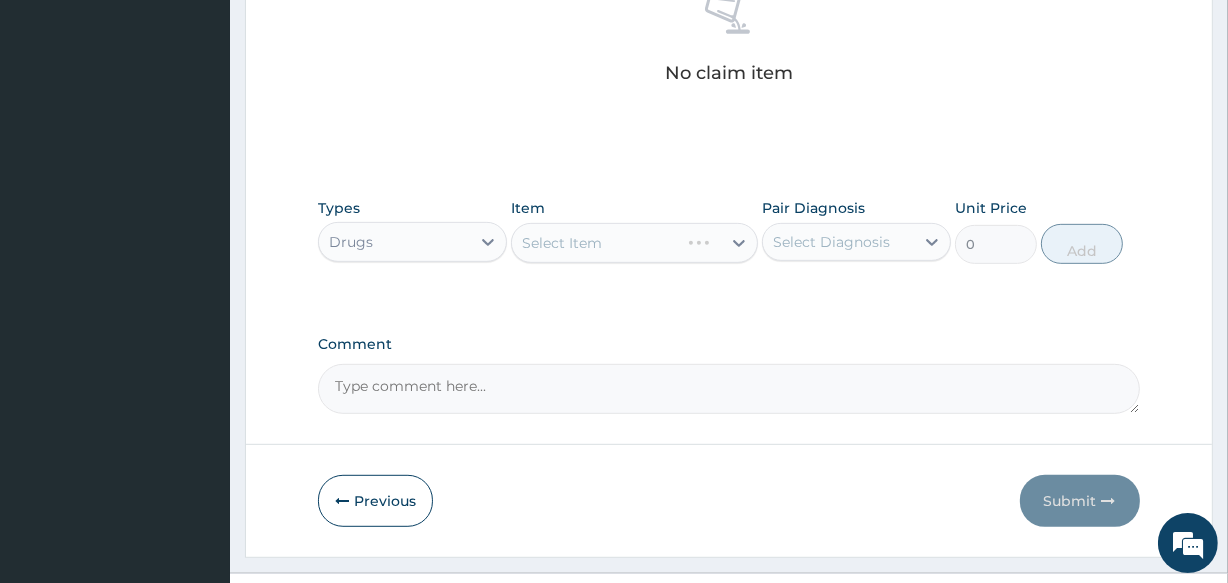 click on "Select Item" at bounding box center (634, 243) 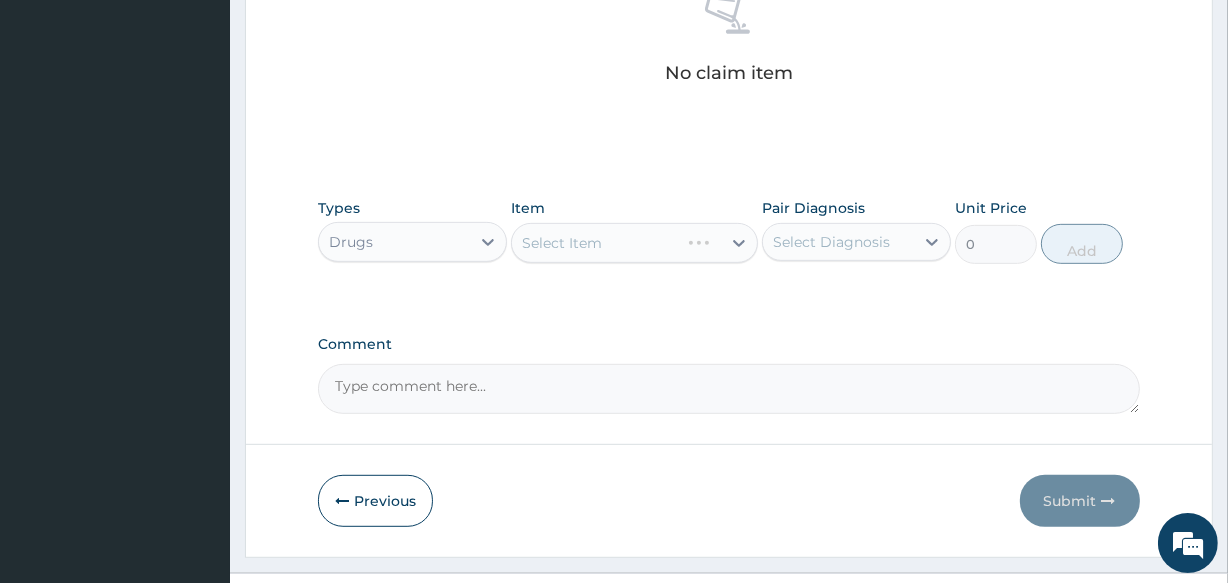 click on "Select Item" at bounding box center [634, 243] 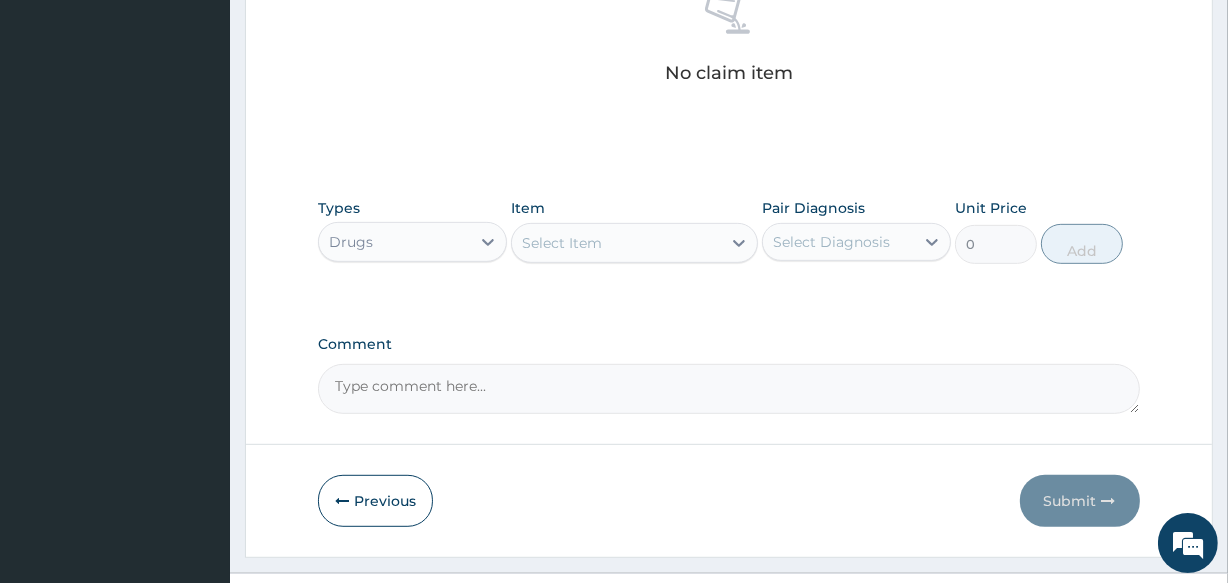 click on "Select Item" at bounding box center (616, 243) 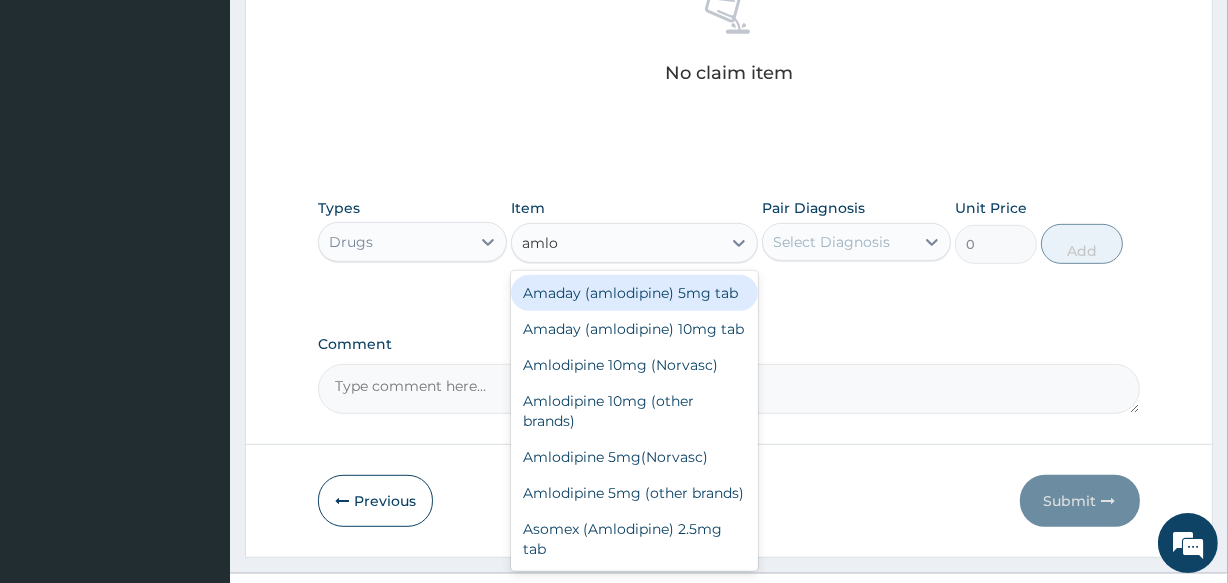 type on "amlod" 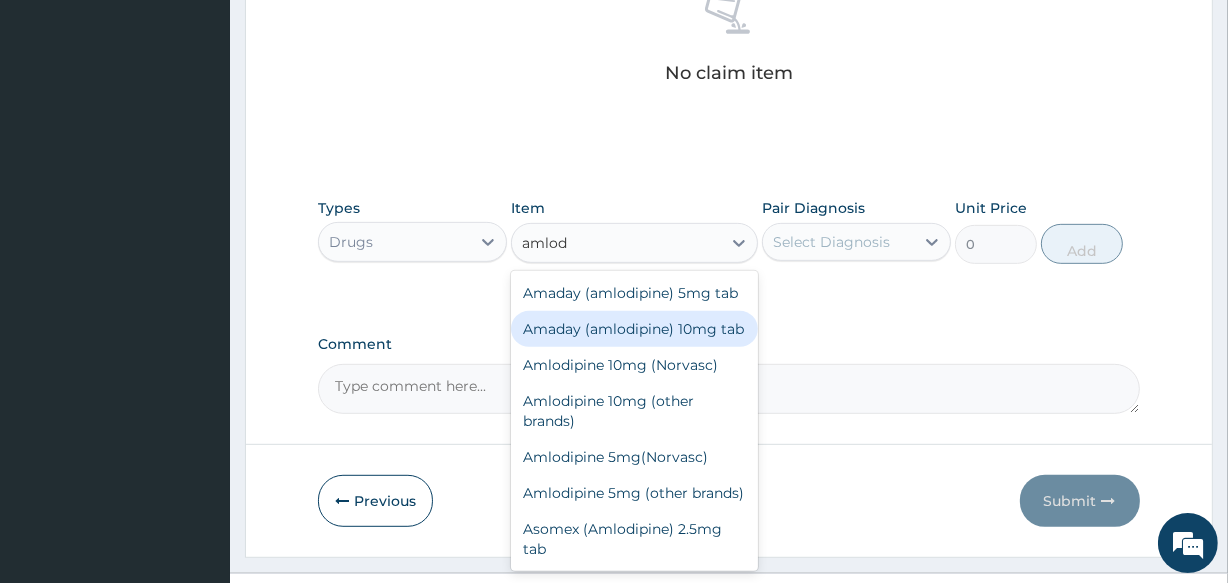 click on "Amaday (amlodipine) 10mg tab" at bounding box center (634, 329) 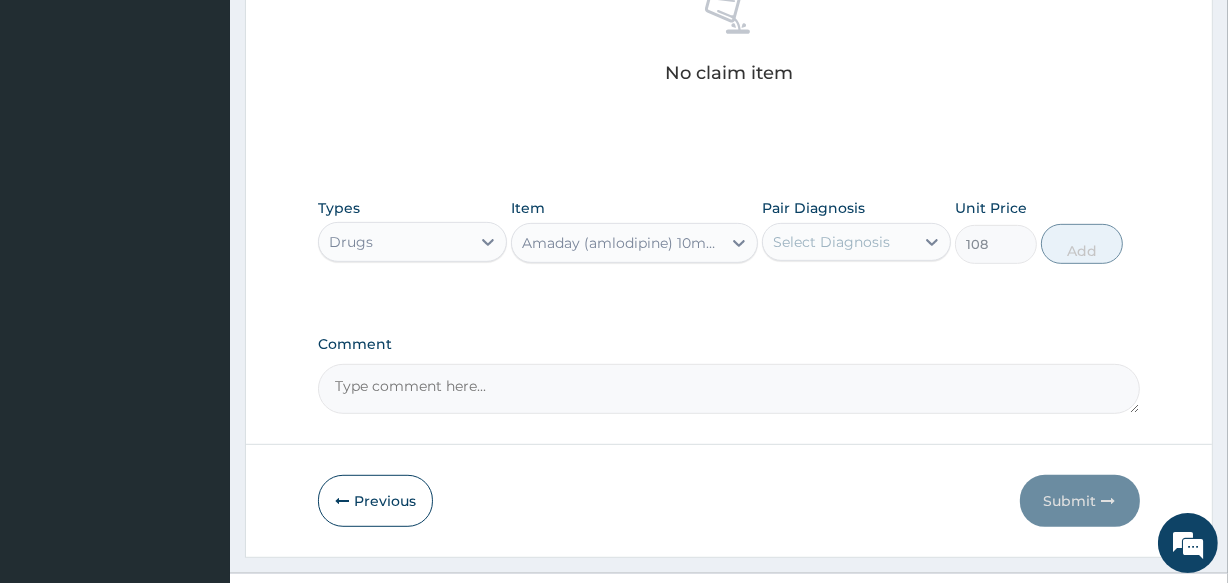 click on "Select Diagnosis" at bounding box center [831, 242] 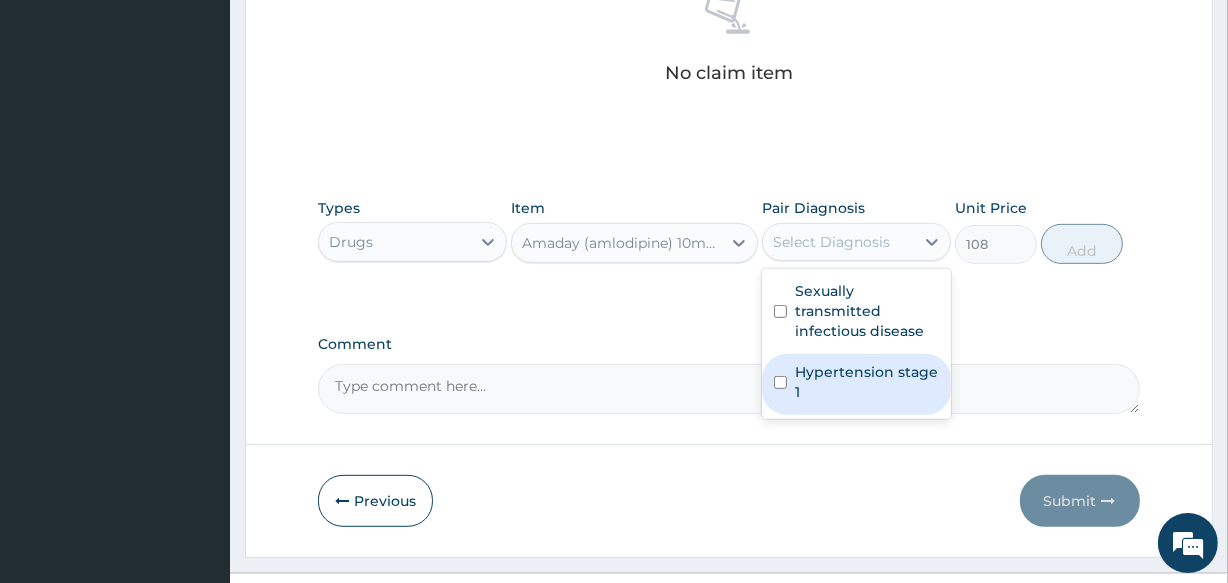 click on "Hypertension stage 1" at bounding box center [867, 382] 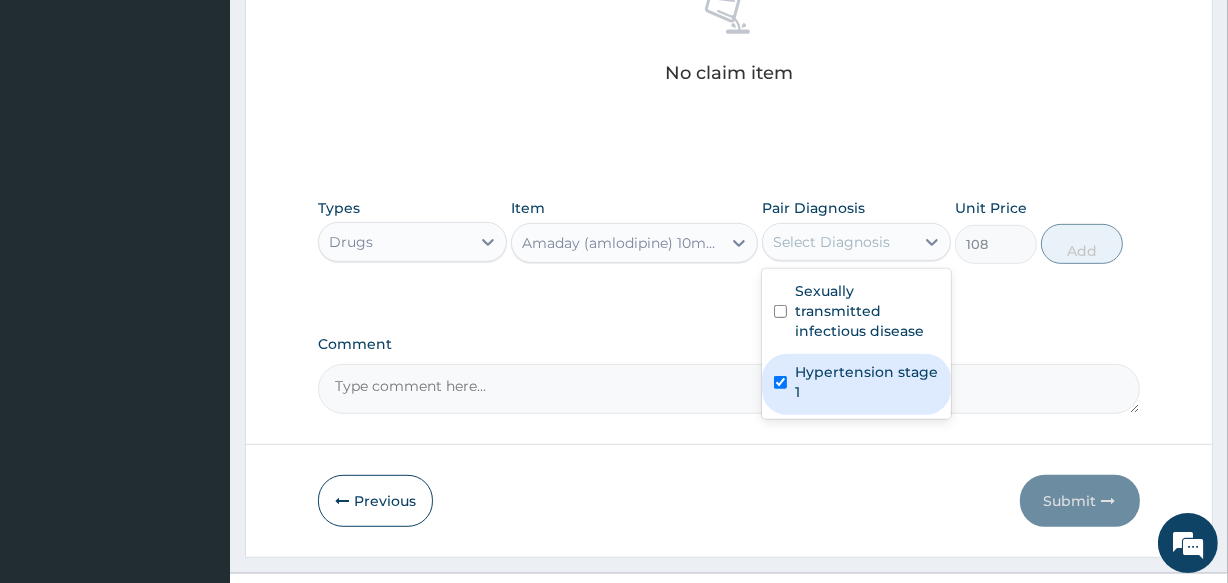 checkbox on "true" 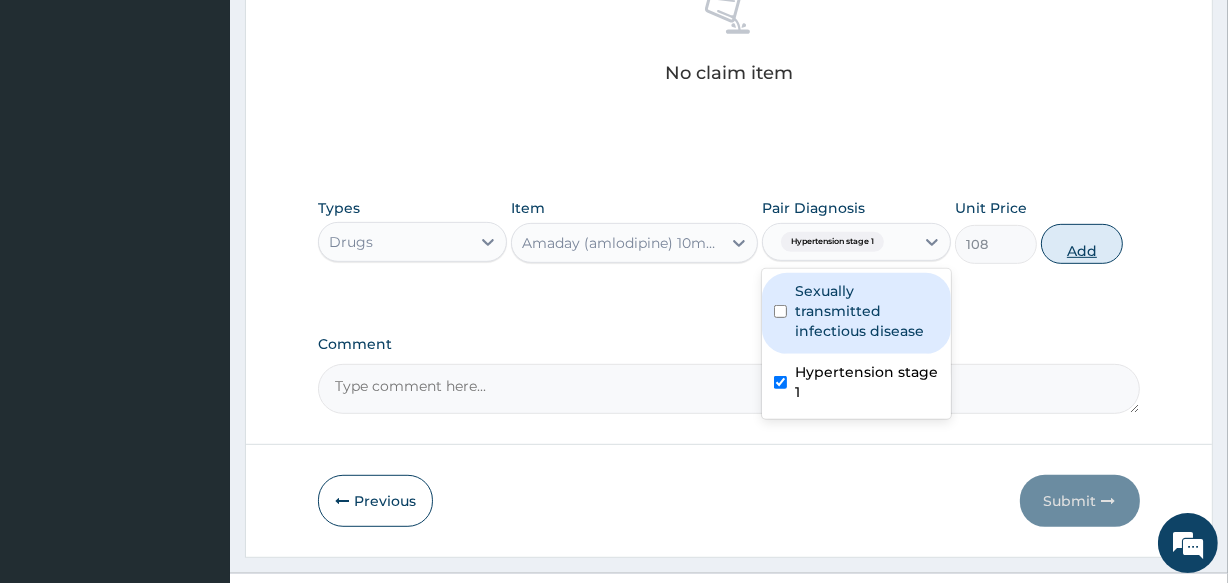 click on "Add" at bounding box center [1082, 244] 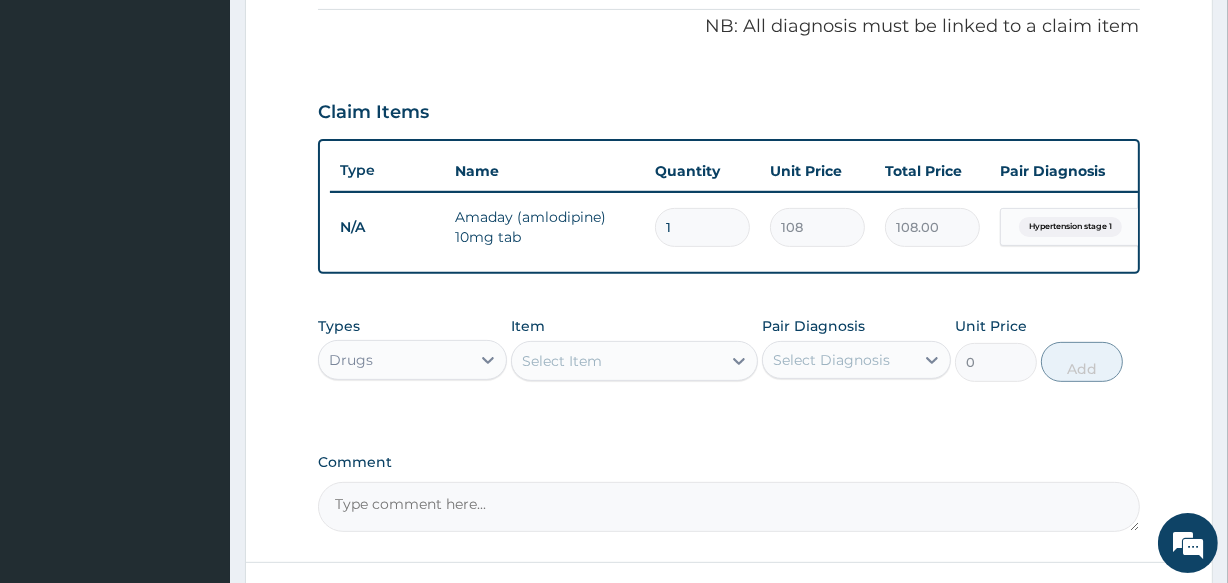 scroll, scrollTop: 594, scrollLeft: 0, axis: vertical 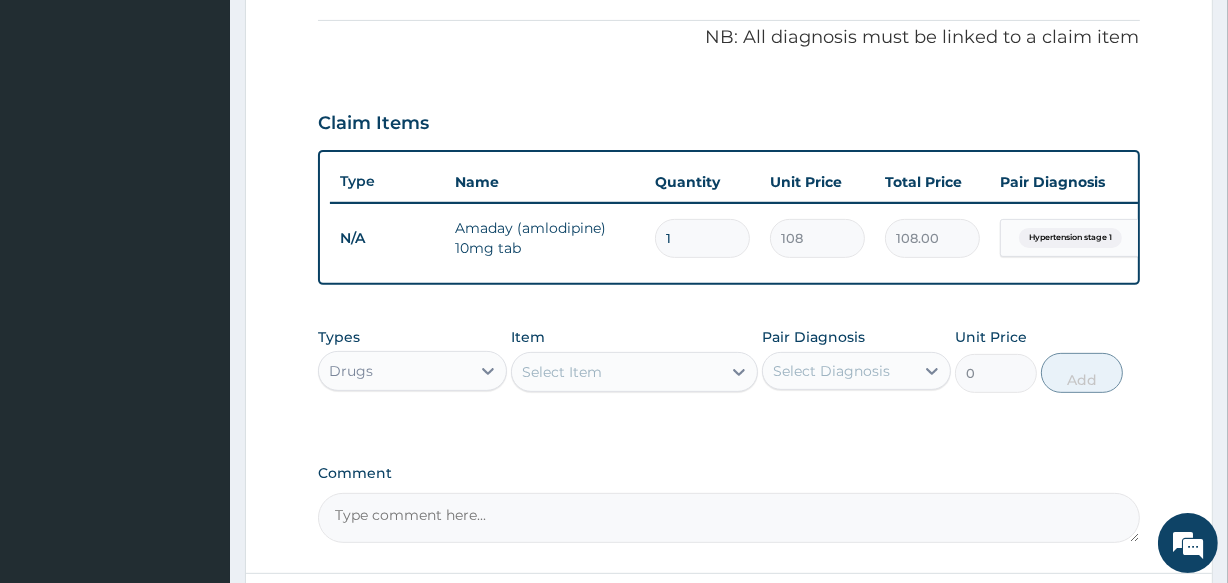 type on "14" 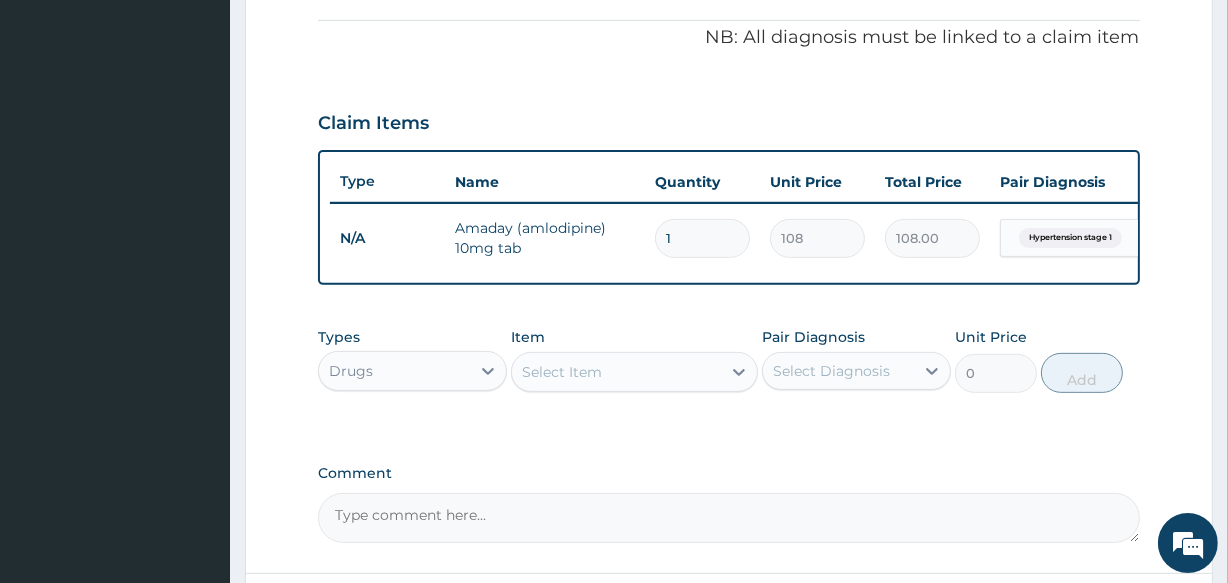 type on "1512.00" 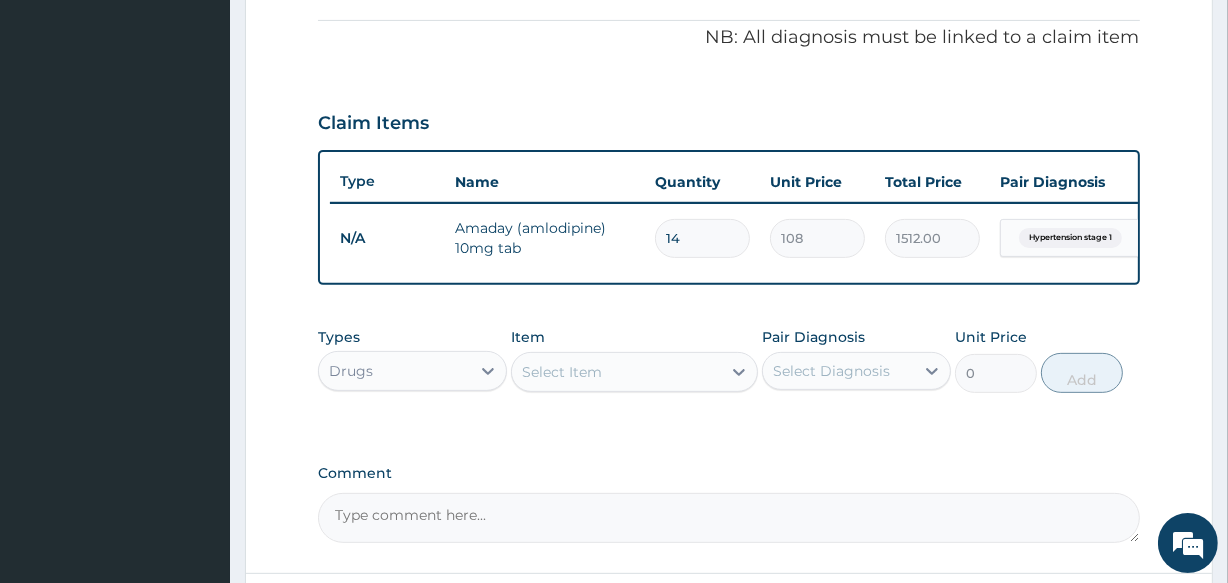 type on "14" 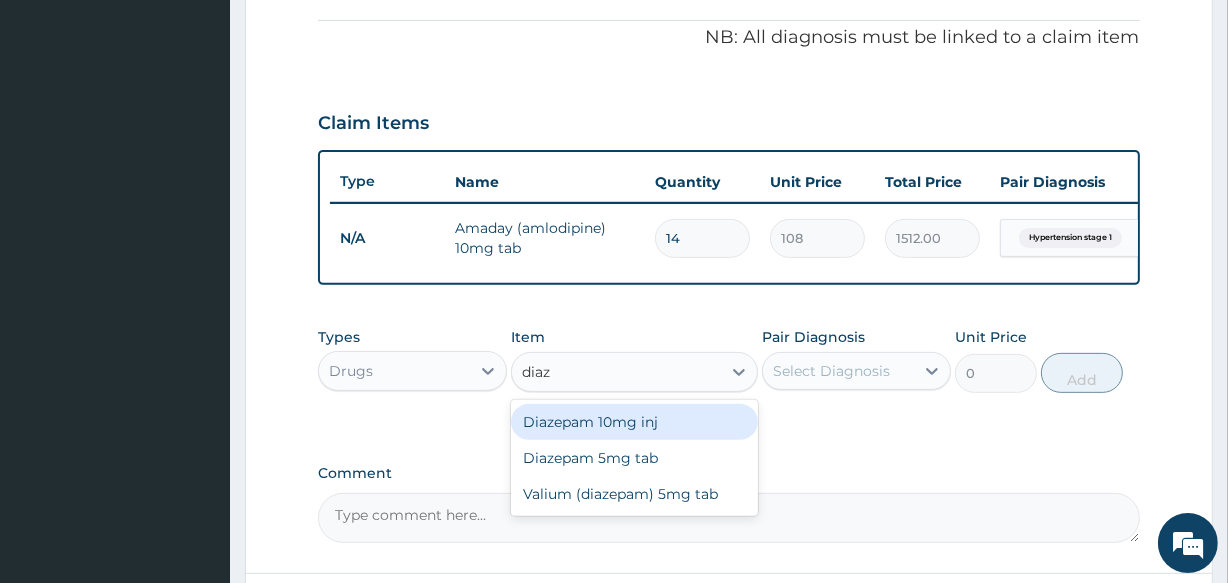 type on "diaze" 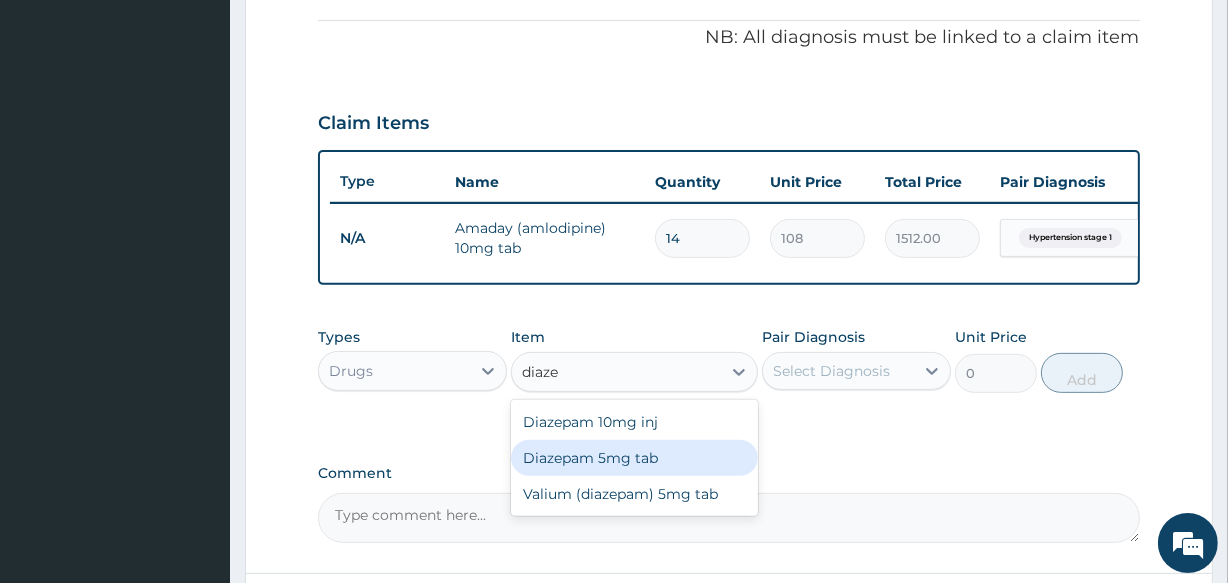 click on "Diazepam 5mg tab" at bounding box center [634, 458] 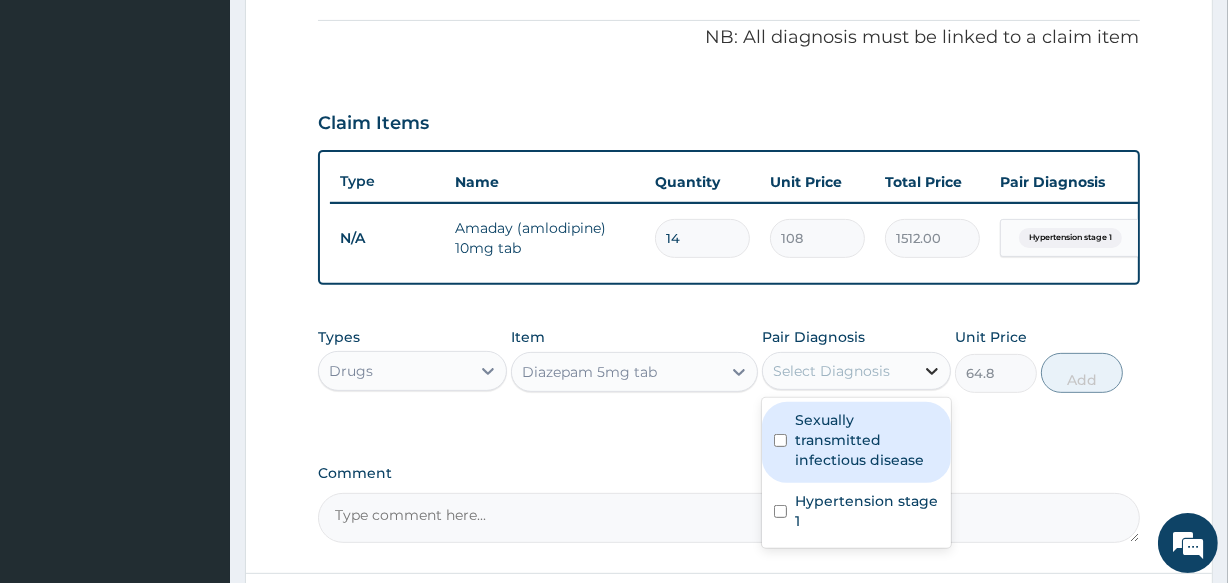 click 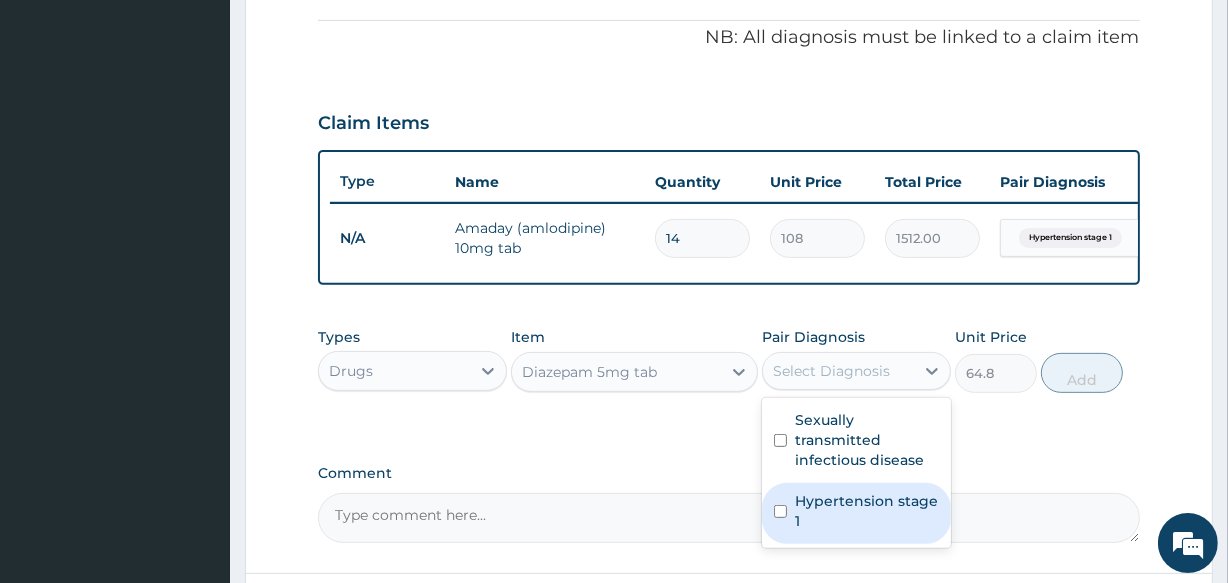 click on "Hypertension stage 1" at bounding box center [867, 511] 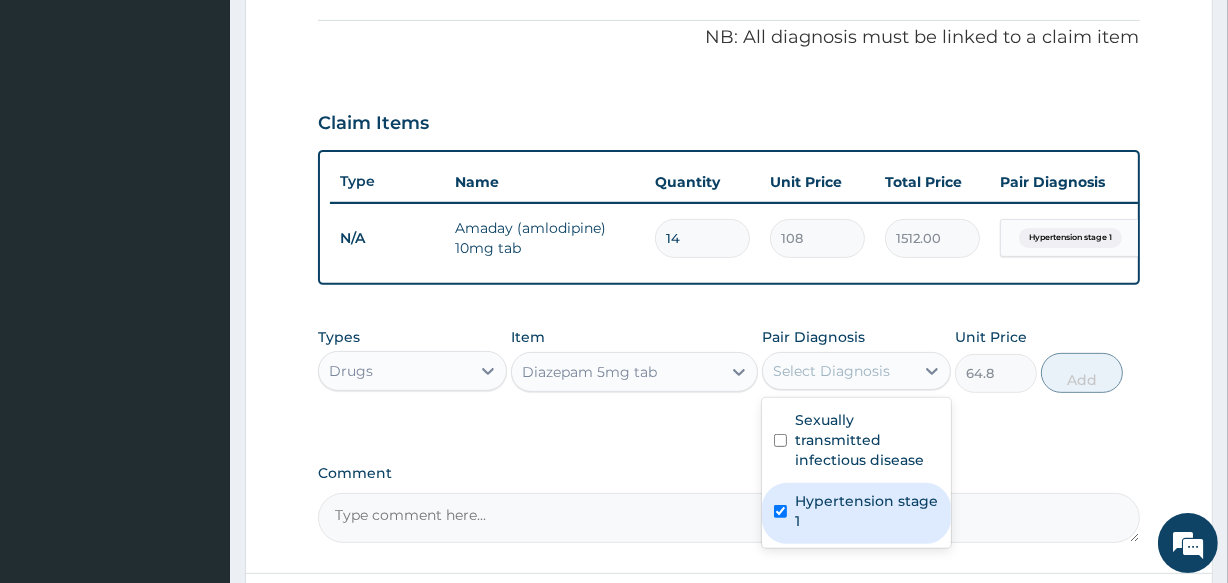 checkbox on "true" 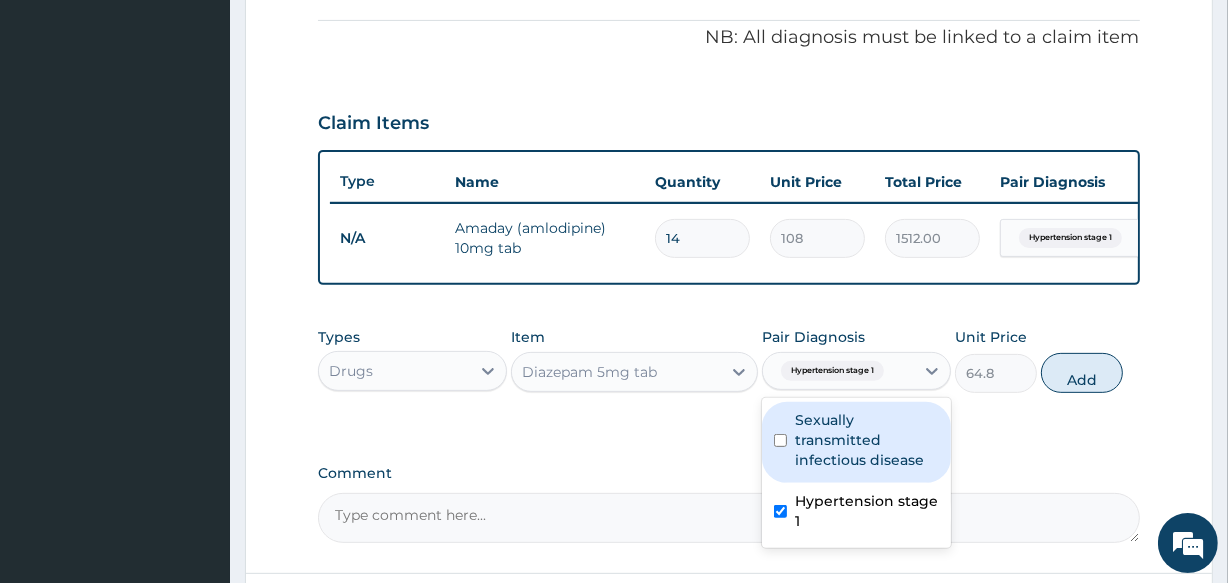 click on "Add" at bounding box center [1082, 373] 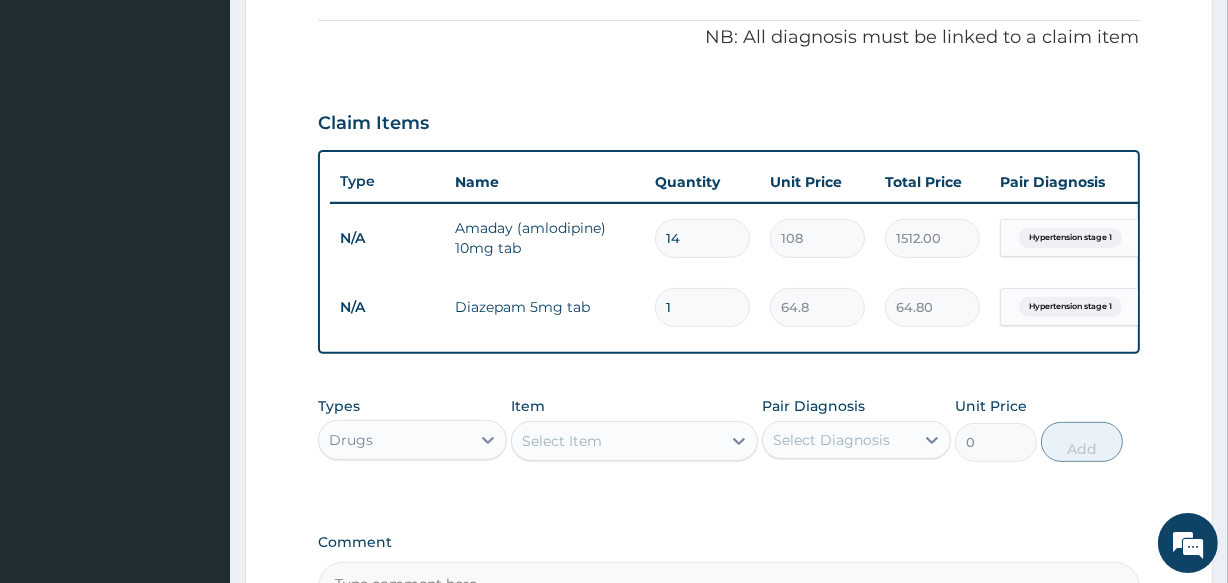 type 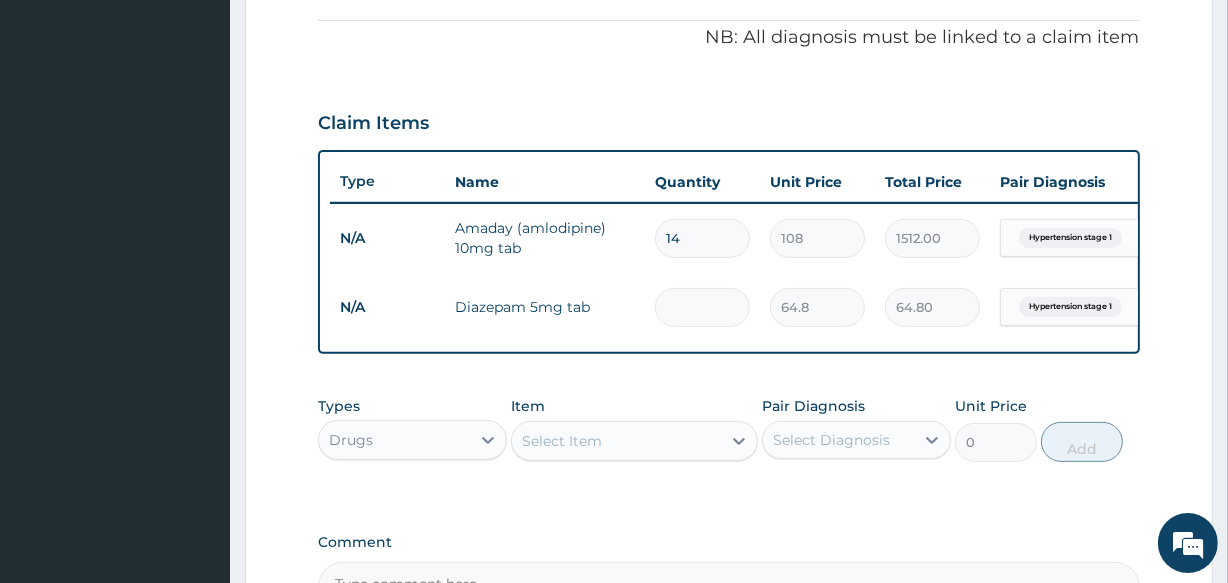 type on "0.00" 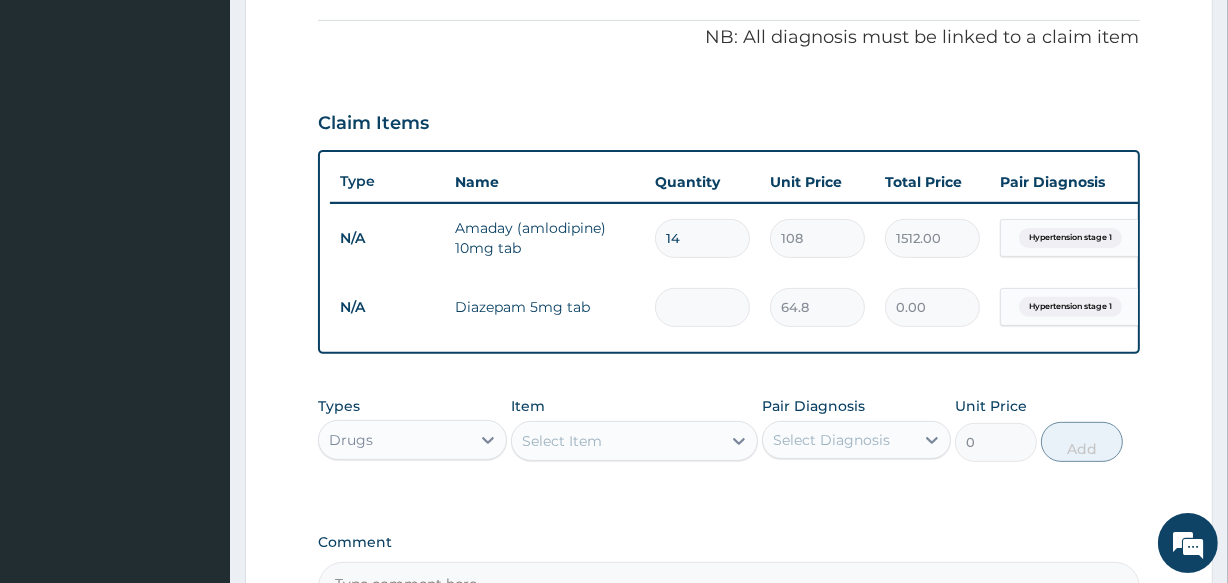 type on "5" 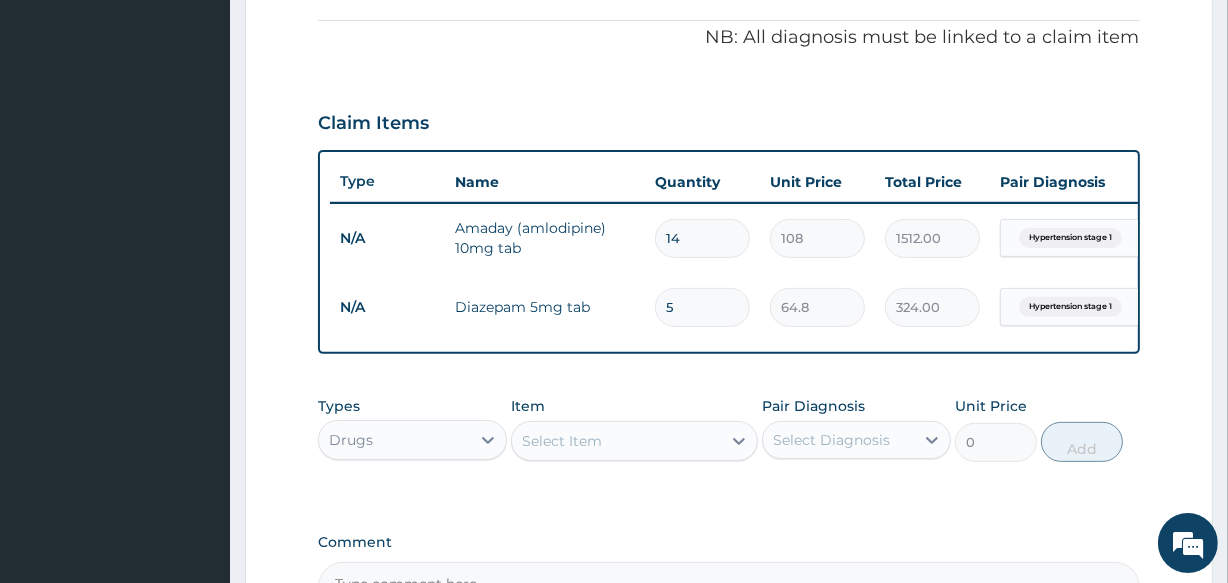 type on "5" 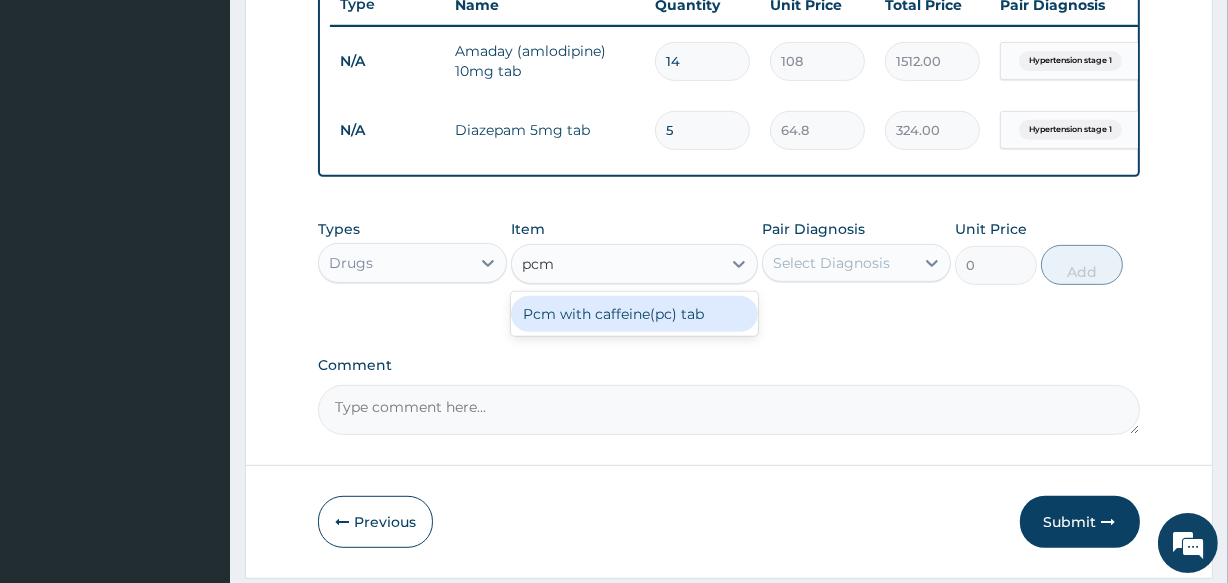 scroll, scrollTop: 776, scrollLeft: 0, axis: vertical 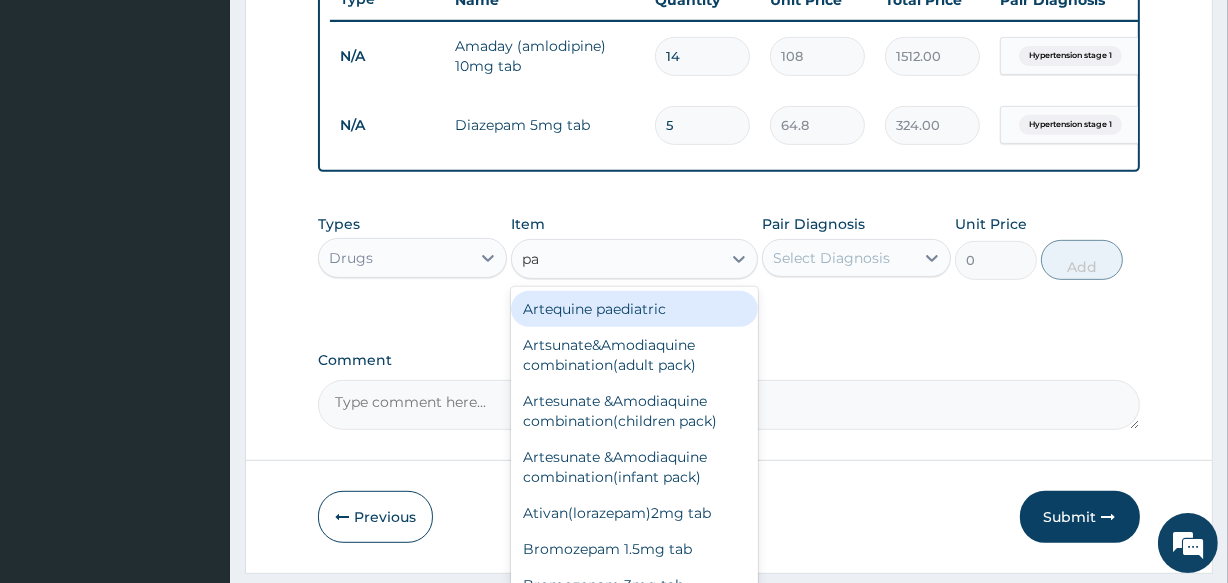 type on "par" 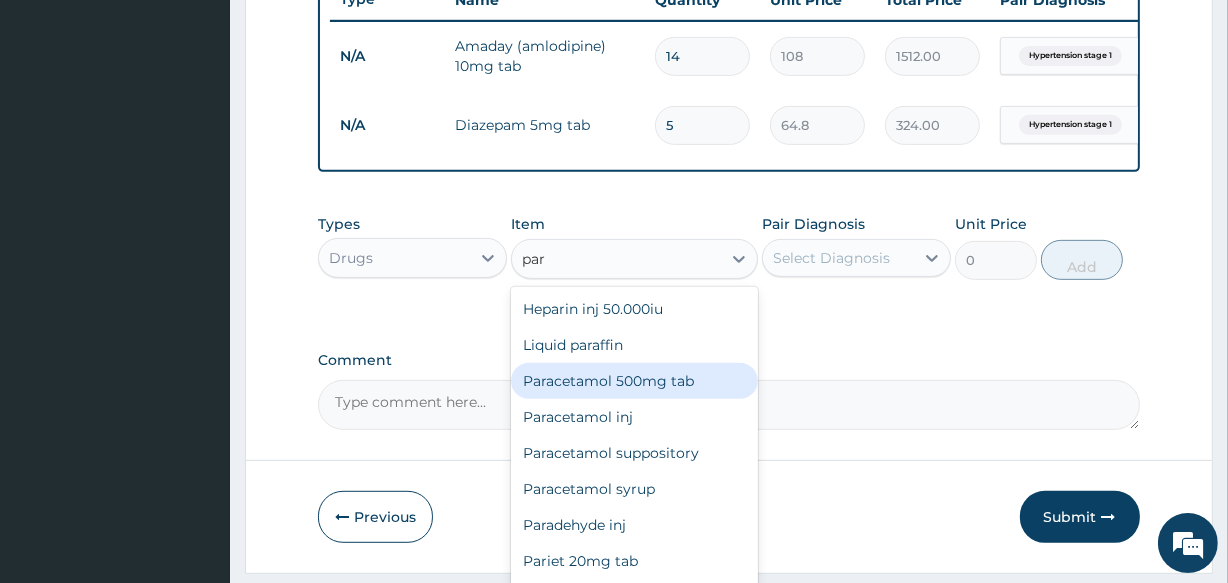 click on "Paracetamol 500mg tab" at bounding box center (634, 381) 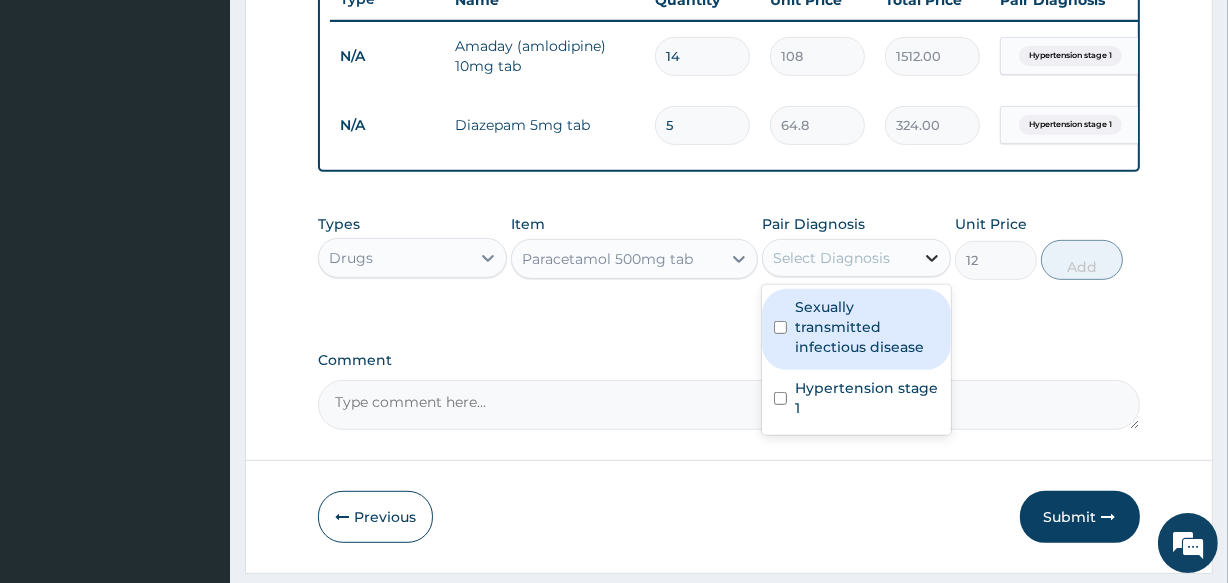 click 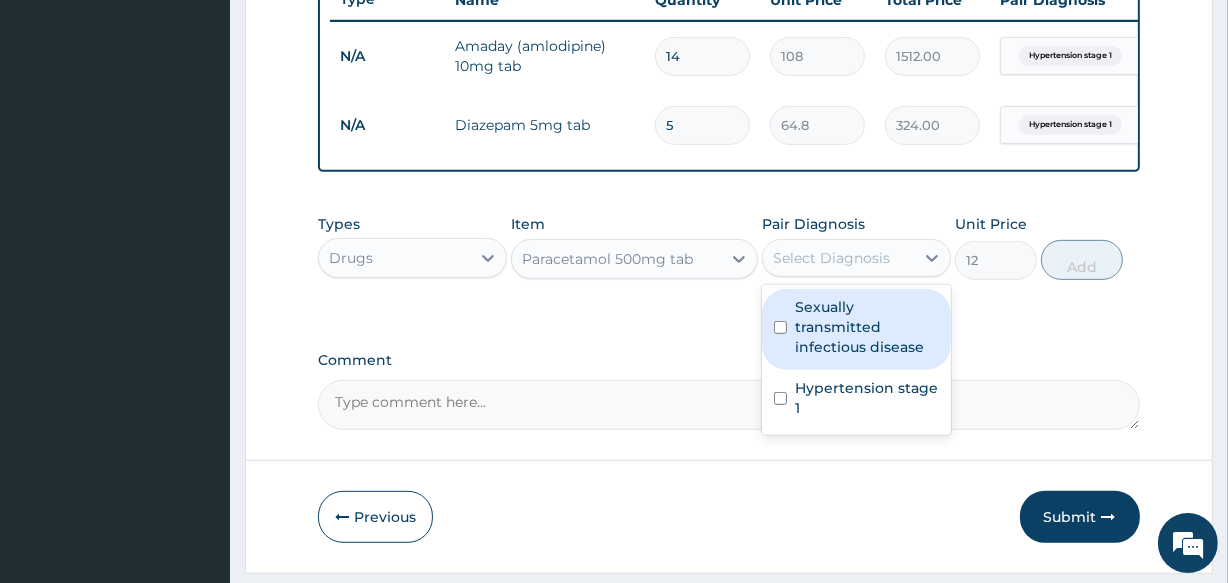 drag, startPoint x: 887, startPoint y: 360, endPoint x: 898, endPoint y: 390, distance: 31.95309 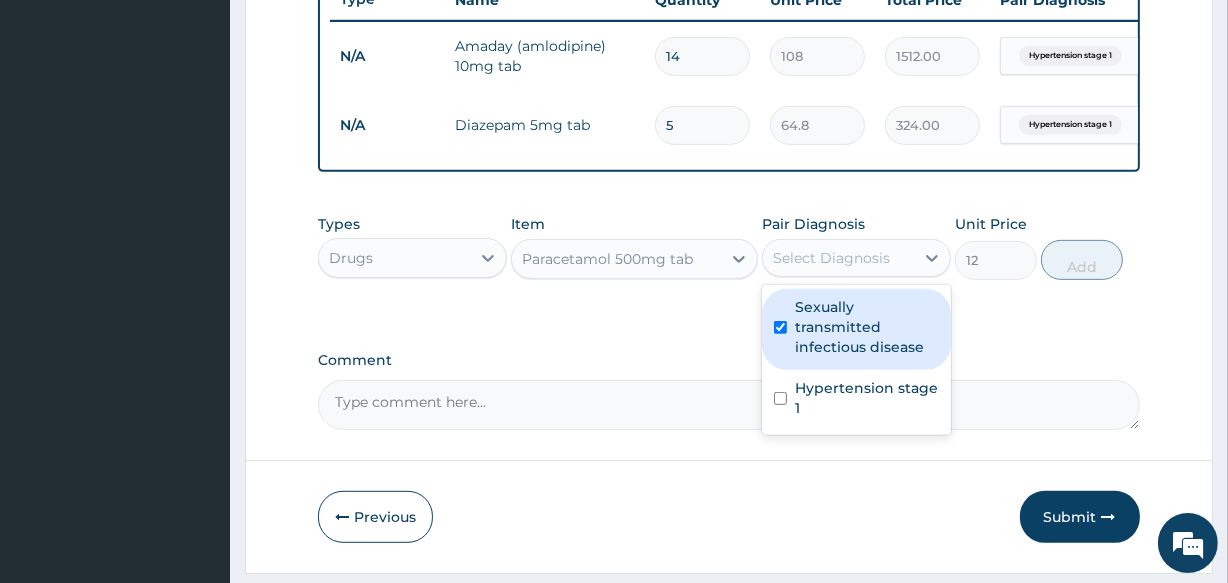 checkbox on "true" 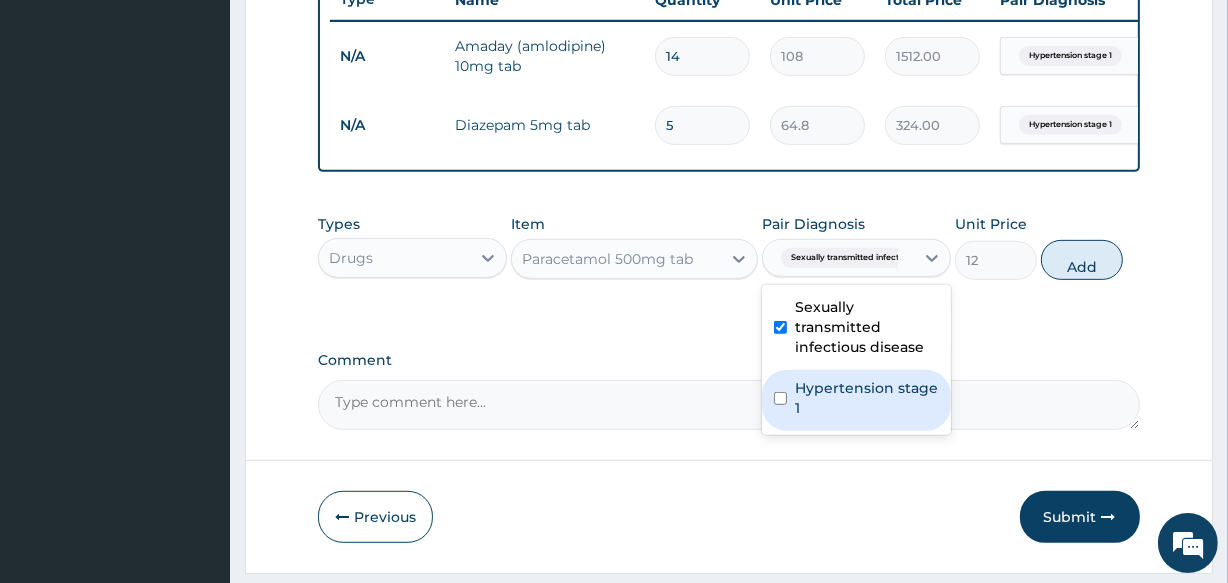 click on "Hypertension stage 1" at bounding box center (867, 398) 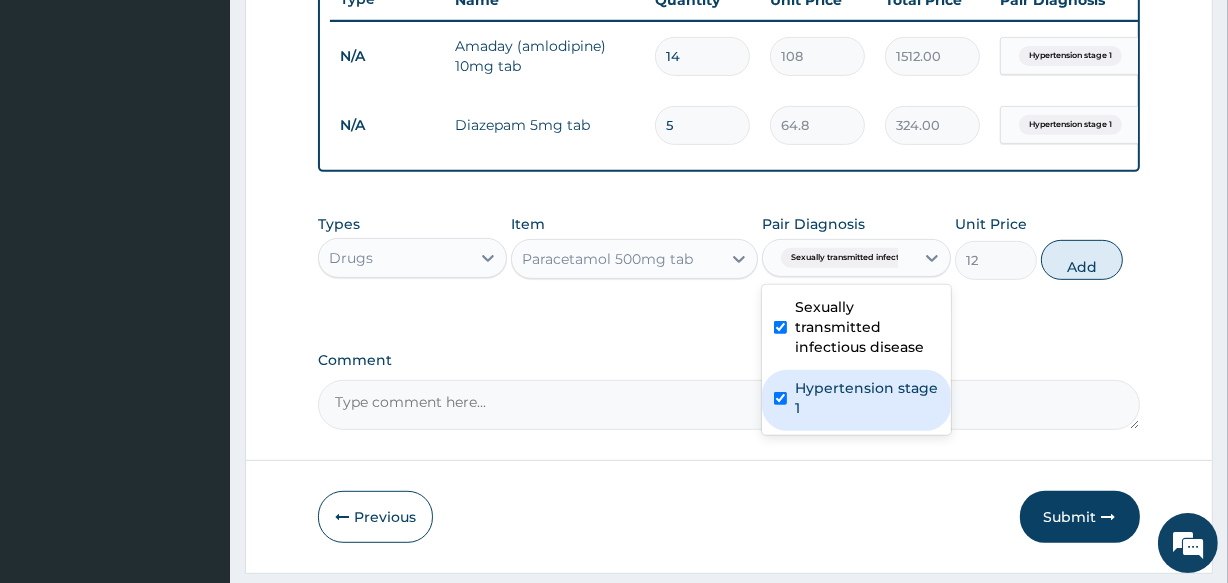 checkbox on "true" 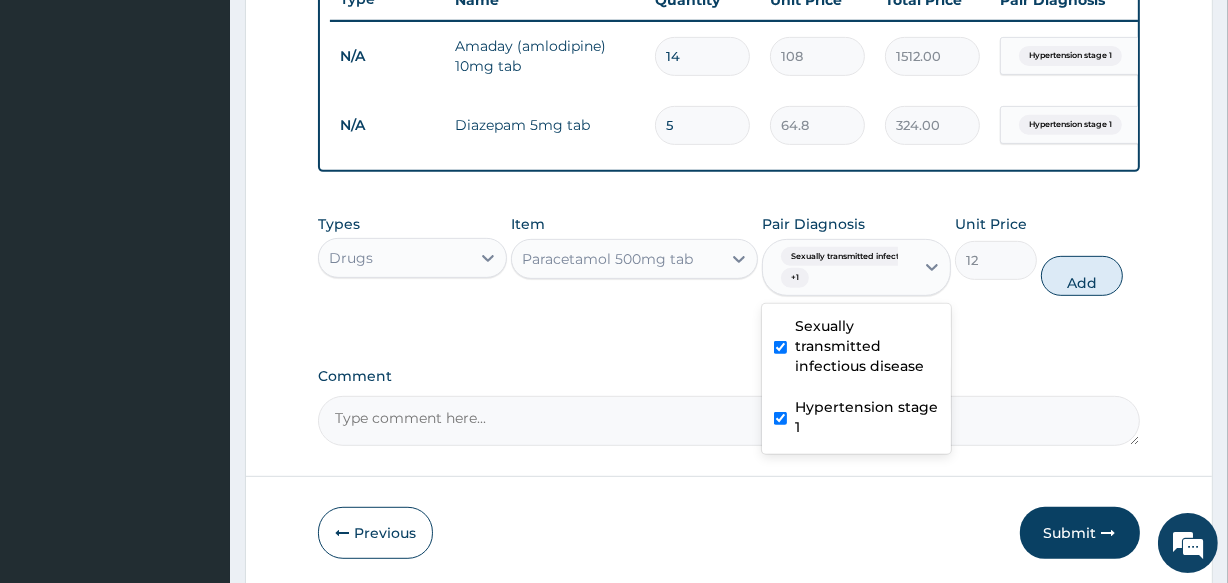 click on "PA Code / Prescription Code Enter Code(Secondary Care Only) Encounter Date [DATE] Important Notice Please enter PA codes before entering items that are not attached to a PA code   All diagnoses entered must be linked to a claim item. Diagnosis & Claim Items that are visible but inactive cannot be edited because they were imported from an already approved PA code. Diagnosis Sexually transmitted infectious disease Query Hypertension stage 1 Query NB: All diagnosis must be linked to a claim item Claim Items Type Name Quantity Unit Price Total Price Pair Diagnosis Actions N/A Amaday (amlodipine) 10mg tab 14 108 1512.00 Hypertension stage 1 Delete N/A Diazepam 5mg tab 5 64.8 324.00 Hypertension stage 1 Delete Types Drugs Item Paracetamol 500mg tab Pair Diagnosis option Hypertension stage 1, selected. Sexually transmitted infectiou...  + 1 Sexually transmitted infectious disease Hypertension stage 1 Unit Price 12 Add Comment" at bounding box center (728, -70) 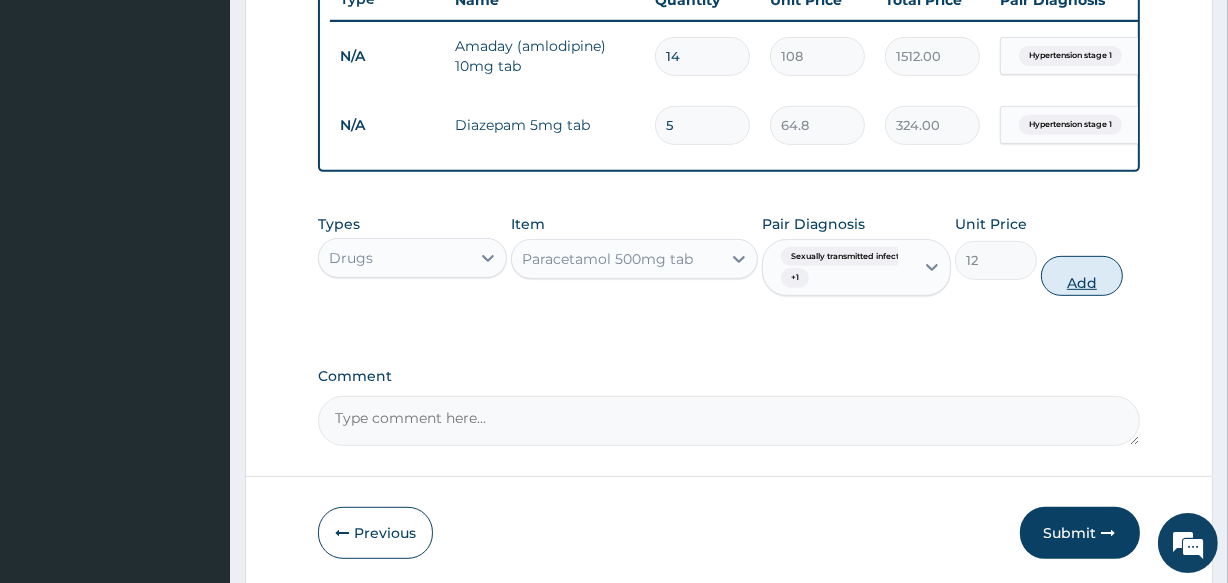 click on "Add" at bounding box center (1082, 276) 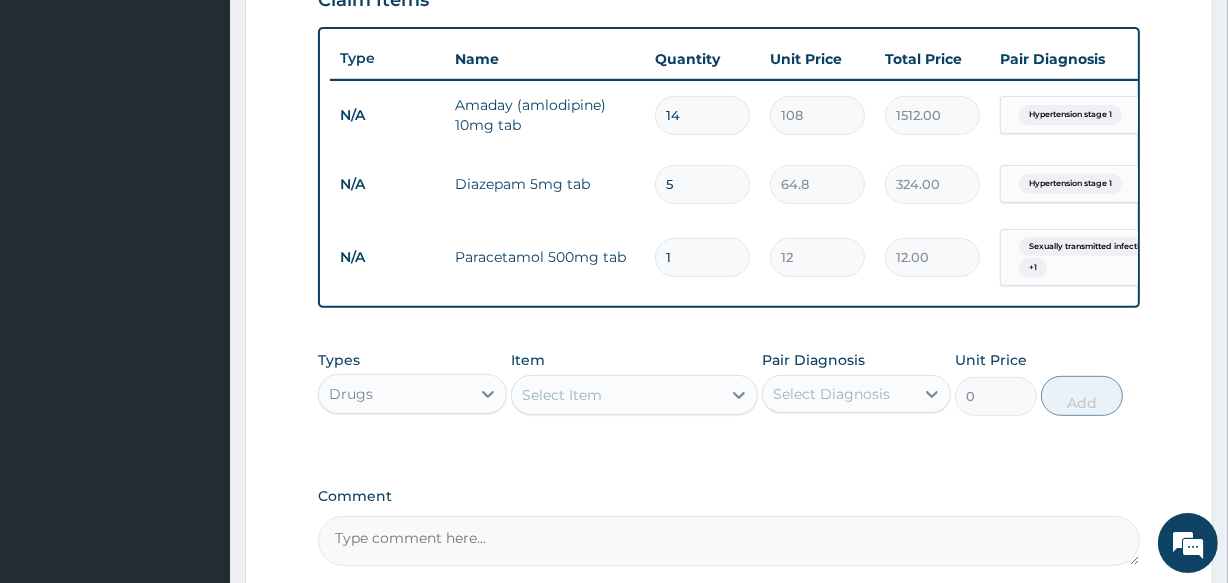 scroll, scrollTop: 685, scrollLeft: 0, axis: vertical 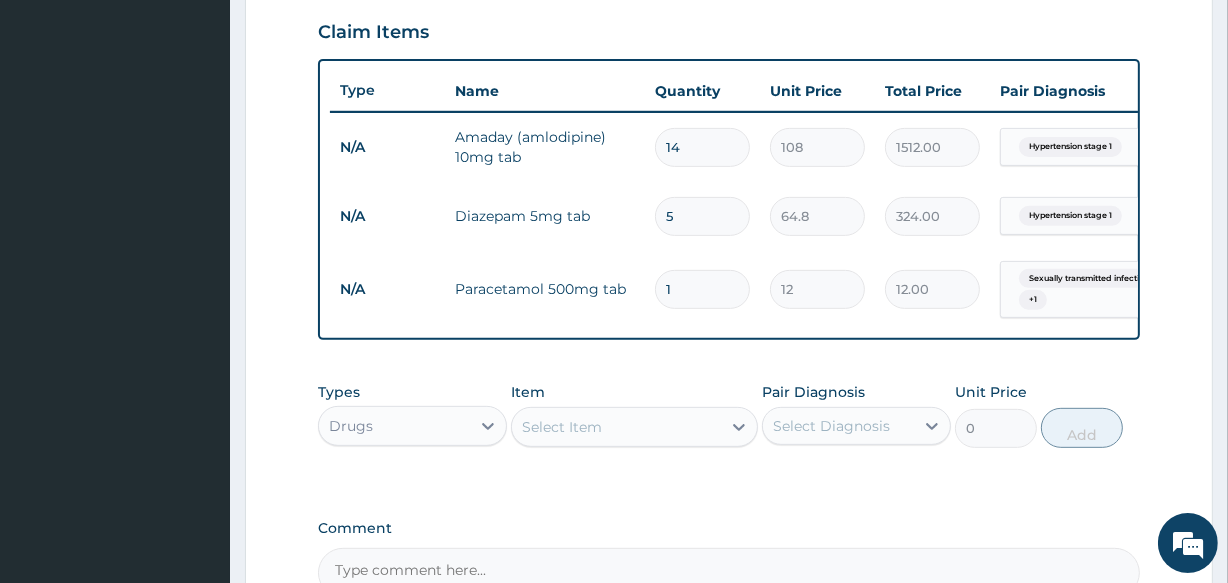 type 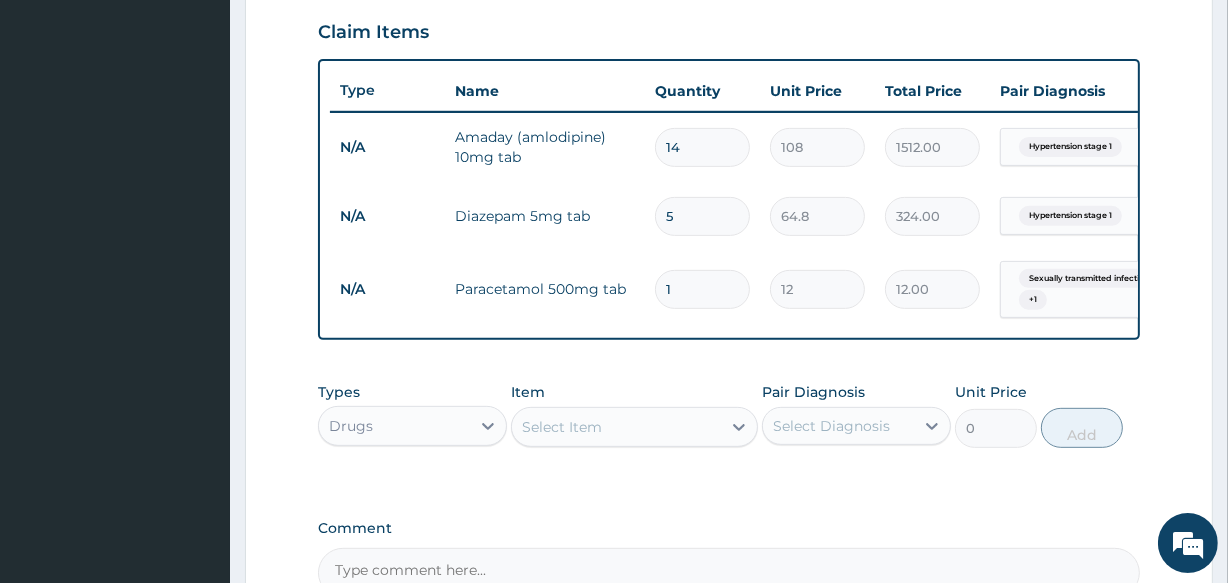 type on "0.00" 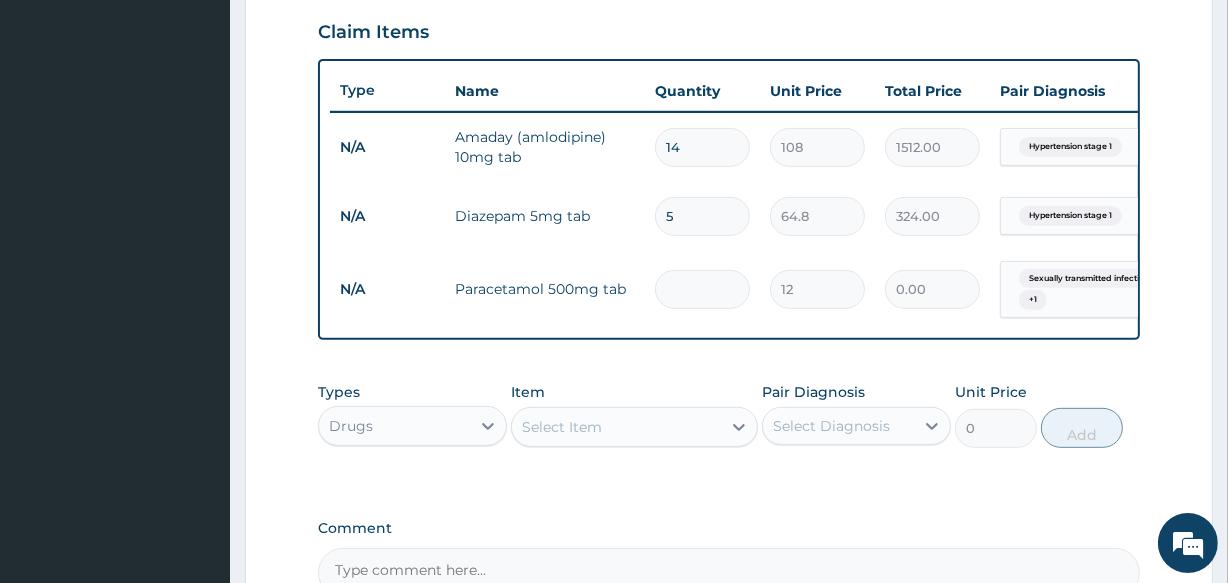 type on "3" 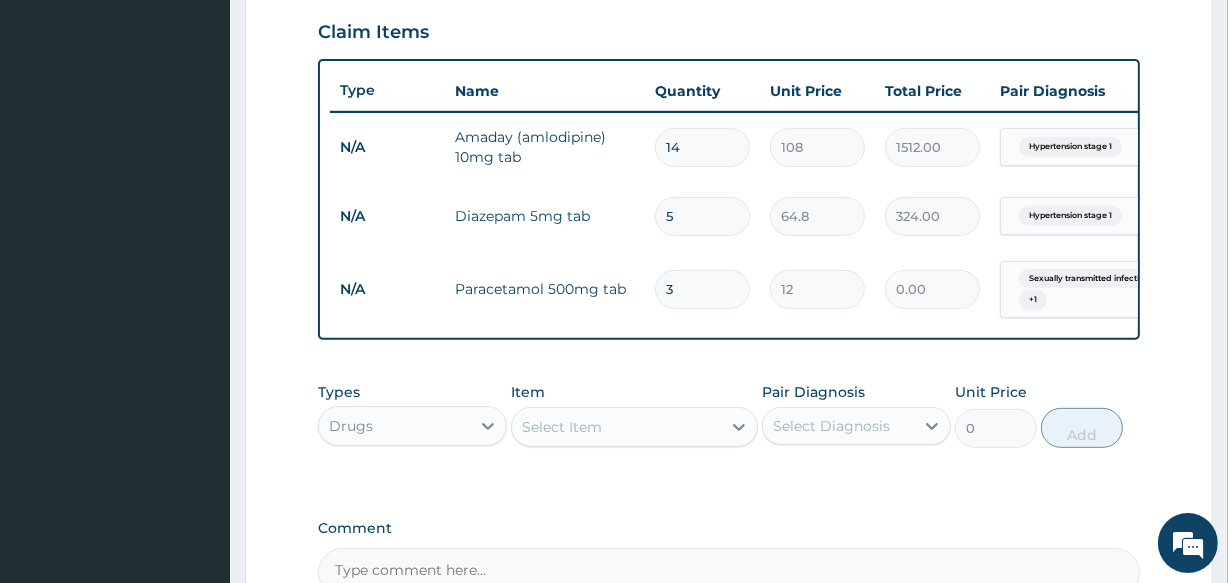 type on "36.00" 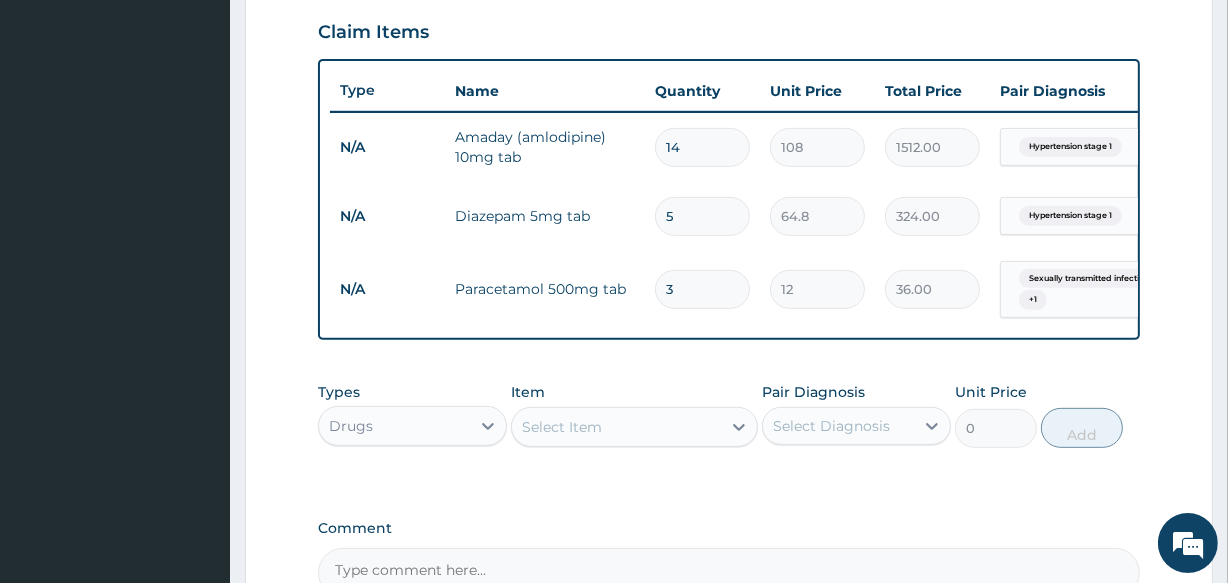 type on "38" 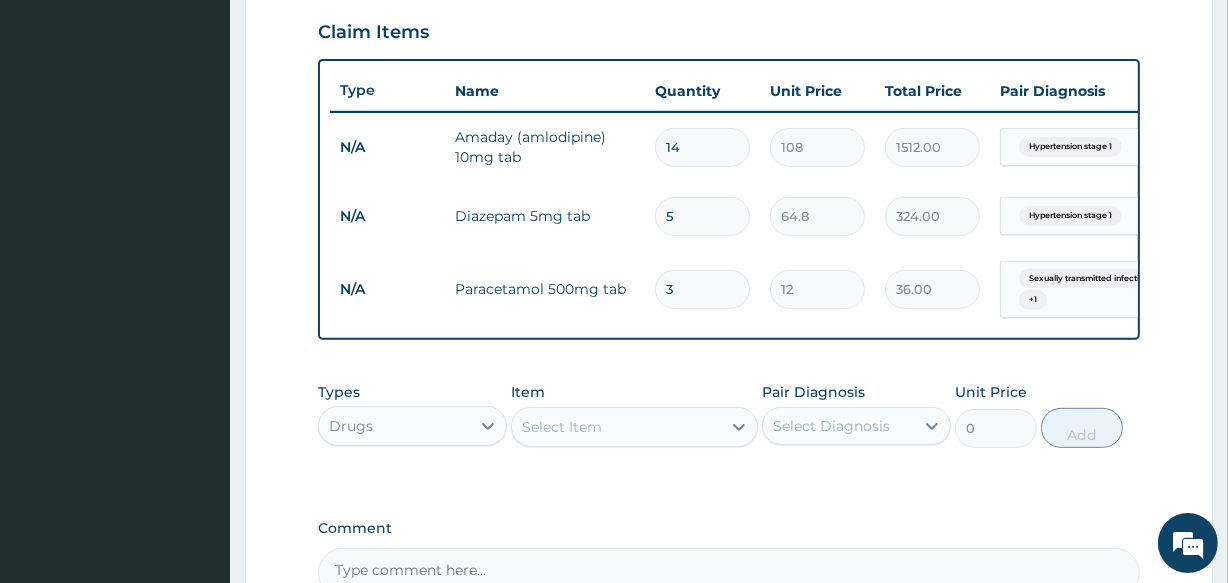 type on "456.00" 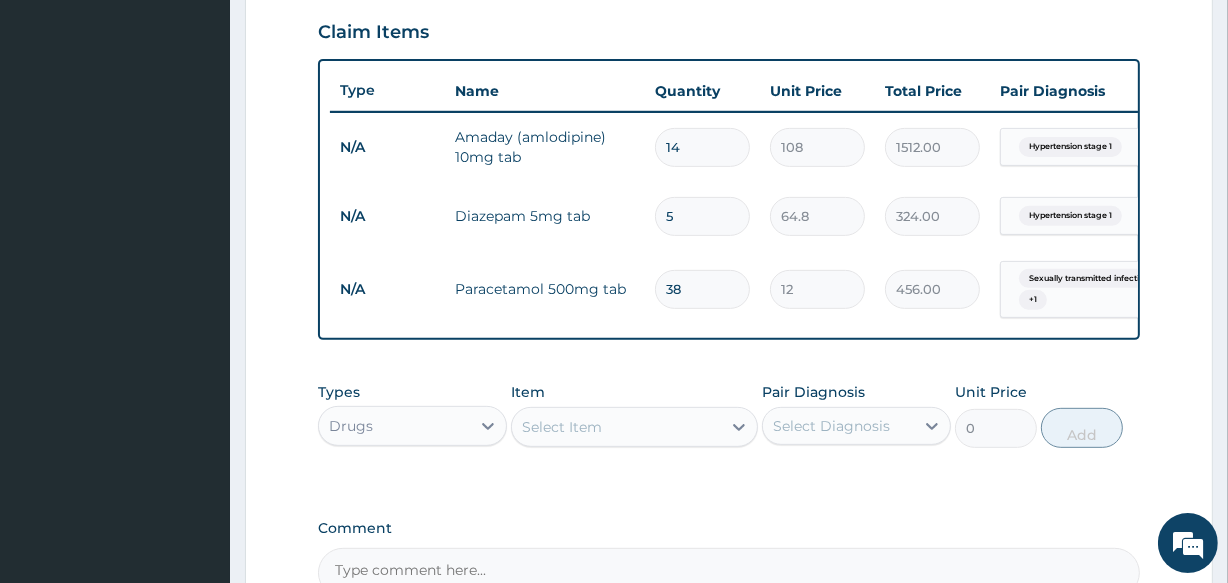 type on "3" 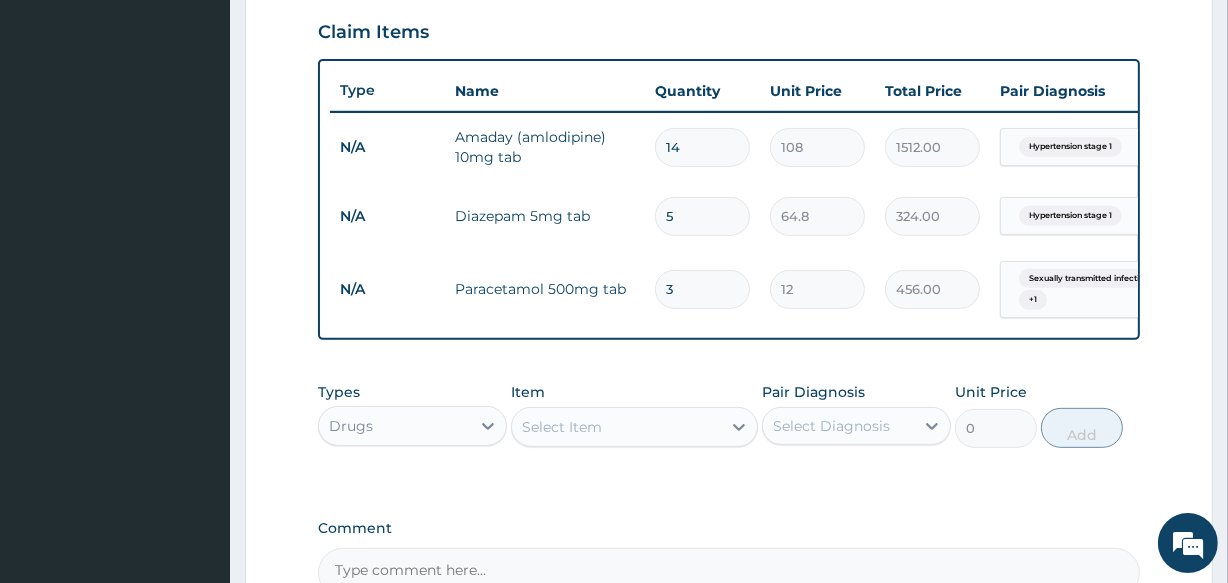 type on "36.00" 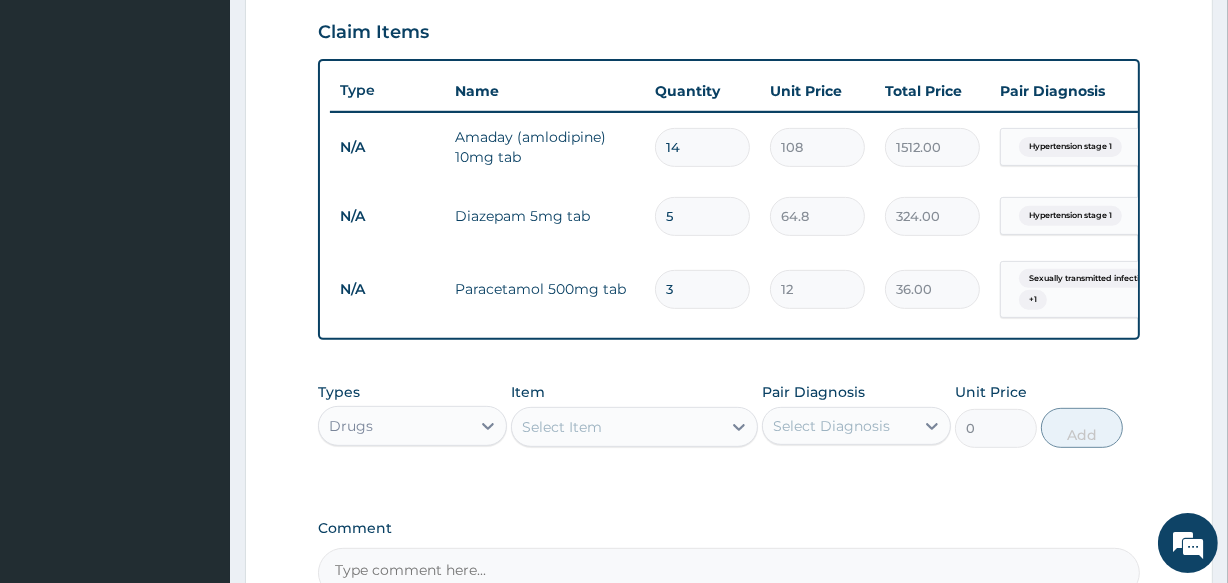 type on "36" 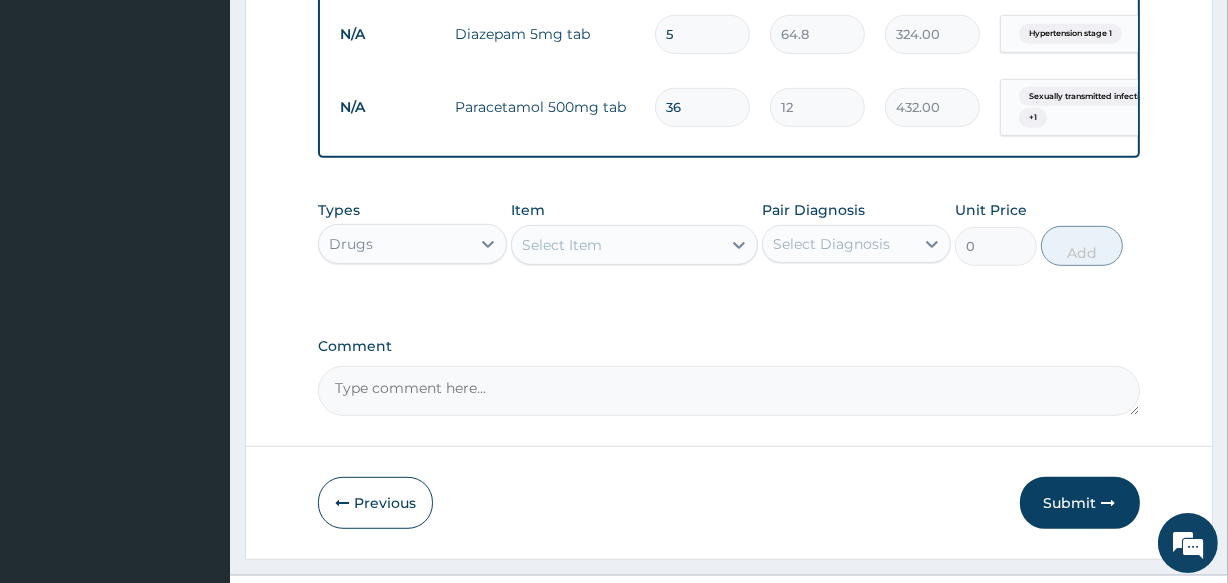 scroll, scrollTop: 776, scrollLeft: 0, axis: vertical 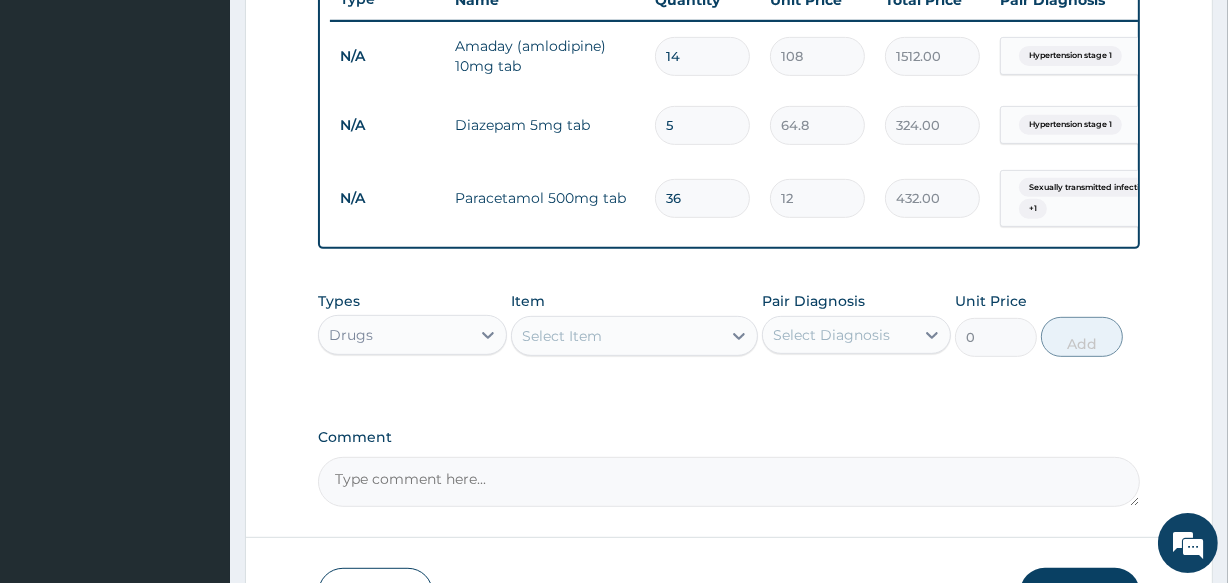 type on "36" 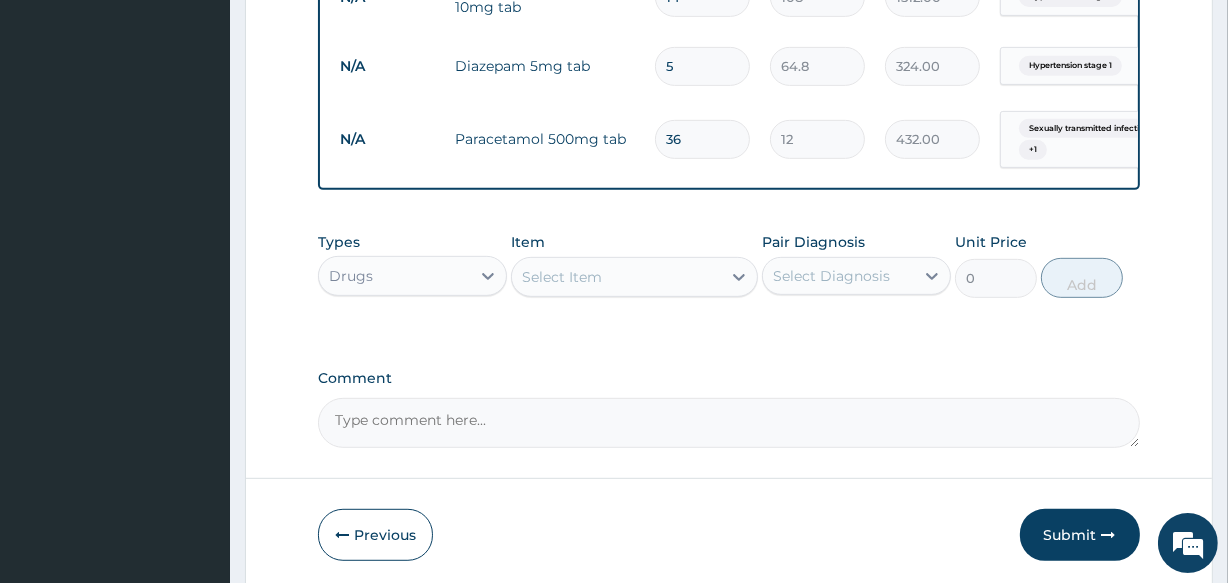 scroll, scrollTop: 867, scrollLeft: 0, axis: vertical 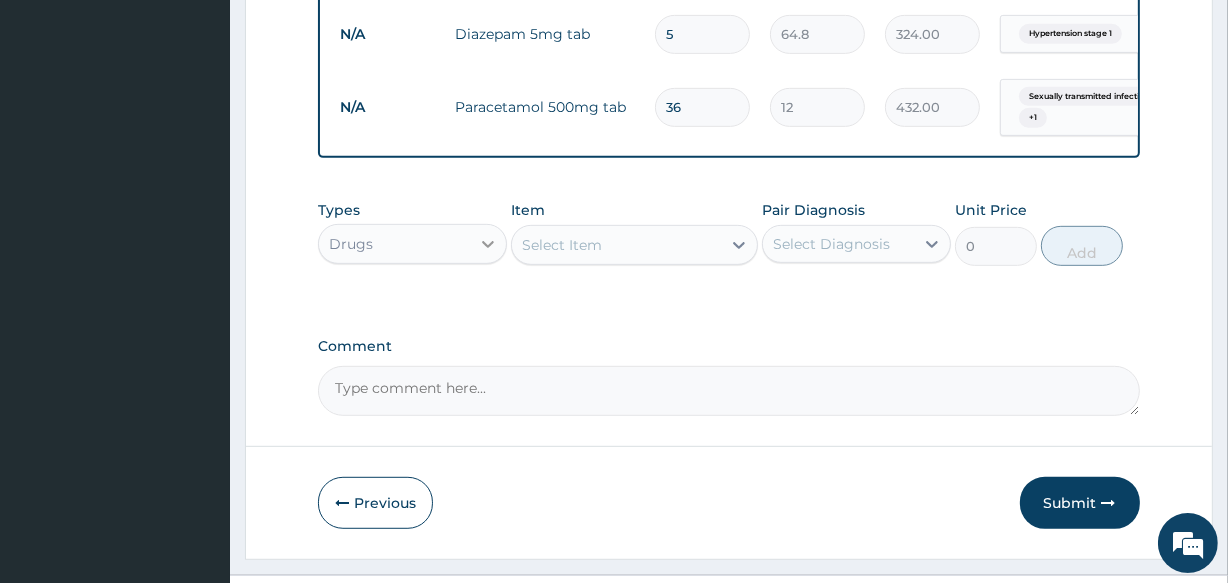 click 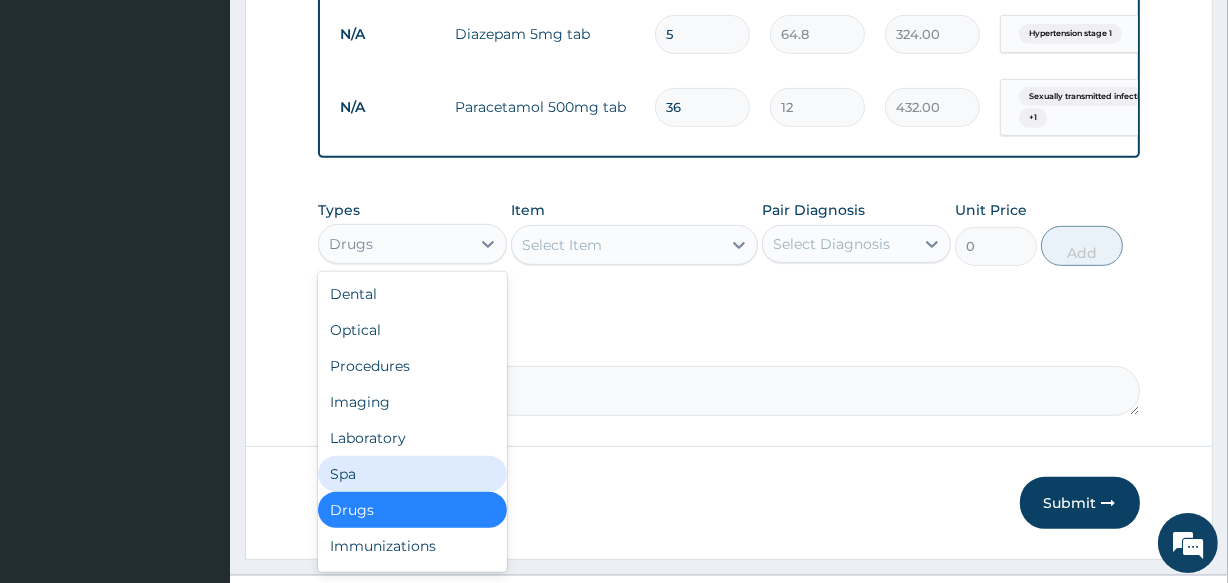 scroll, scrollTop: 68, scrollLeft: 0, axis: vertical 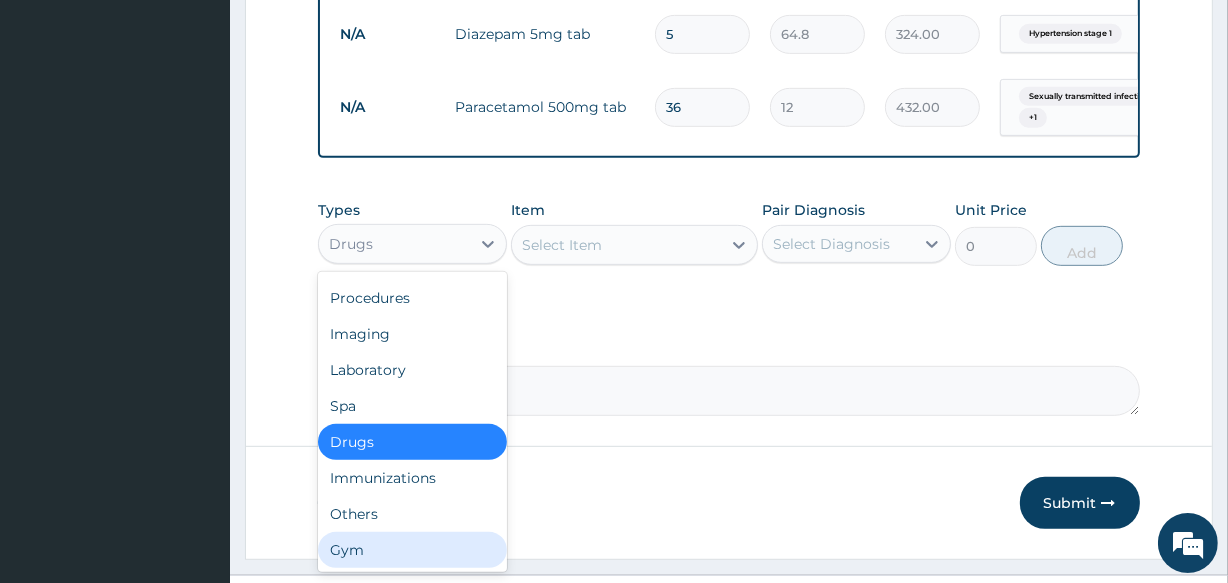 click on "Gym" at bounding box center (412, 550) 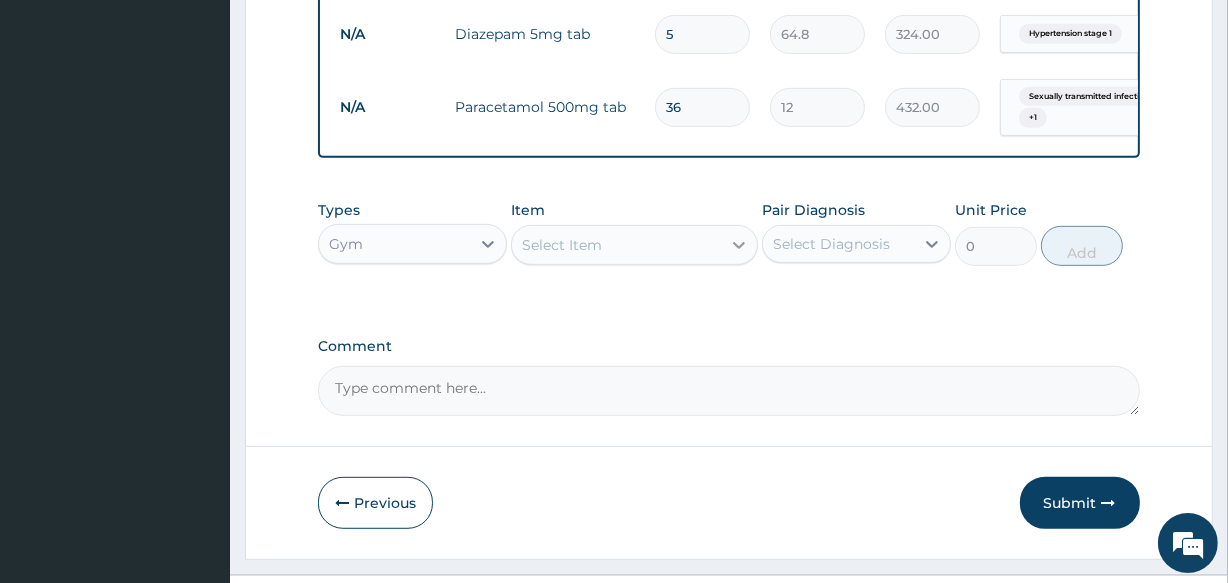 click at bounding box center (739, 245) 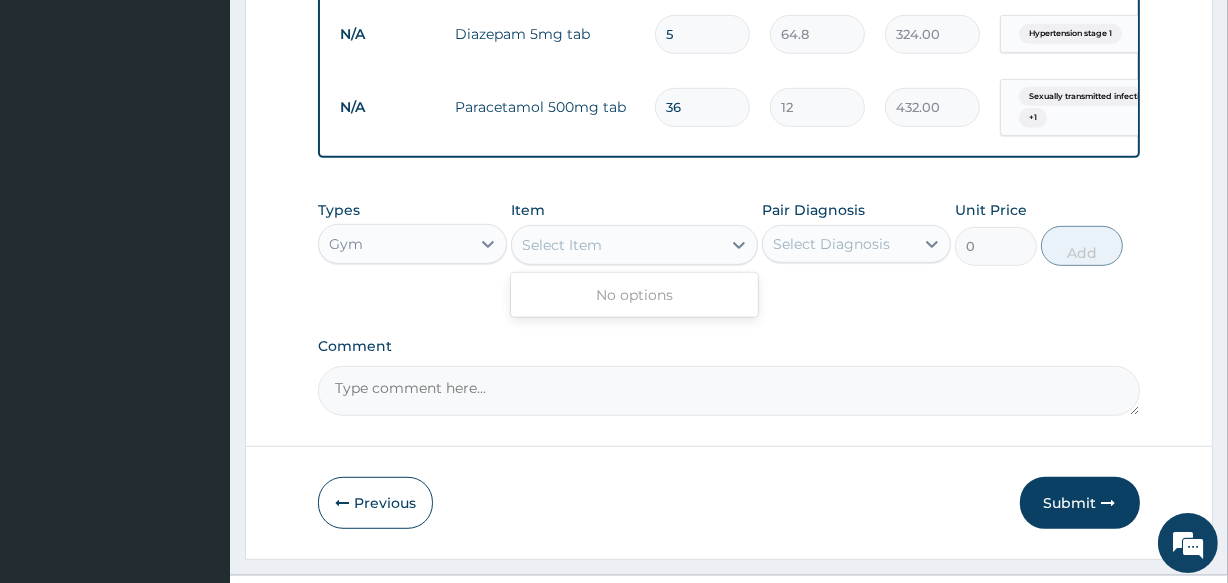 drag, startPoint x: 727, startPoint y: 264, endPoint x: 715, endPoint y: 264, distance: 12 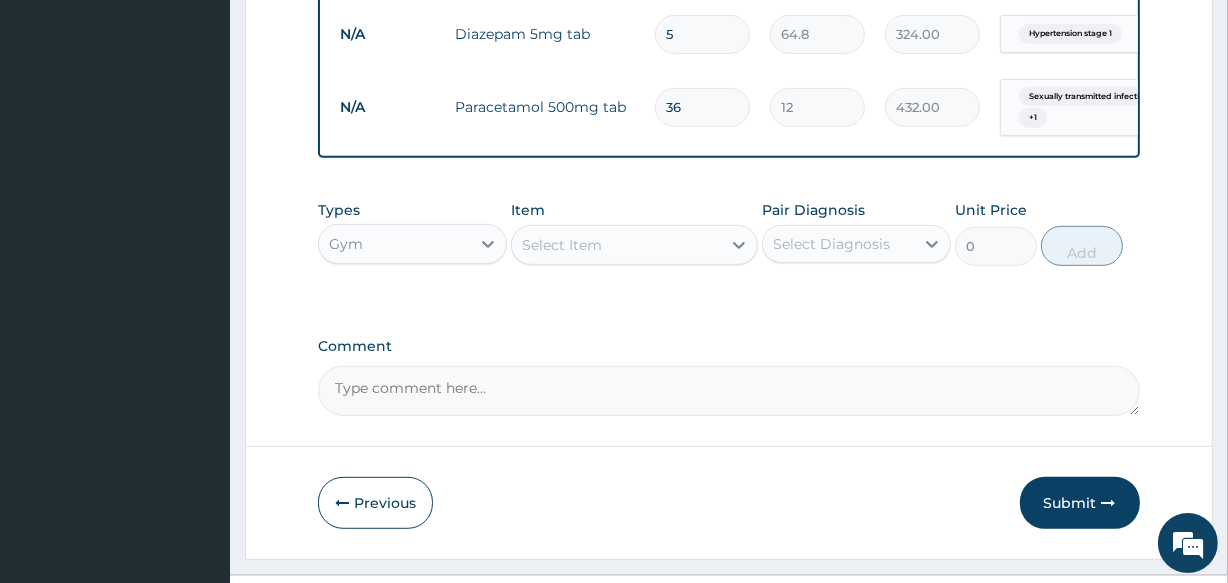 click on "Gym" at bounding box center (394, 244) 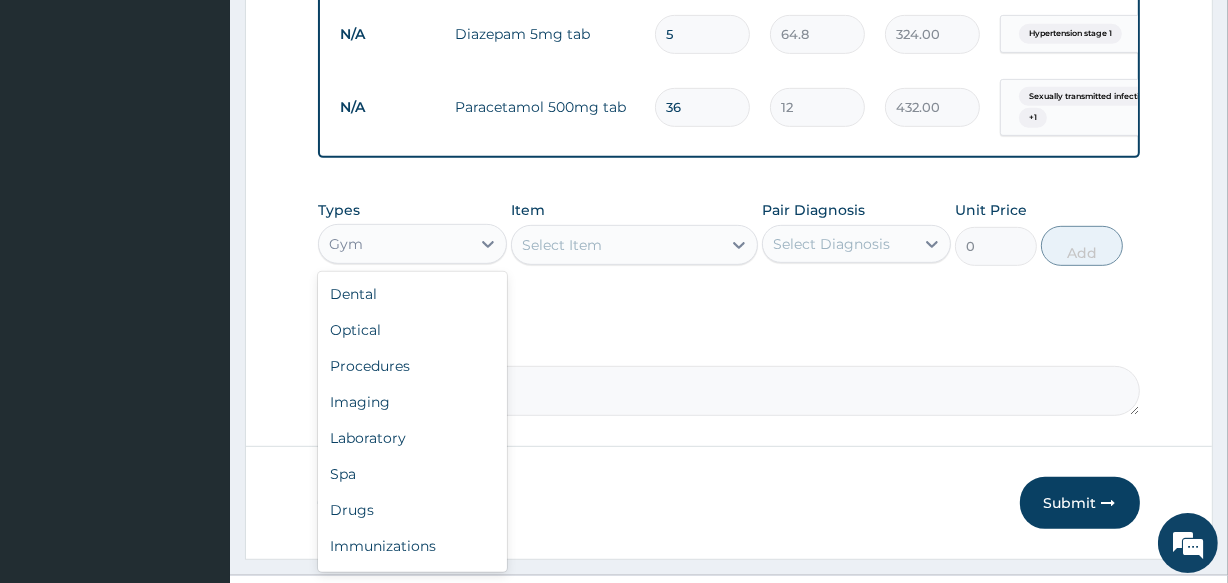 scroll, scrollTop: 68, scrollLeft: 0, axis: vertical 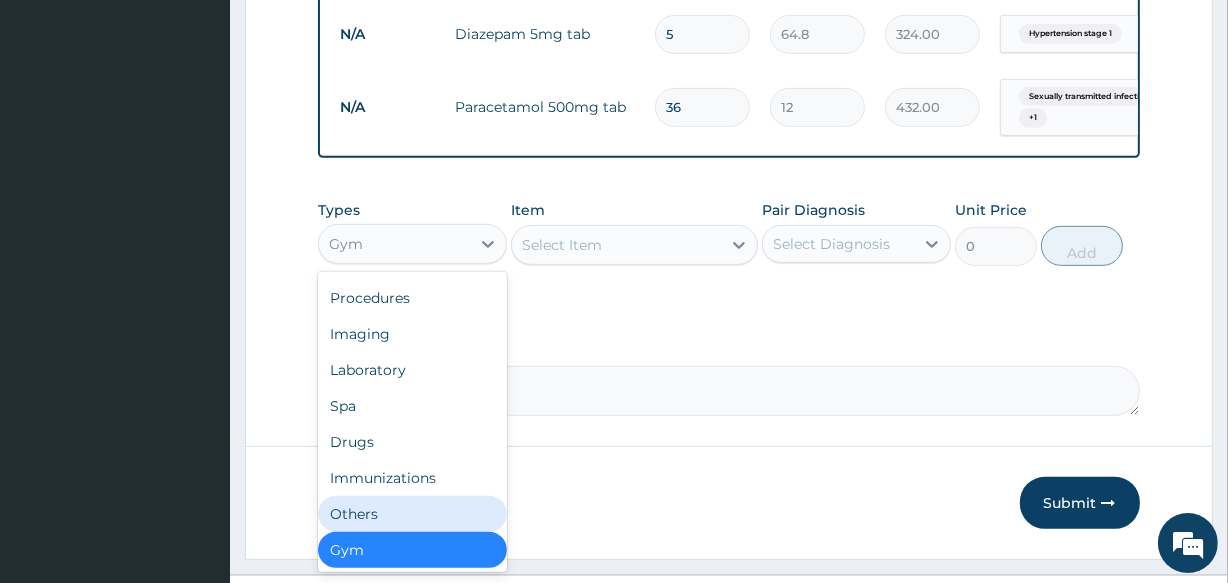 click on "Others" at bounding box center [412, 514] 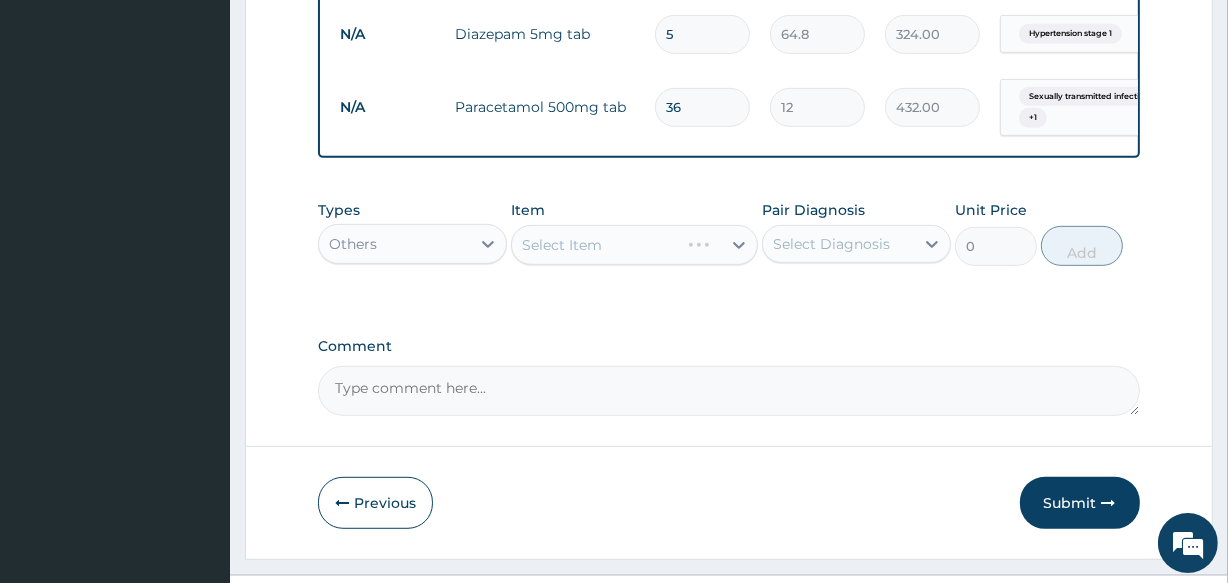 click on "Select Item" at bounding box center [634, 245] 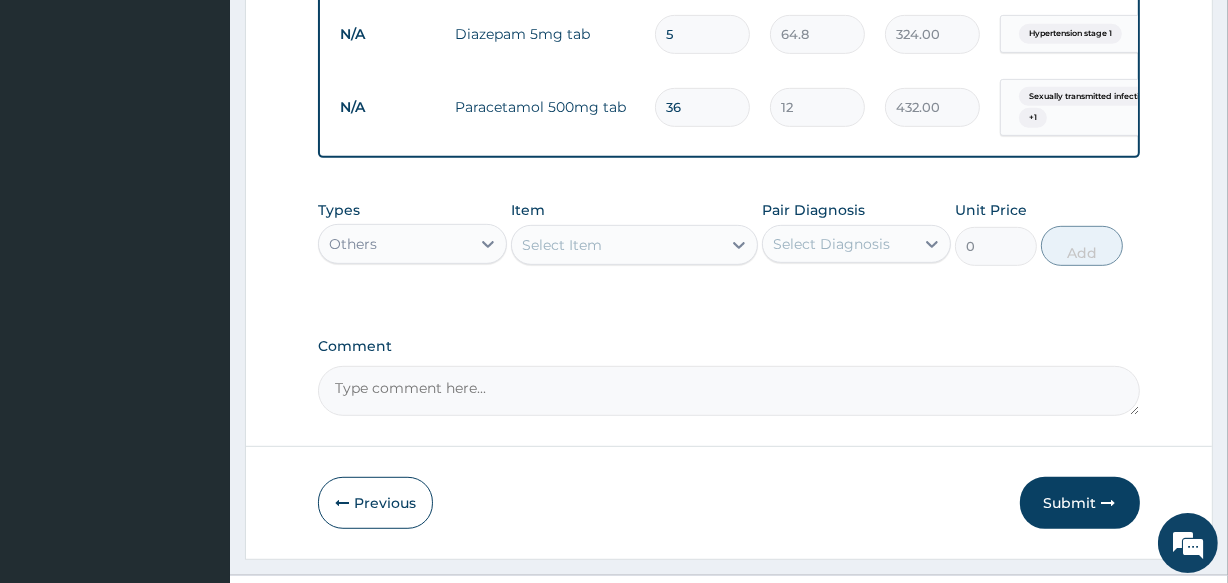 click on "Select Item" at bounding box center [616, 245] 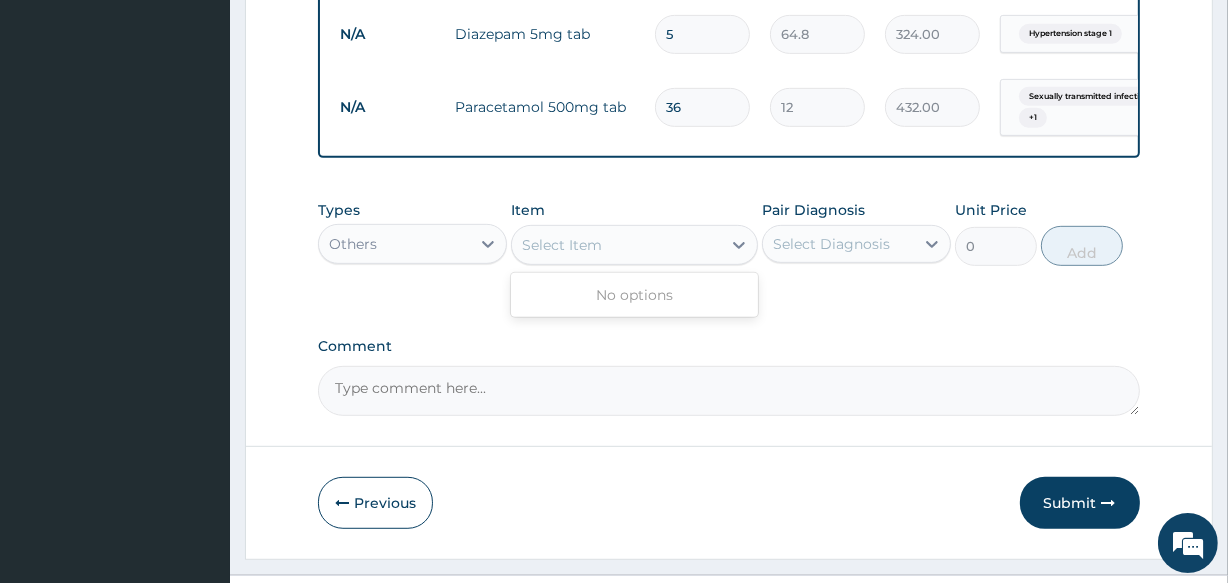click on "Select Item" at bounding box center [616, 245] 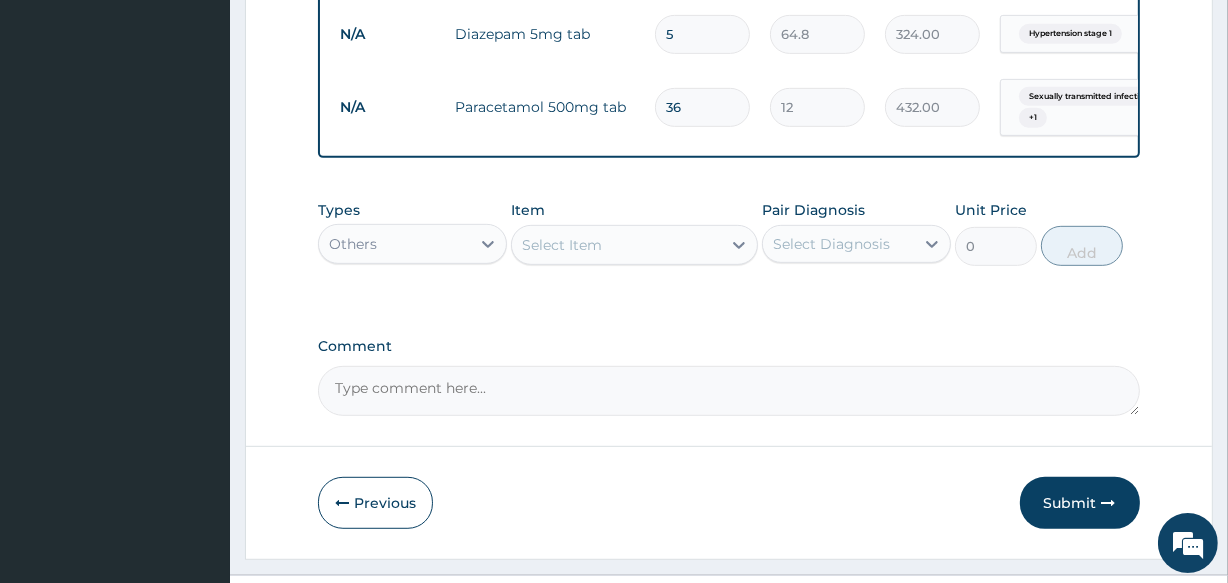 click on "Select Item" at bounding box center (616, 245) 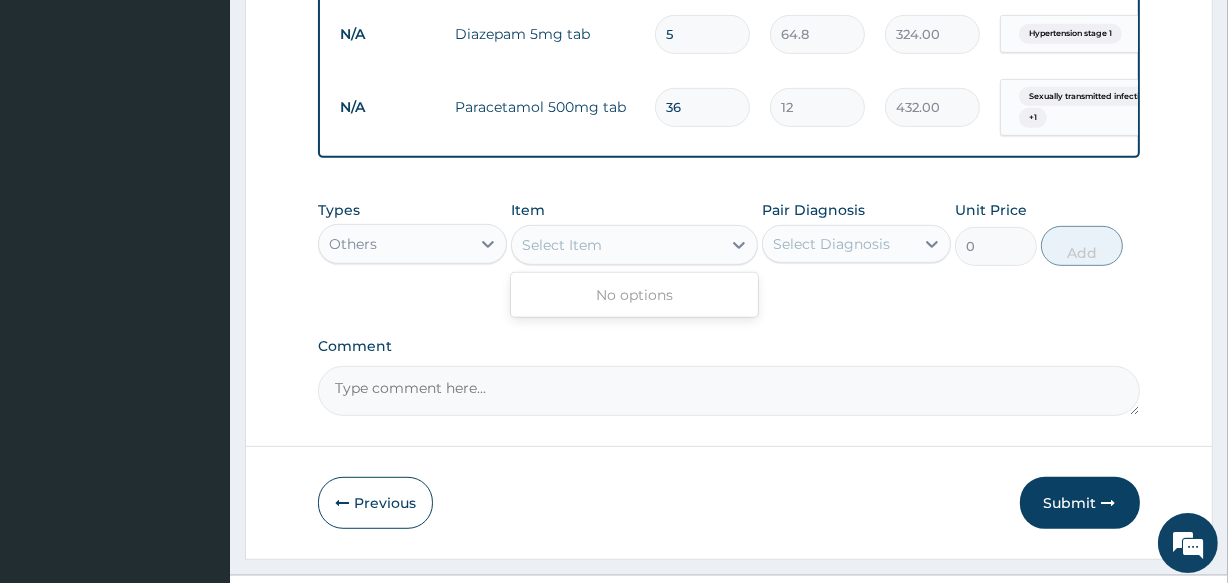 drag, startPoint x: 708, startPoint y: 263, endPoint x: 599, endPoint y: 264, distance: 109.004585 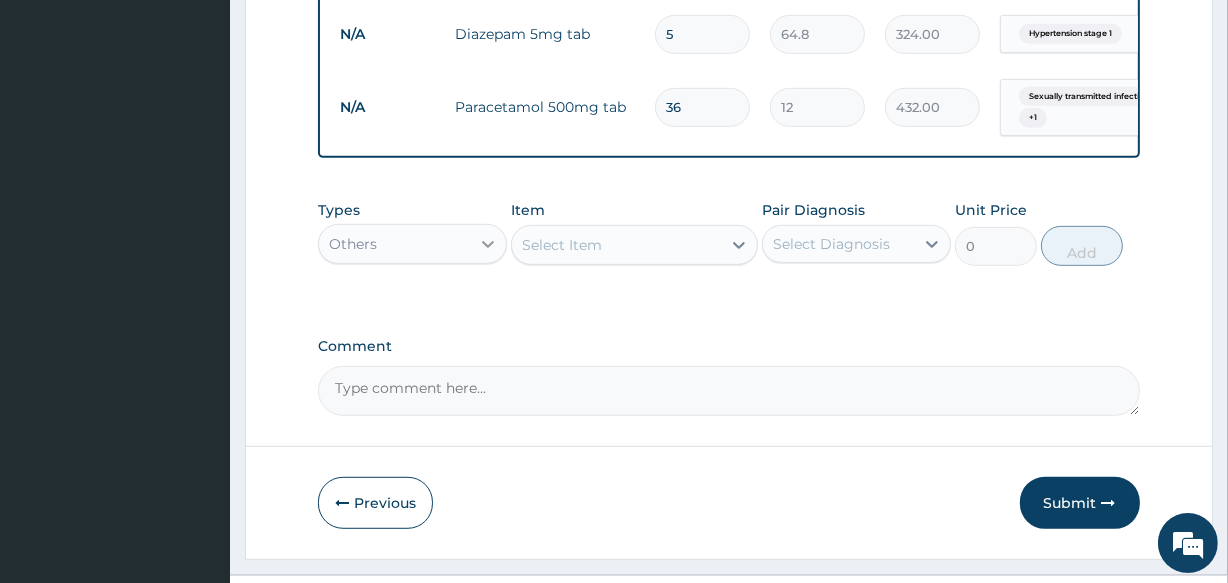 click 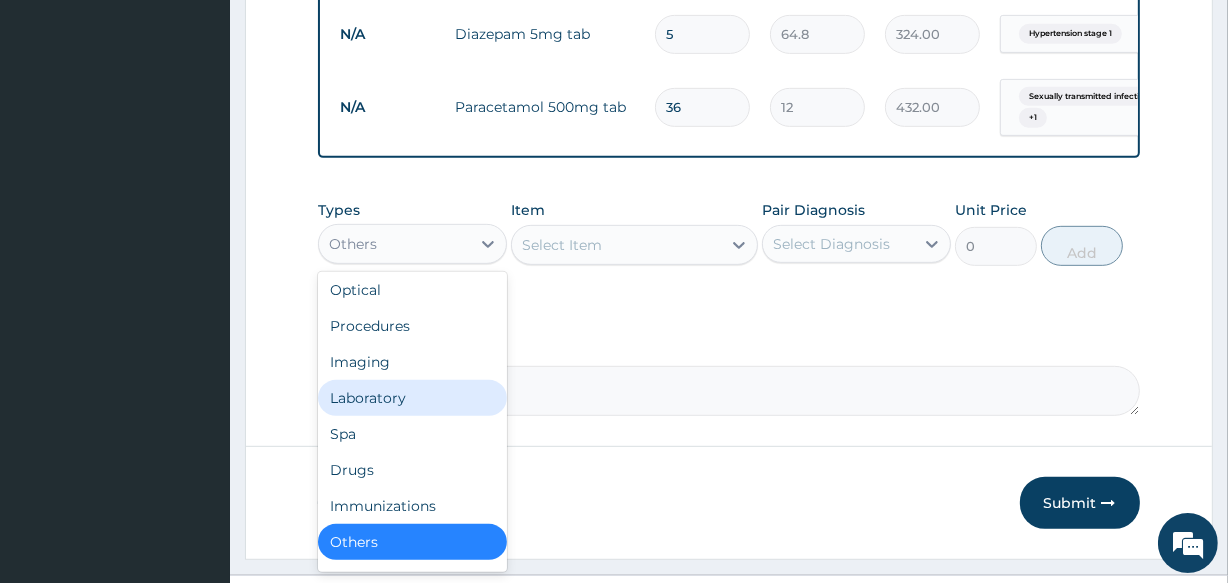 scroll, scrollTop: 0, scrollLeft: 0, axis: both 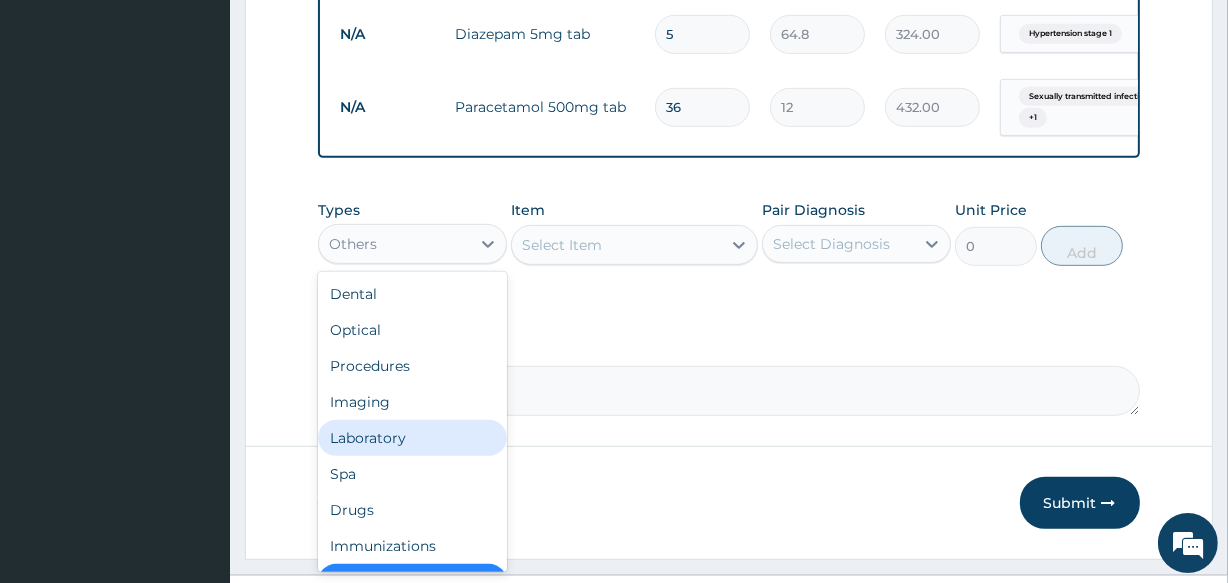 click on "Laboratory" at bounding box center [412, 438] 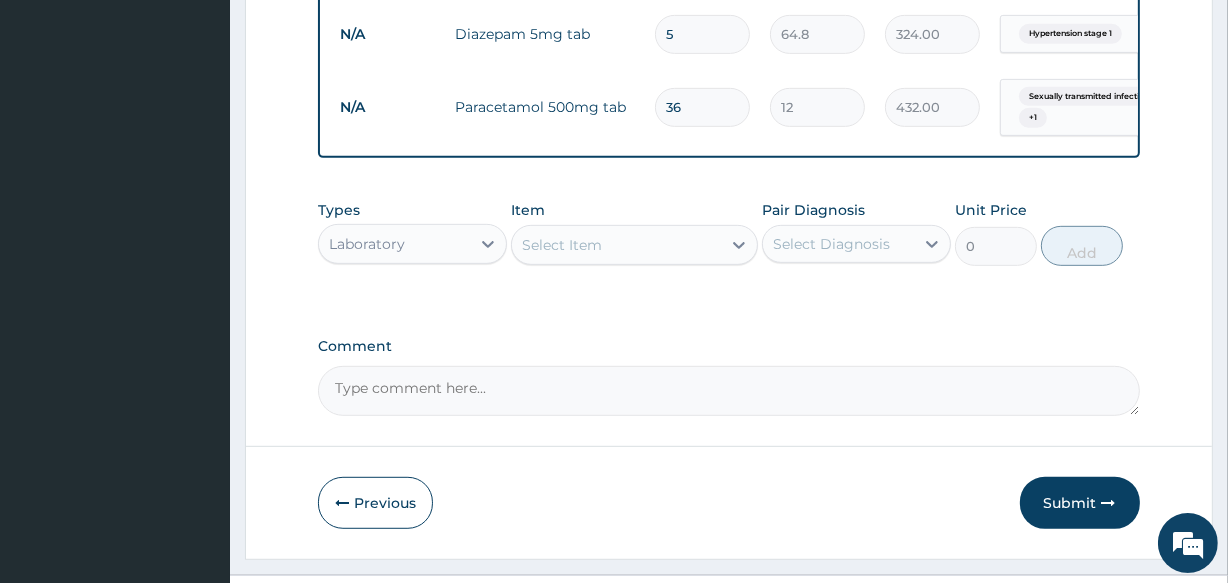 drag, startPoint x: 685, startPoint y: 236, endPoint x: 695, endPoint y: 251, distance: 18.027756 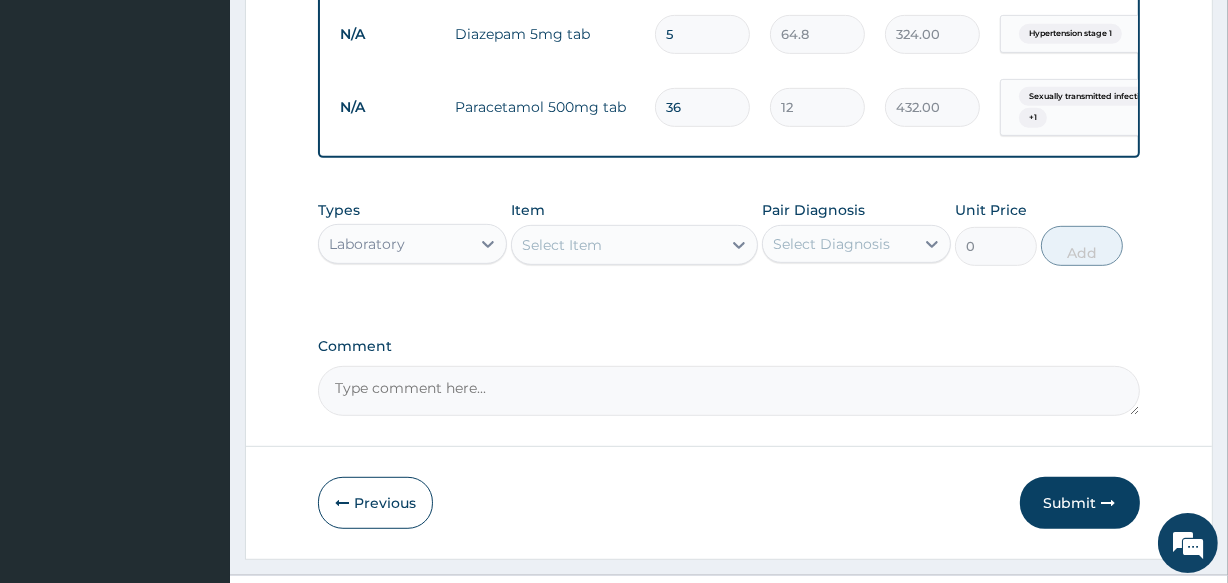 click on "Select Item" at bounding box center [616, 245] 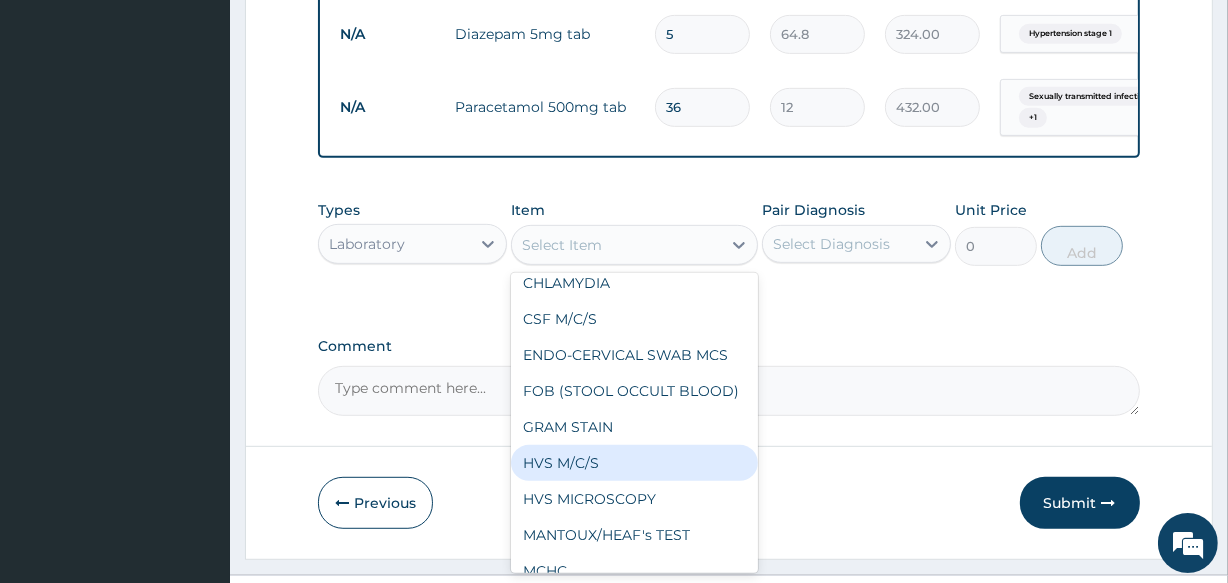 scroll, scrollTop: 0, scrollLeft: 0, axis: both 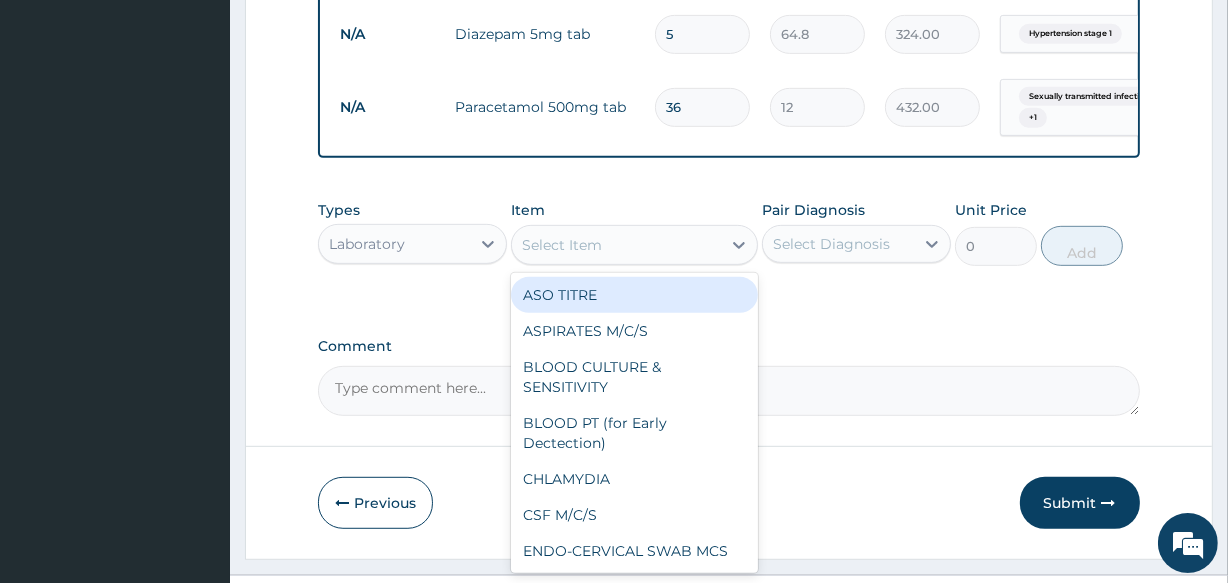 click on "Select Item" at bounding box center [616, 245] 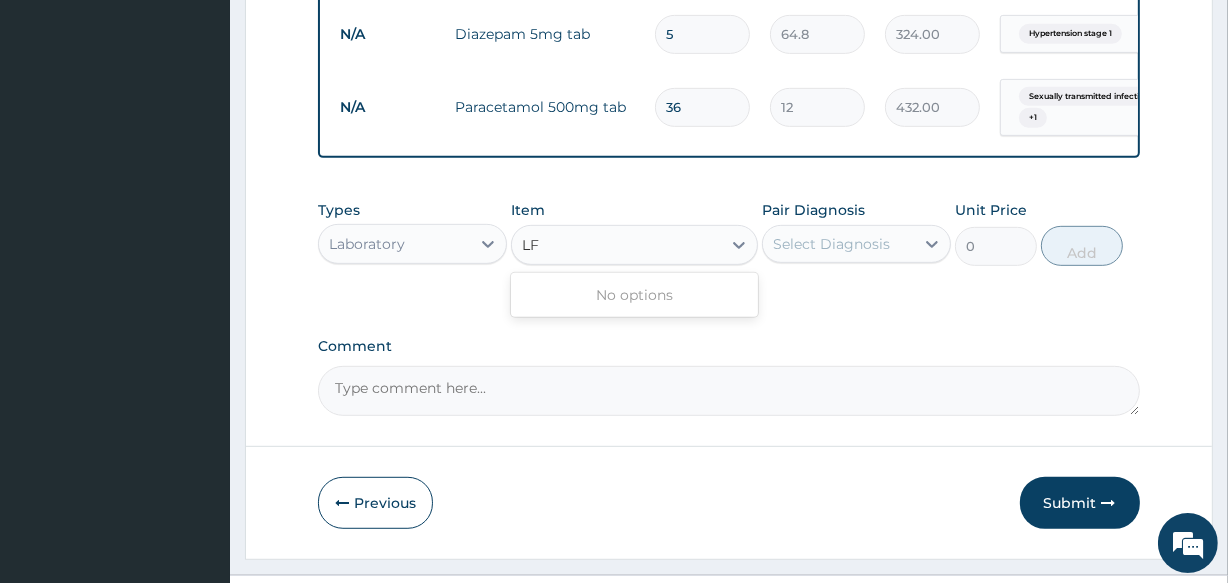 type on "L" 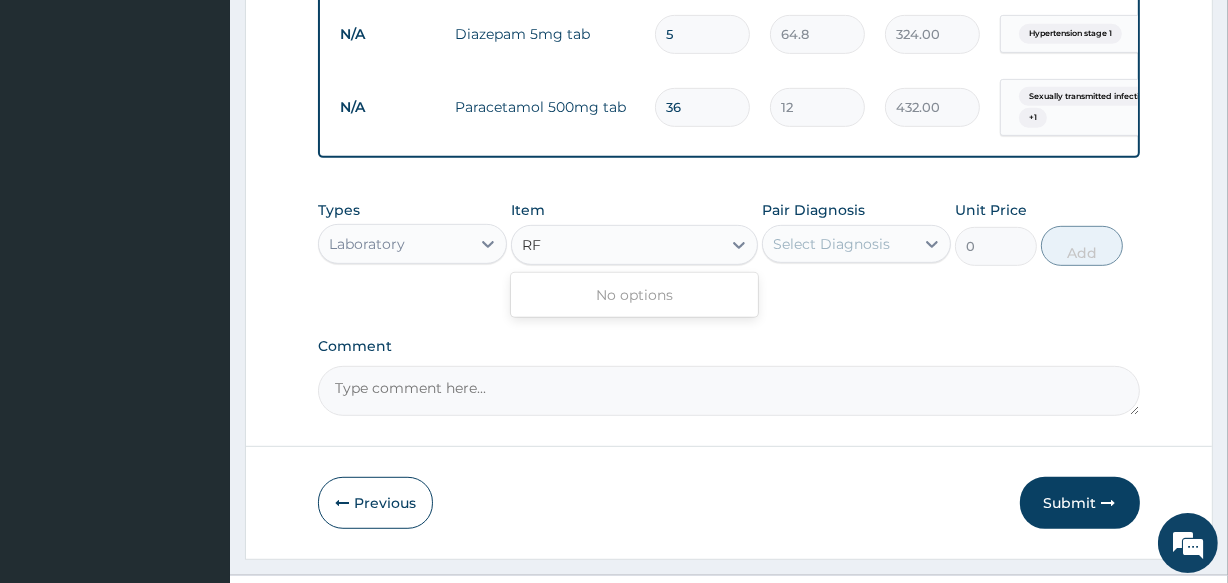 type on "R" 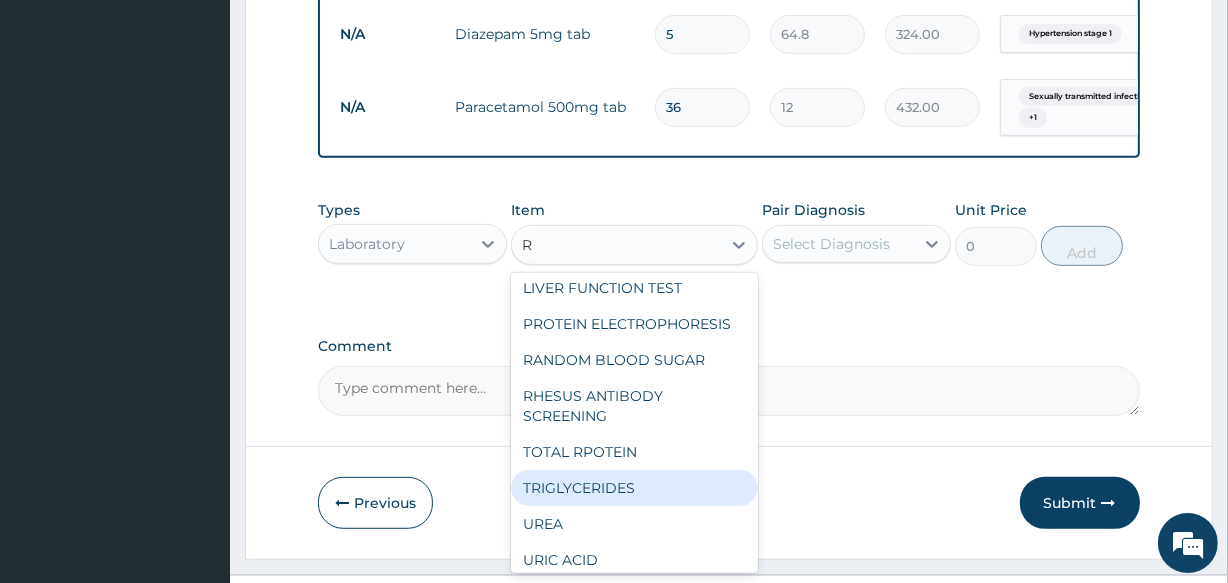 scroll, scrollTop: 2727, scrollLeft: 0, axis: vertical 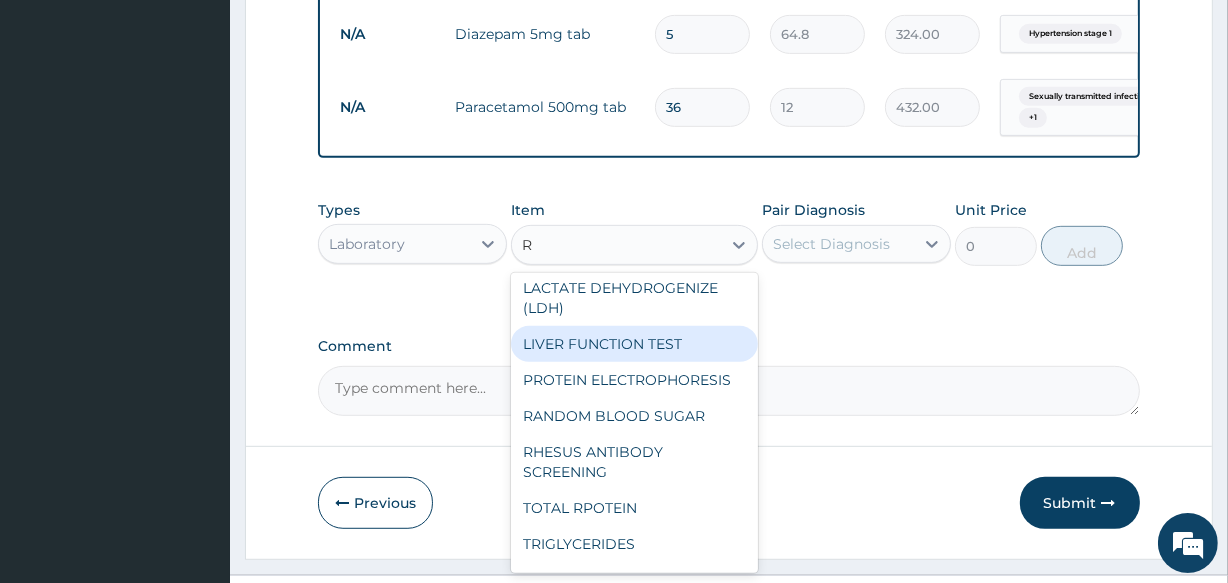 click on "LIVER FUNCTION TEST" at bounding box center [634, 344] 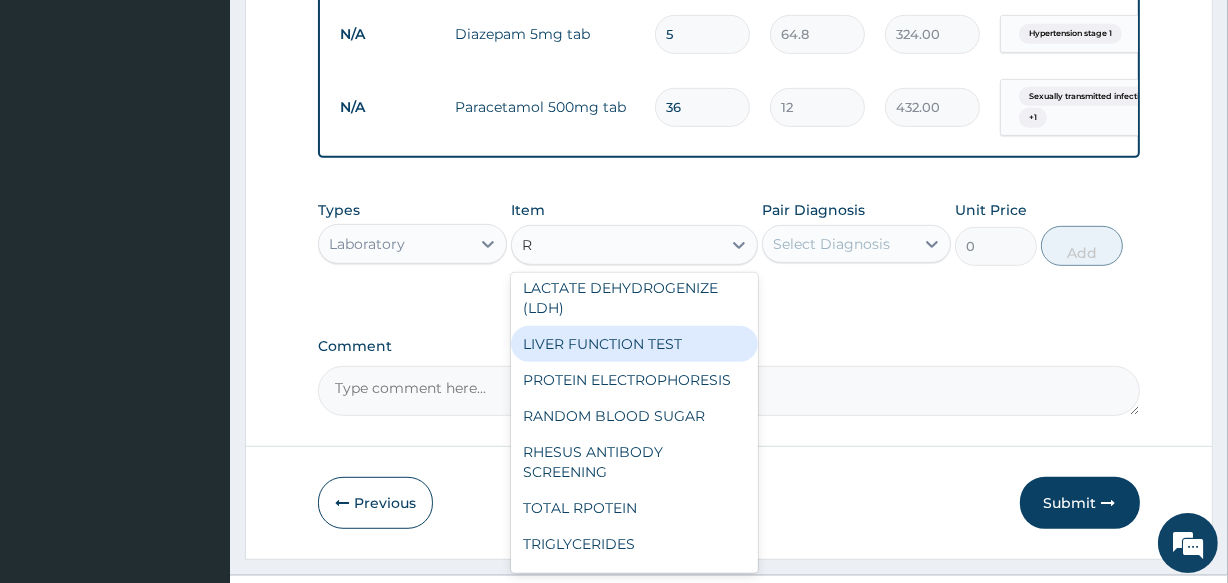 type 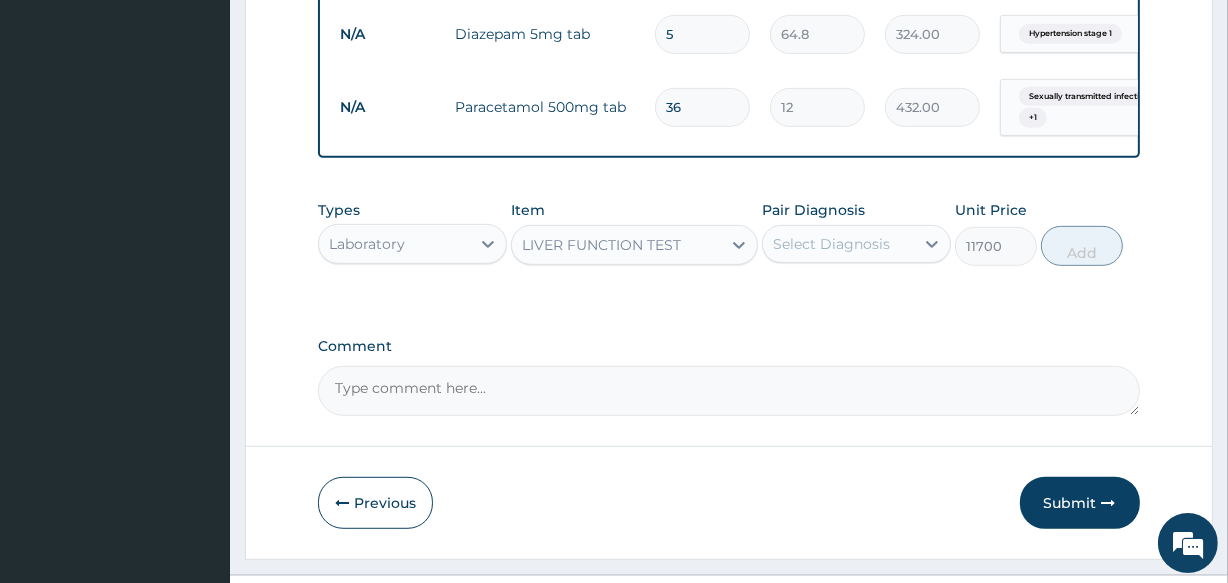 click on "Select Diagnosis" at bounding box center [831, 244] 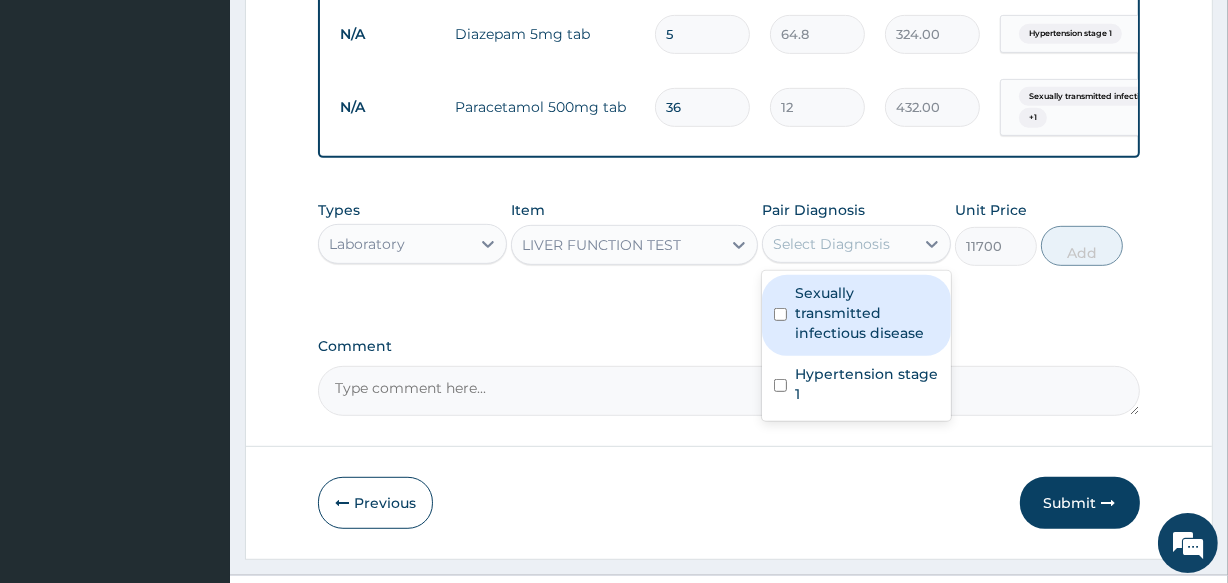 click on "Select Diagnosis" at bounding box center [831, 244] 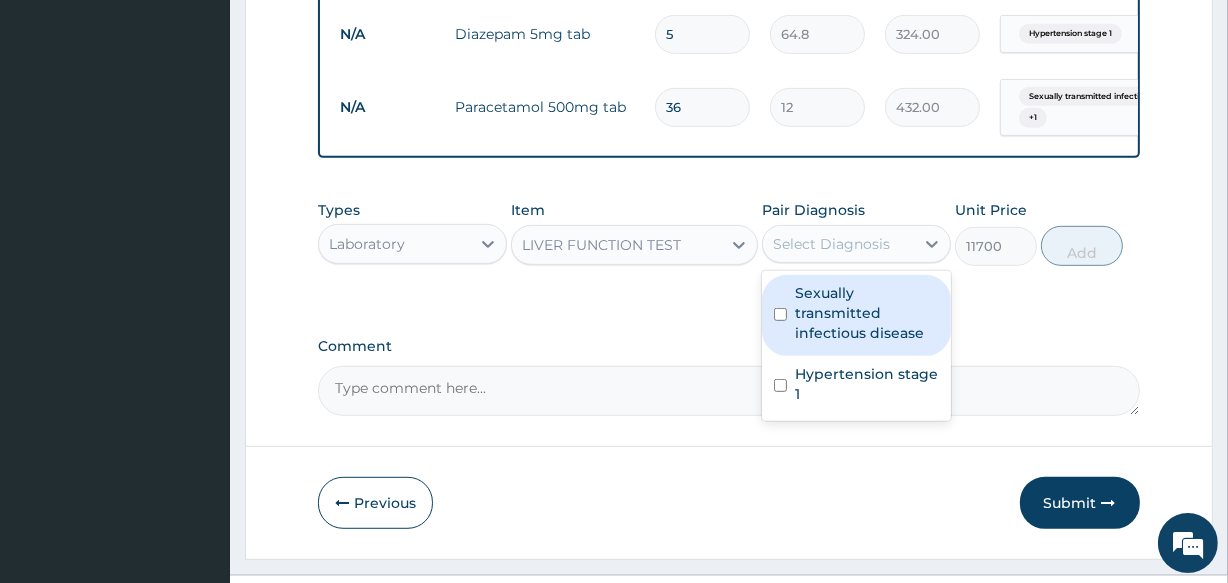 click on "Select Diagnosis" at bounding box center (831, 244) 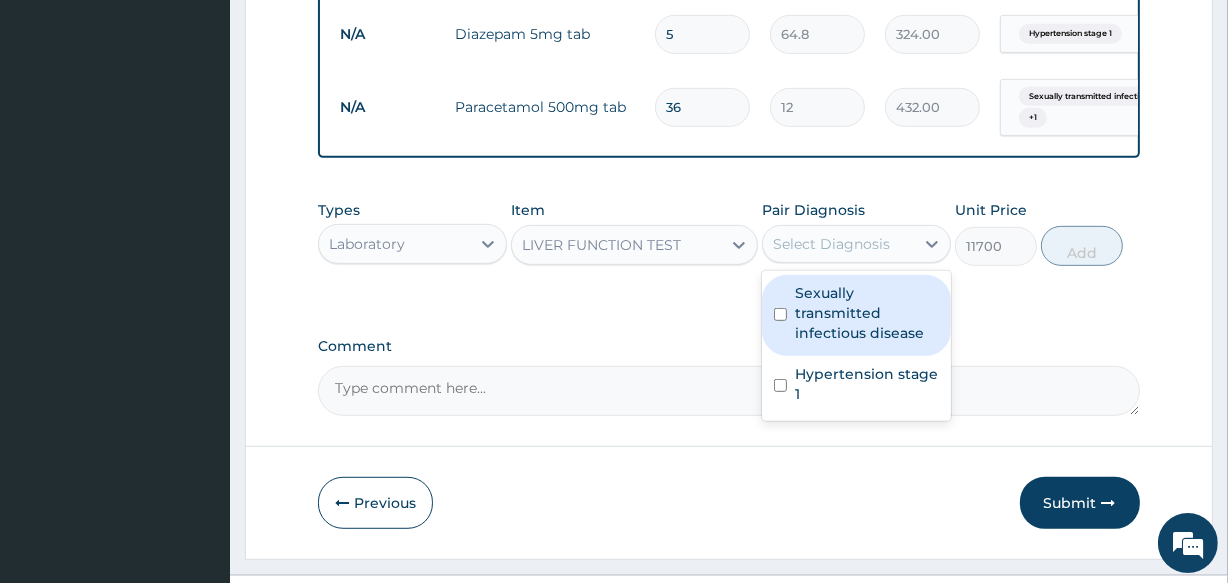 click on "Select Diagnosis" at bounding box center [831, 244] 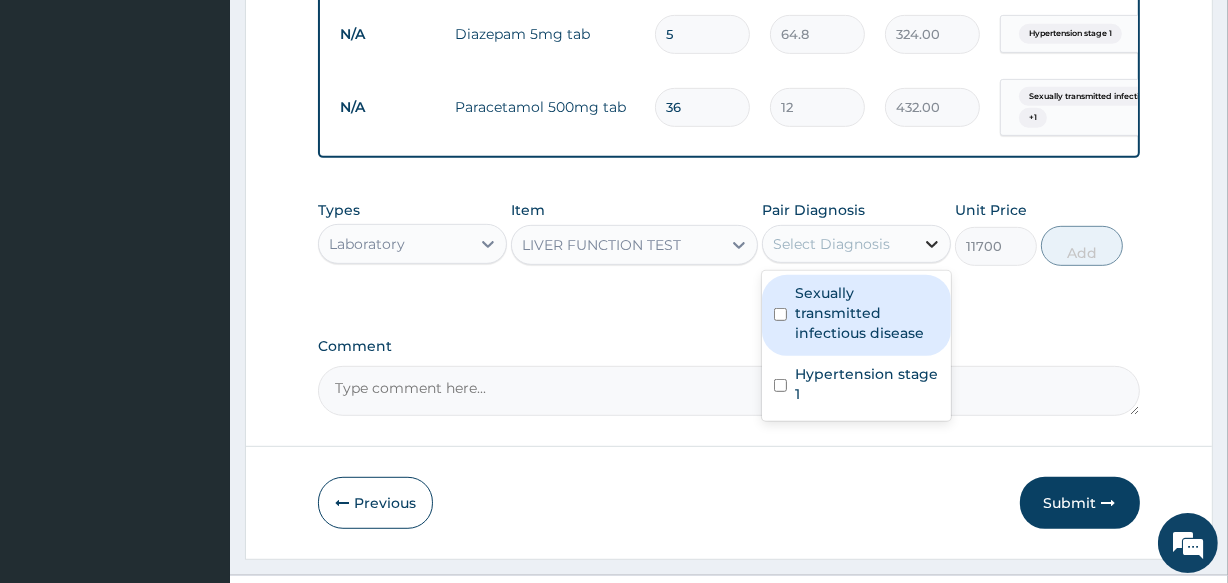click at bounding box center (932, 244) 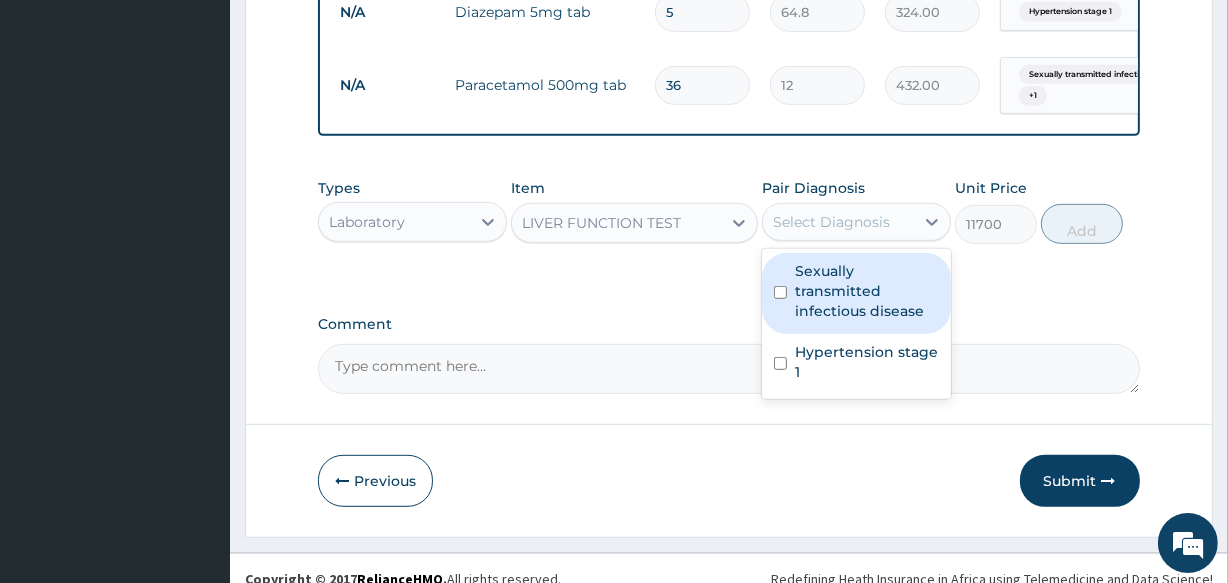 scroll, scrollTop: 923, scrollLeft: 0, axis: vertical 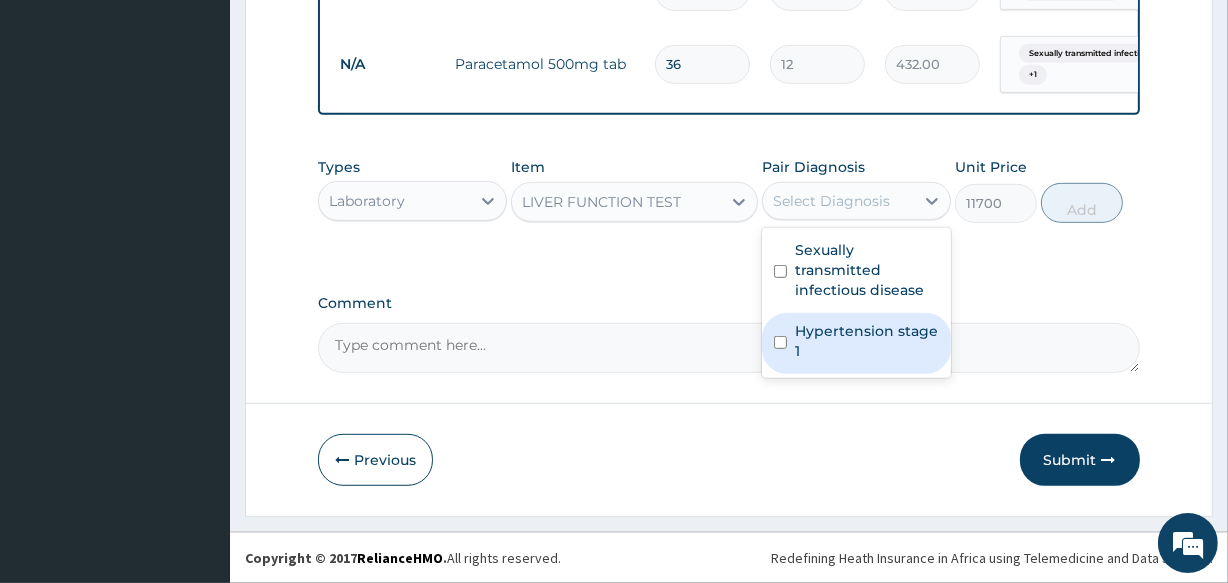 click on "Comment" at bounding box center (728, 348) 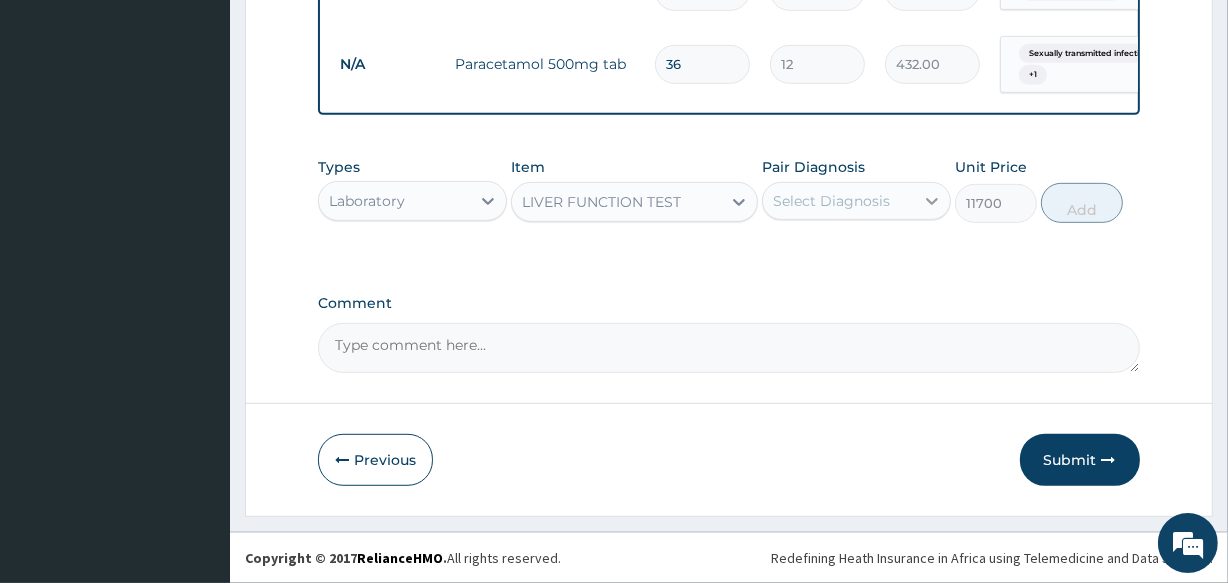 click at bounding box center [932, 201] 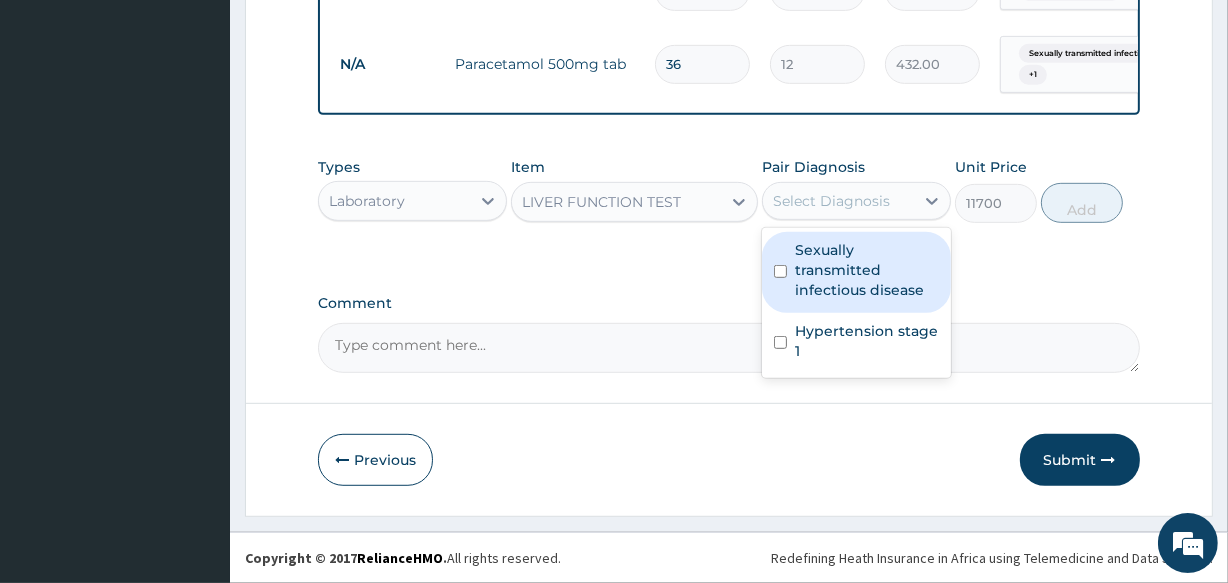 click on "Sexually transmitted infectious disease" at bounding box center (867, 270) 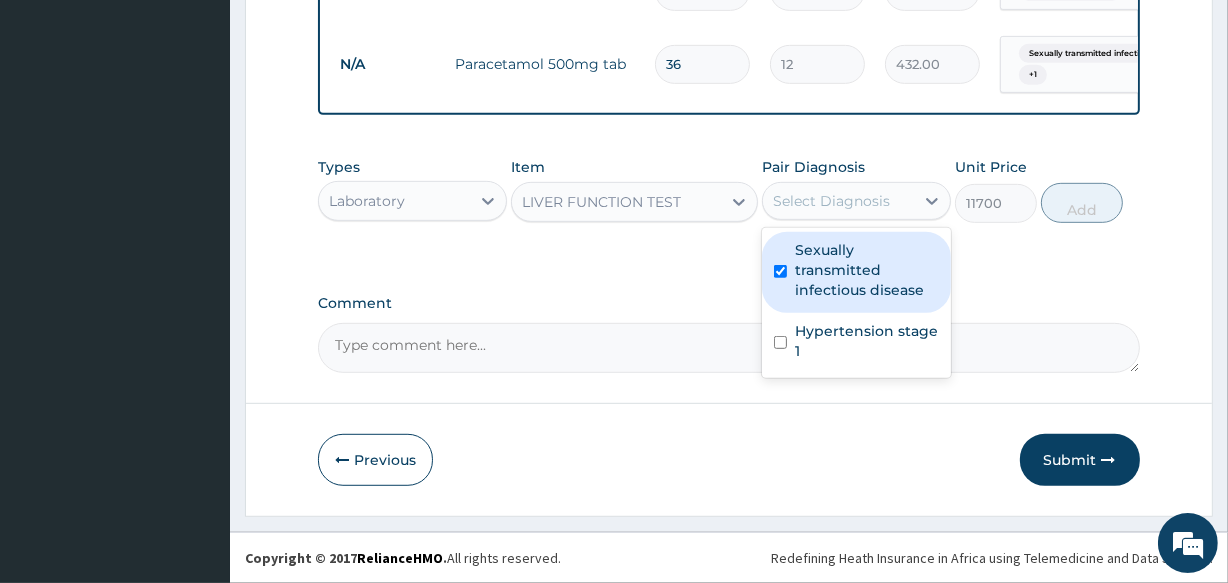 checkbox on "true" 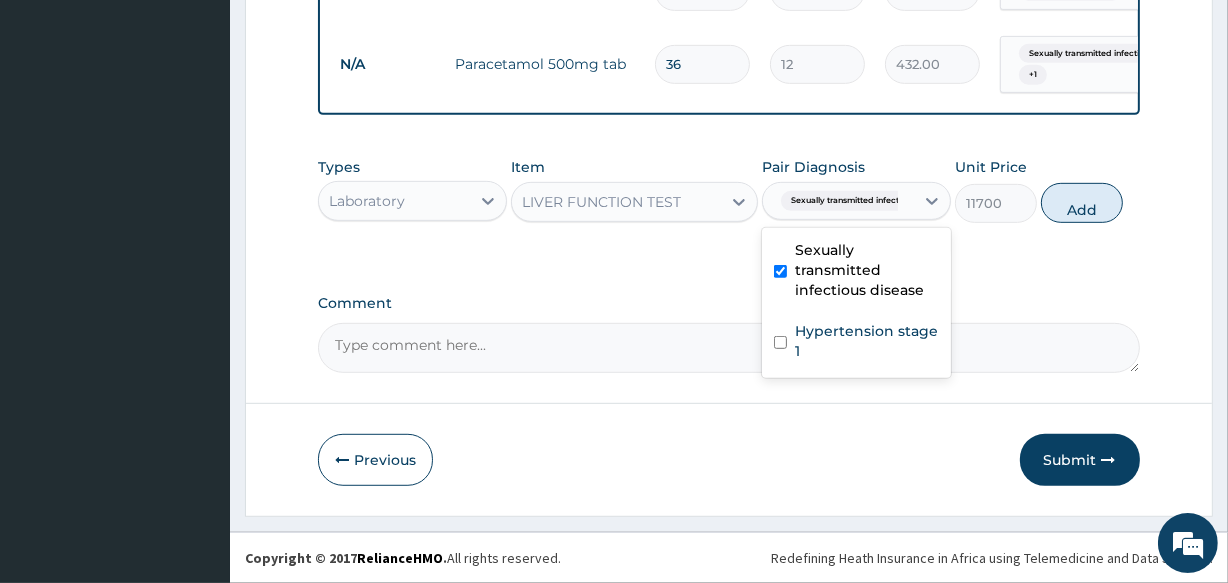 click on "Types Laboratory Item LIVER FUNCTION TEST Pair Diagnosis option Sexually transmitted infectious disease, selected. option Sexually transmitted infectious disease selected, 1 of 2. 2 results available. Use Up and Down to choose options, press Enter to select the currently focused option, press Escape to exit the menu, press Tab to select the option and exit the menu. Sexually transmitted infectiou... Sexually transmitted infectious disease Hypertension stage 1 Unit Price 11700 Add" at bounding box center (728, 205) 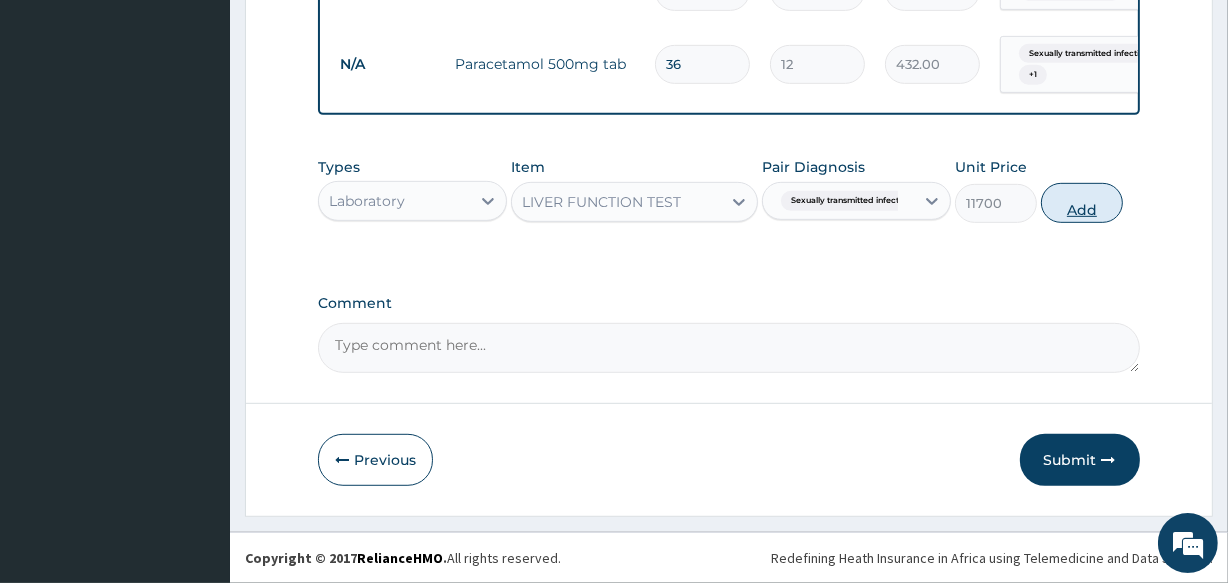 click on "Add" at bounding box center (1082, 203) 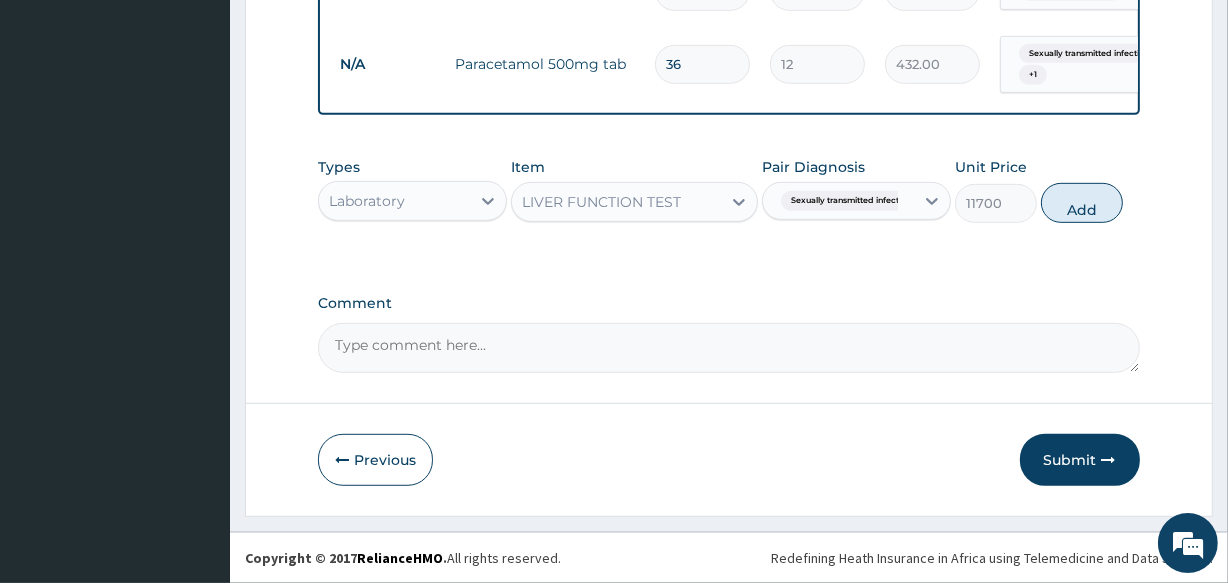 type on "0" 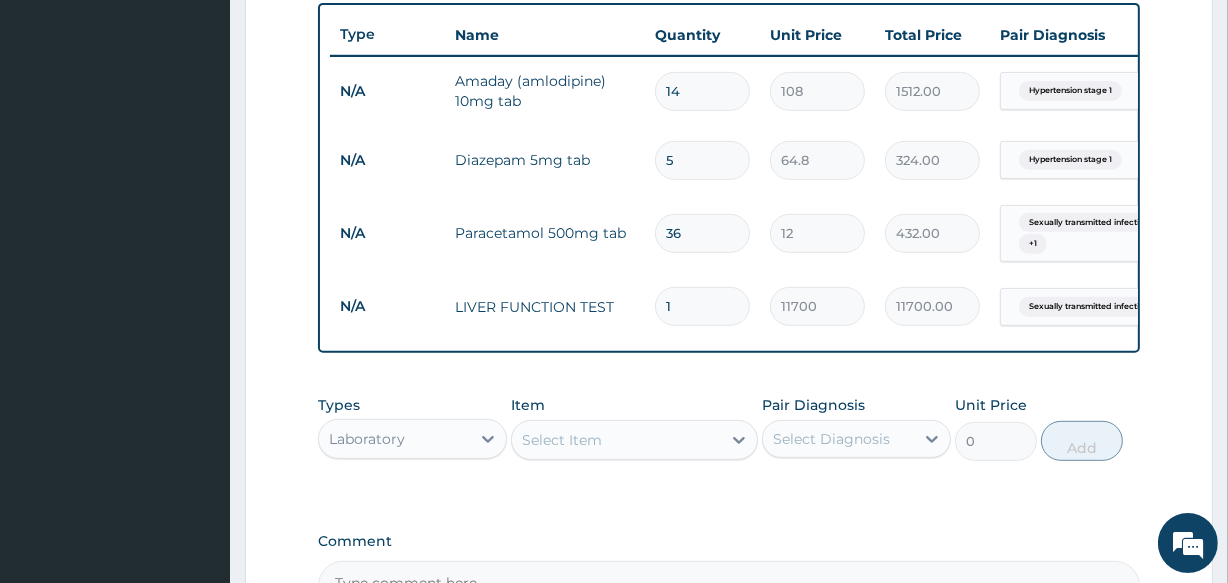 scroll, scrollTop: 832, scrollLeft: 0, axis: vertical 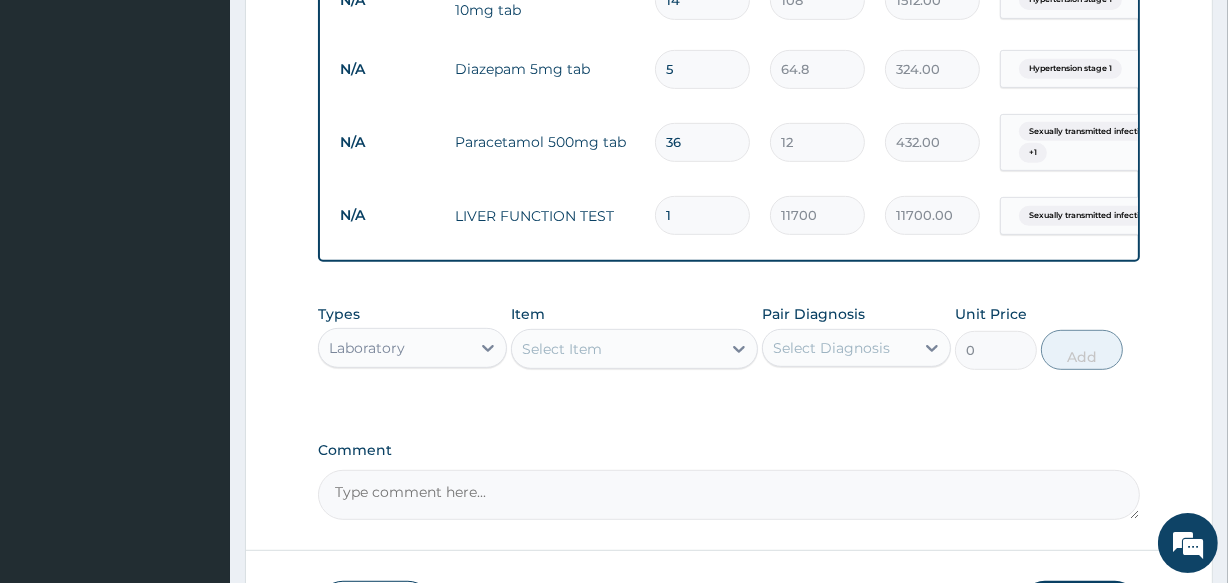 click on "Laboratory" at bounding box center (394, 348) 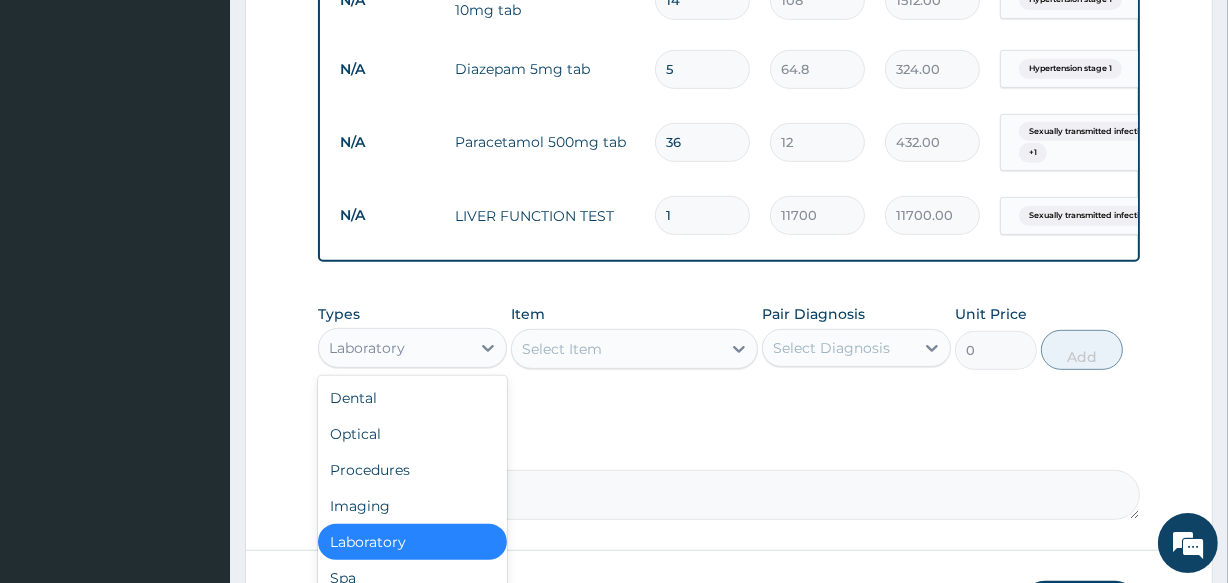 click on "Laboratory" at bounding box center (394, 348) 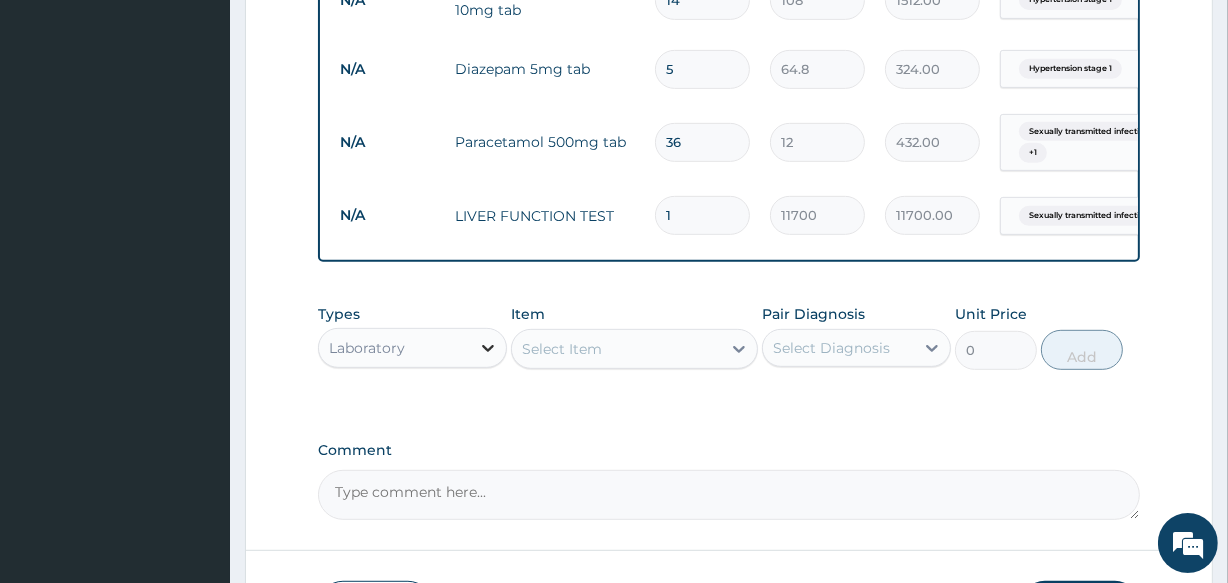 click 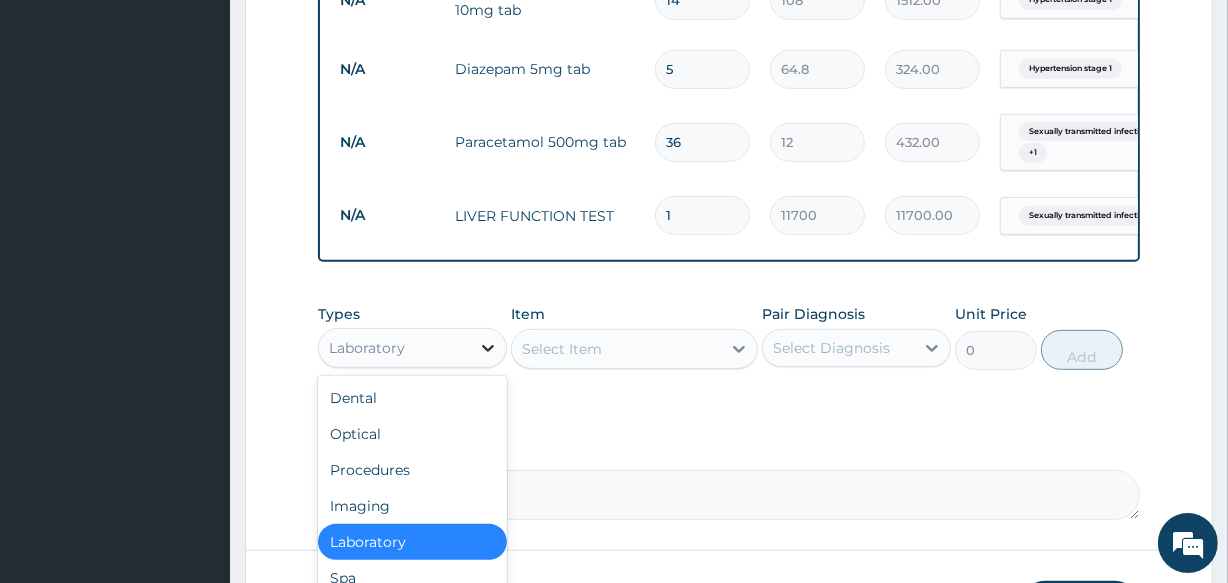 click 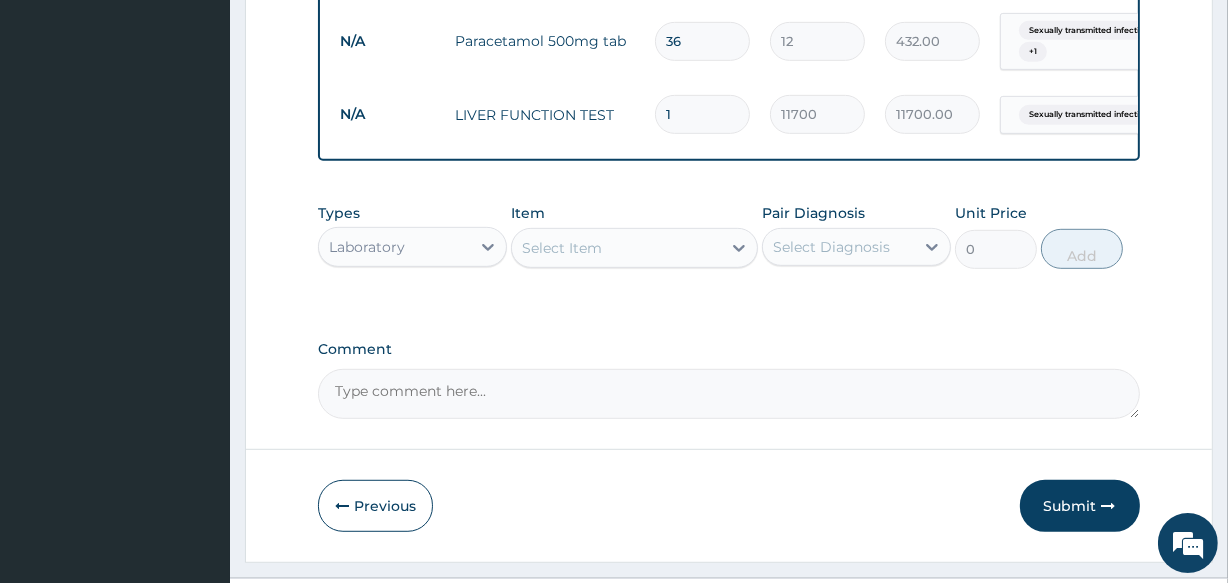 scroll, scrollTop: 901, scrollLeft: 0, axis: vertical 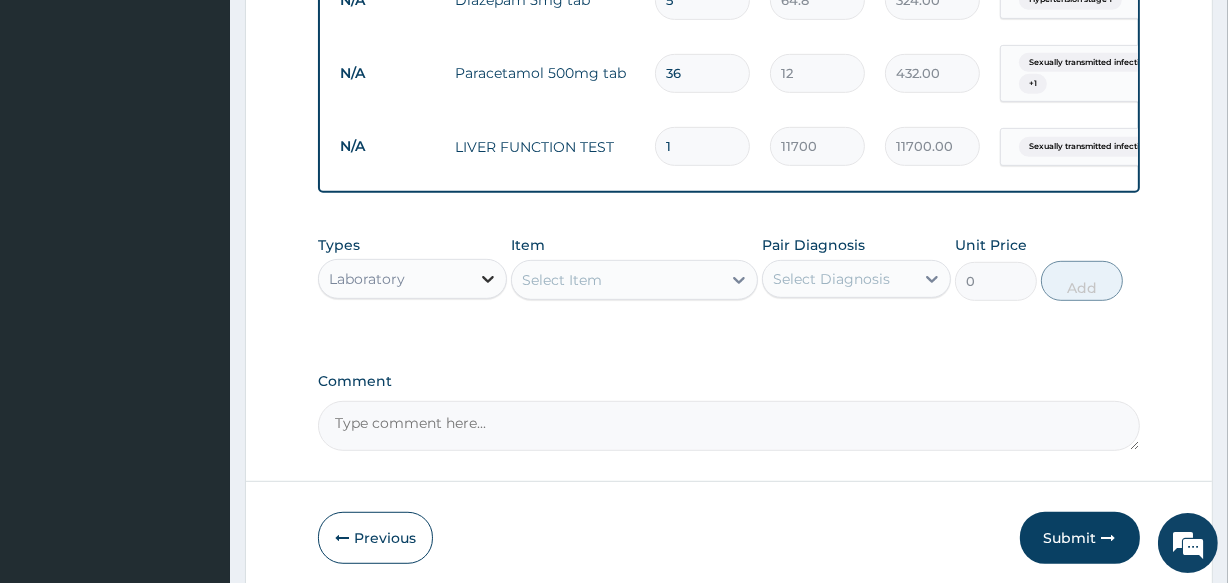 click at bounding box center [488, 279] 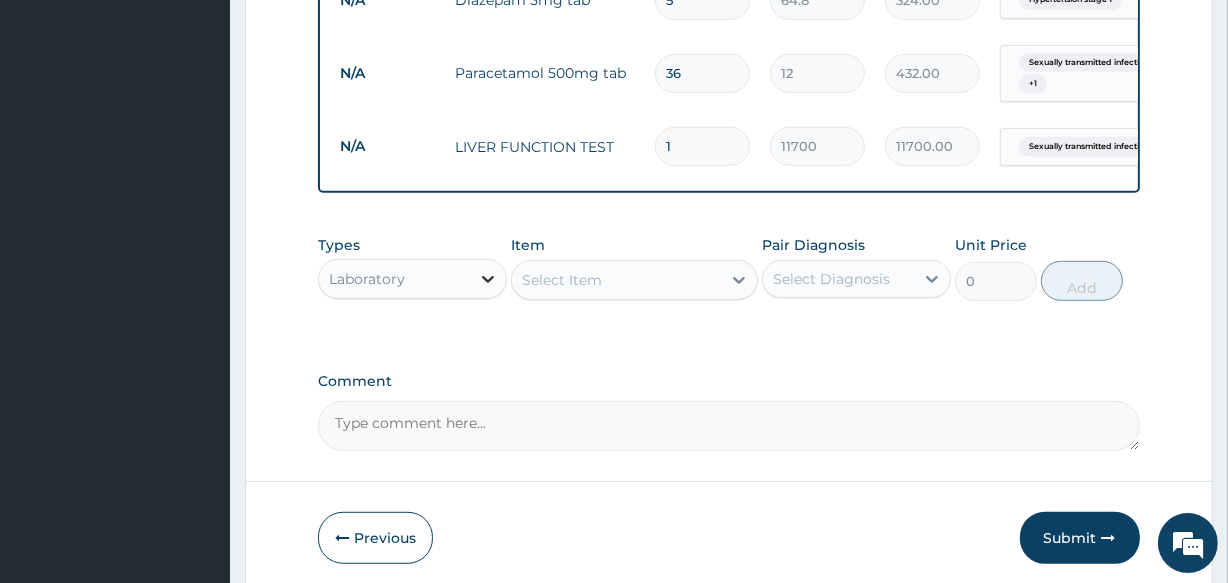 click at bounding box center [488, 279] 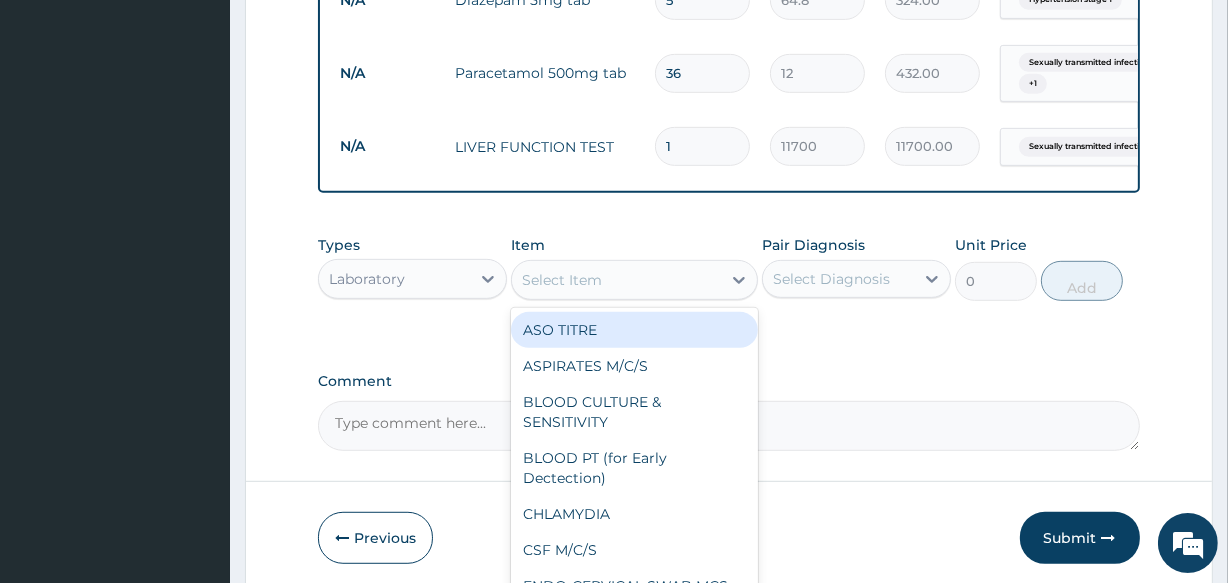 click on "Select Item" at bounding box center [616, 280] 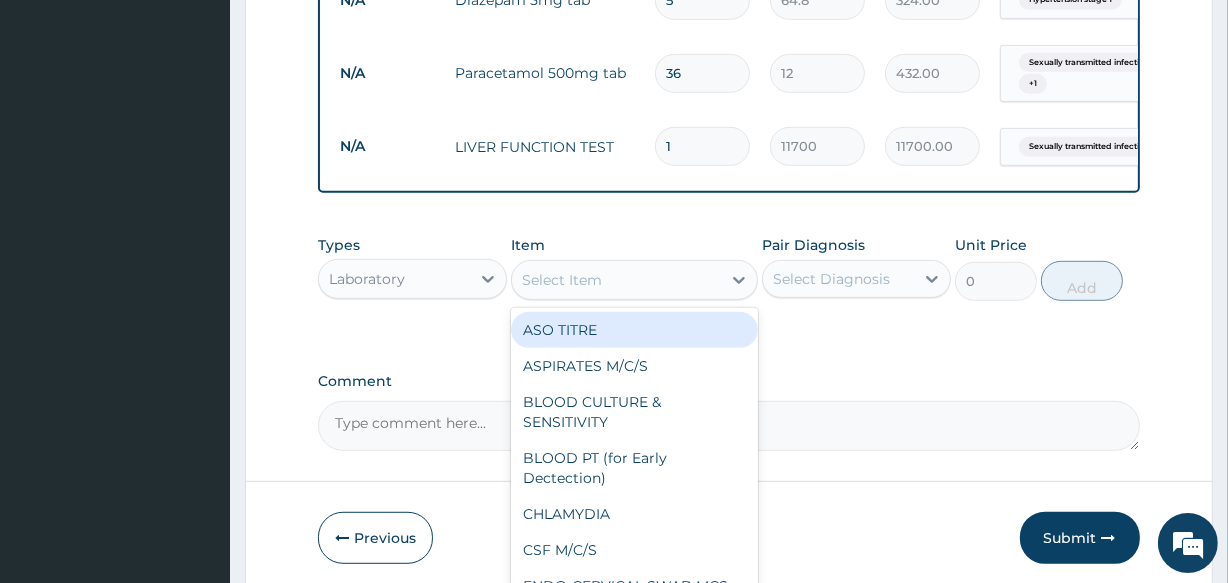 type on "r" 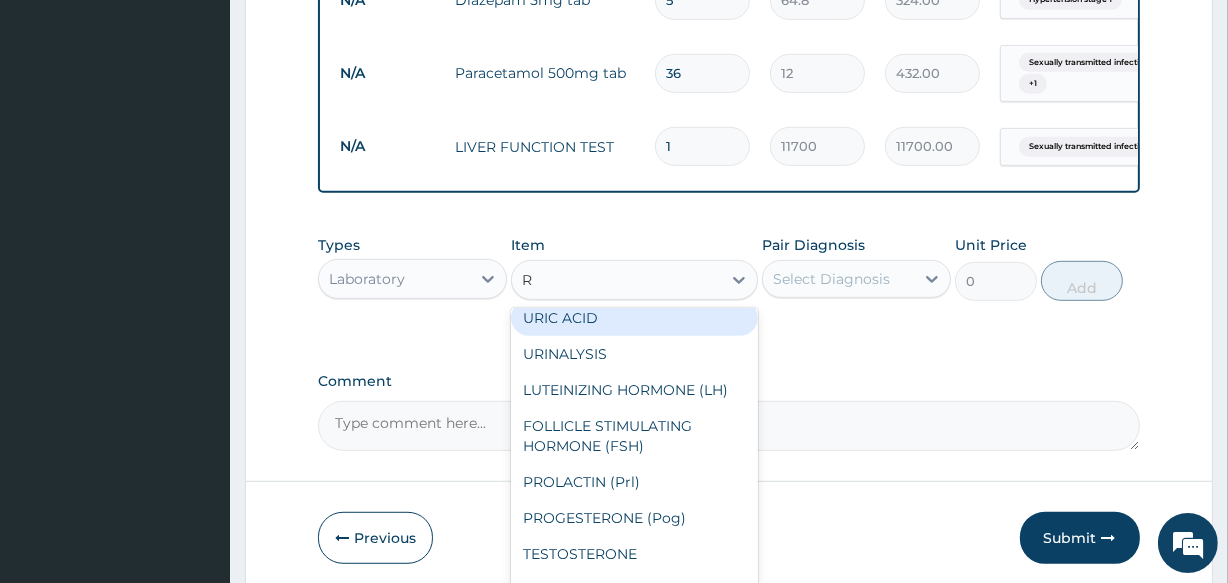 scroll, scrollTop: 3059, scrollLeft: 0, axis: vertical 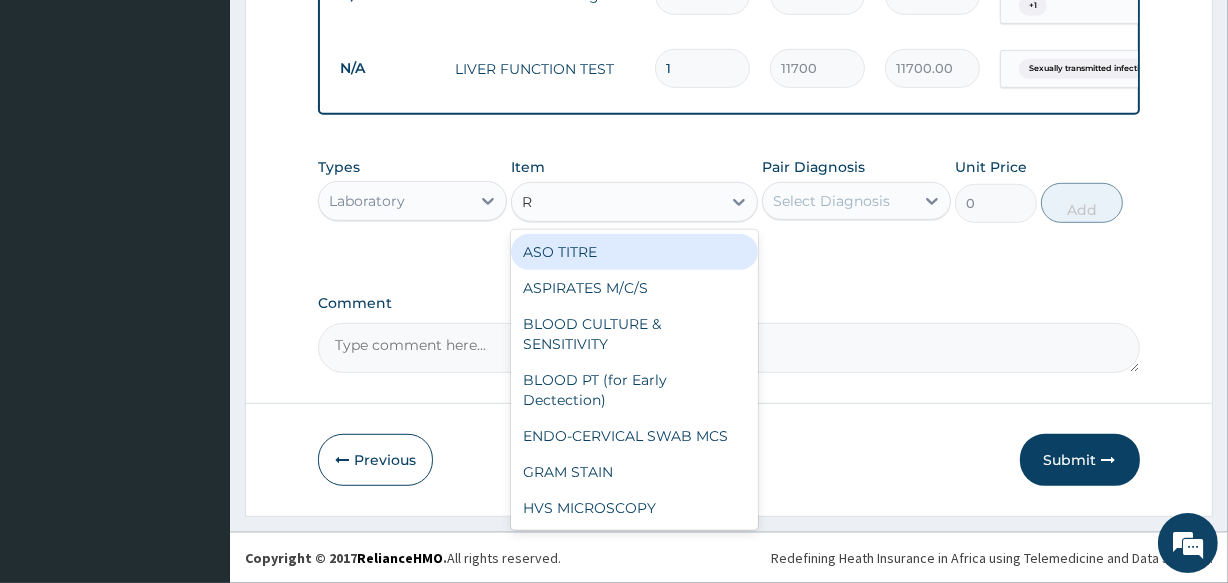 type on "R" 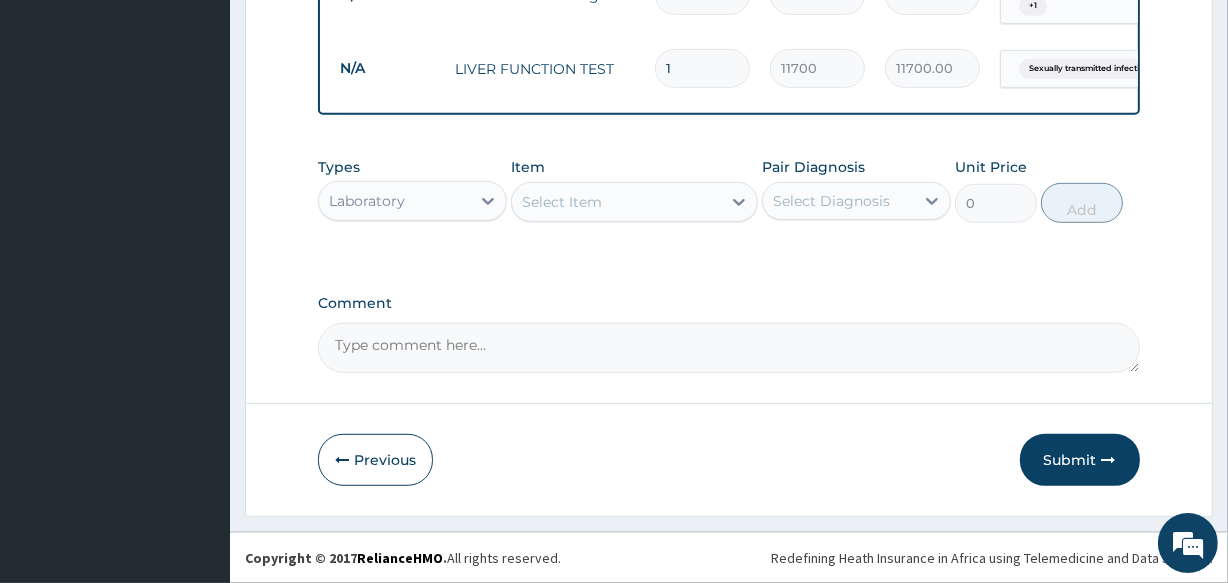 click on "Select Item" at bounding box center [562, 202] 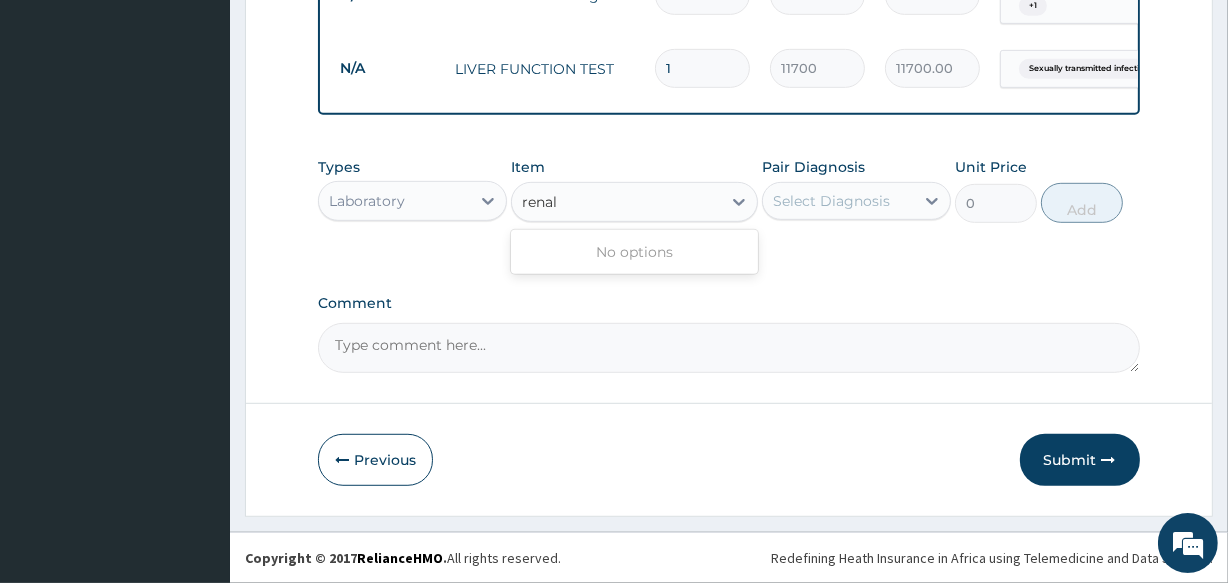 type on "renal" 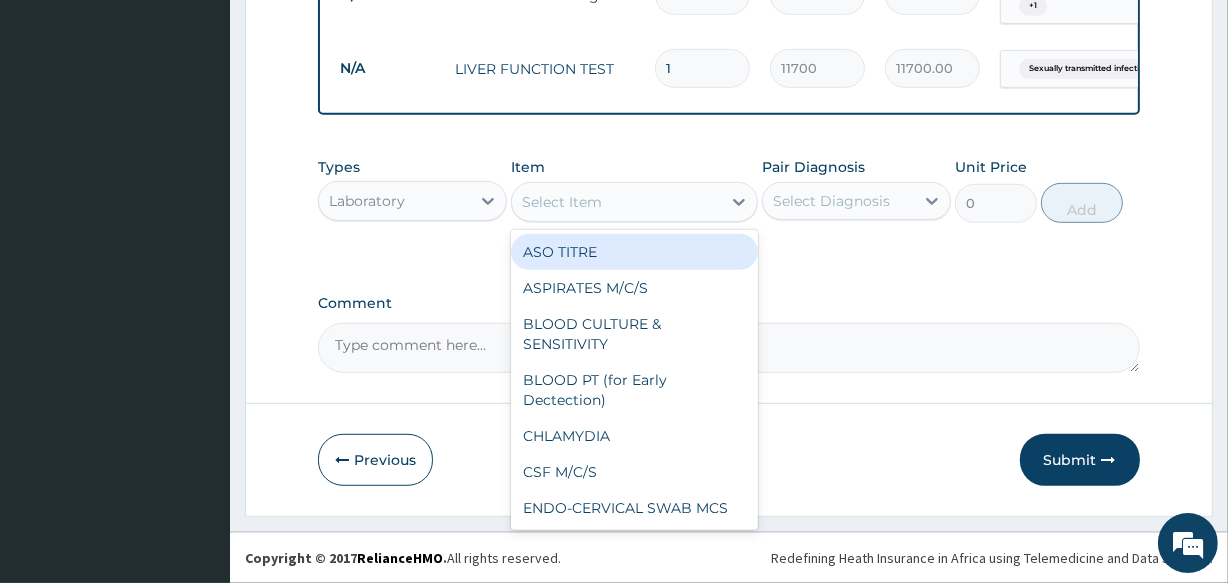click on "Select Item" at bounding box center (616, 202) 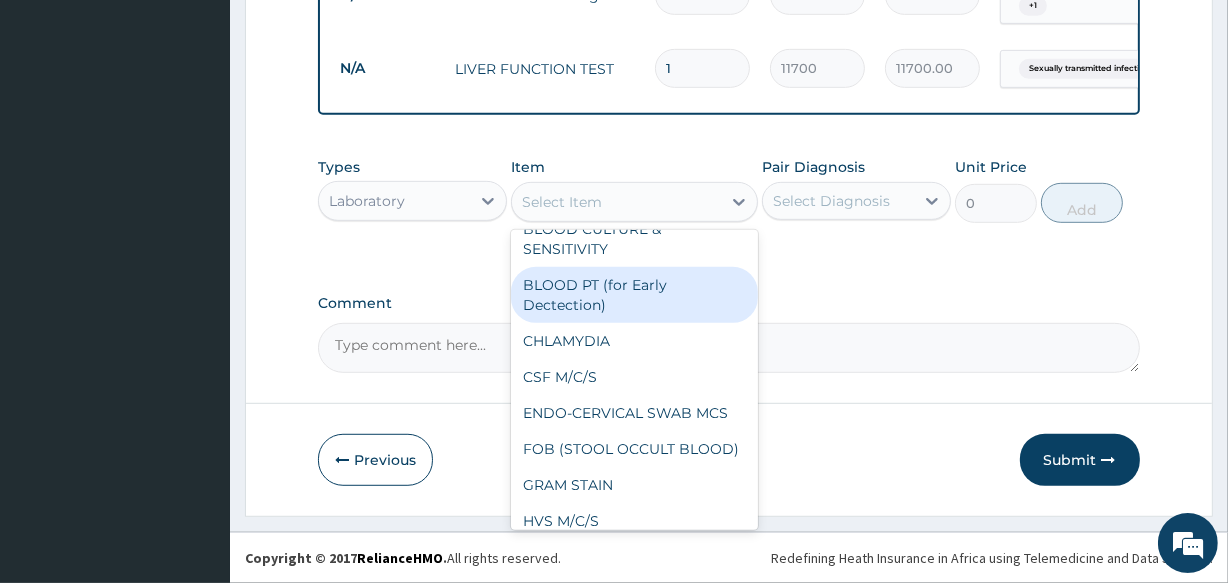 scroll, scrollTop: 90, scrollLeft: 0, axis: vertical 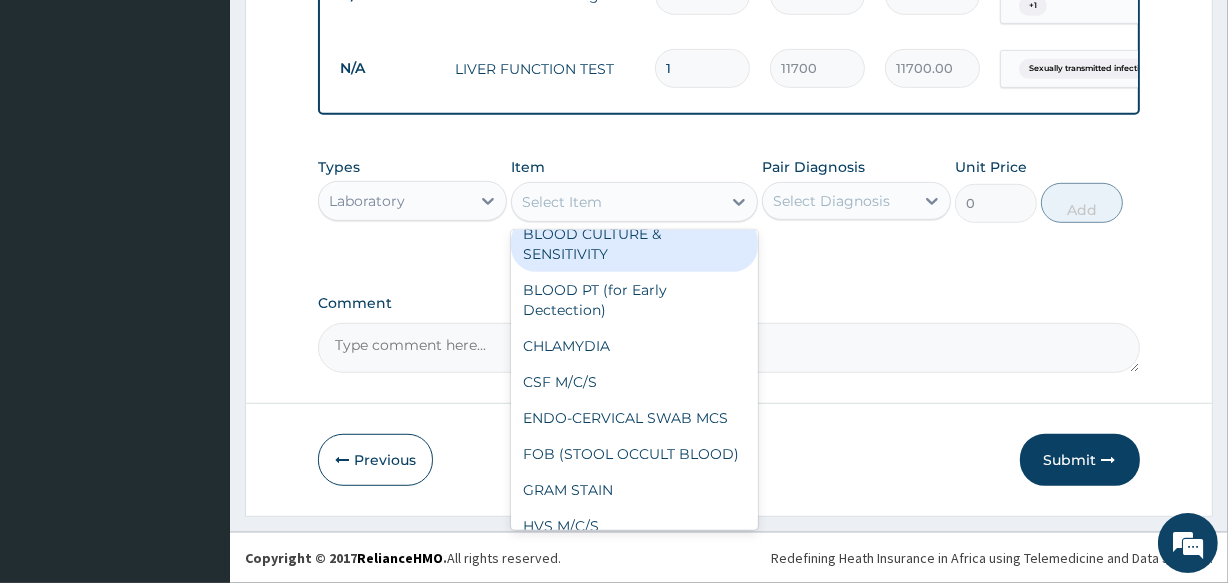 click on "Select Item" at bounding box center (616, 202) 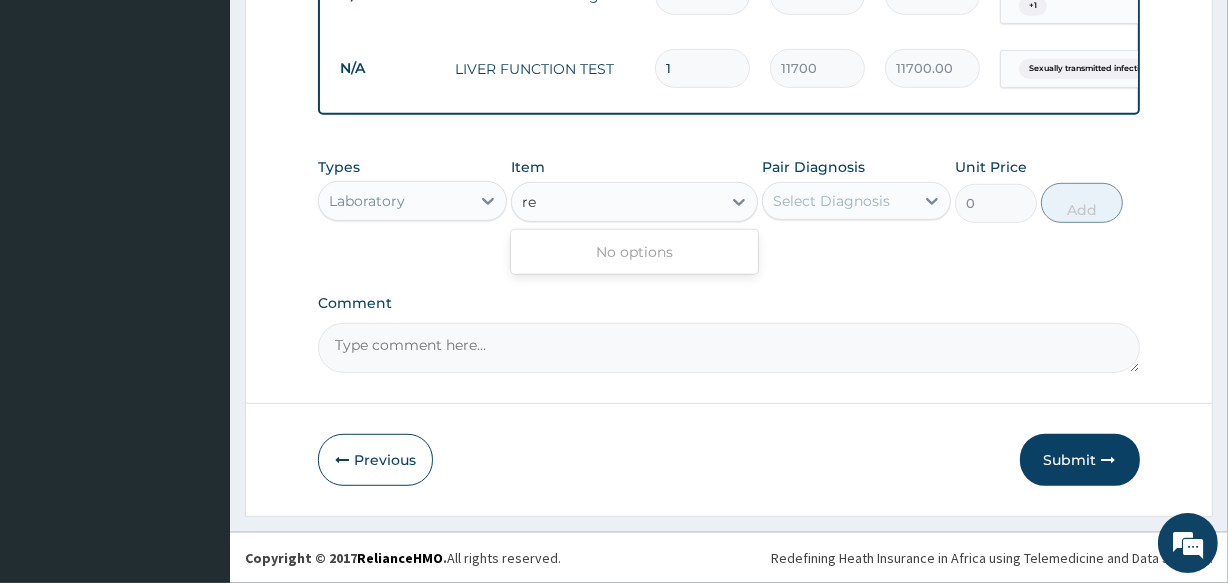 type on "r" 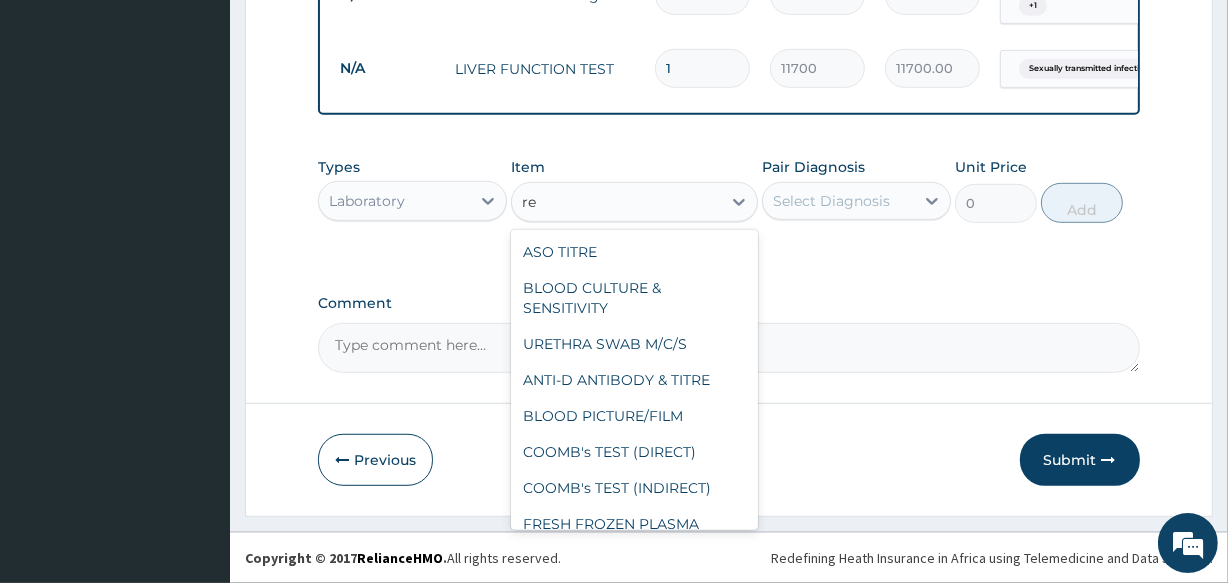 type on "r" 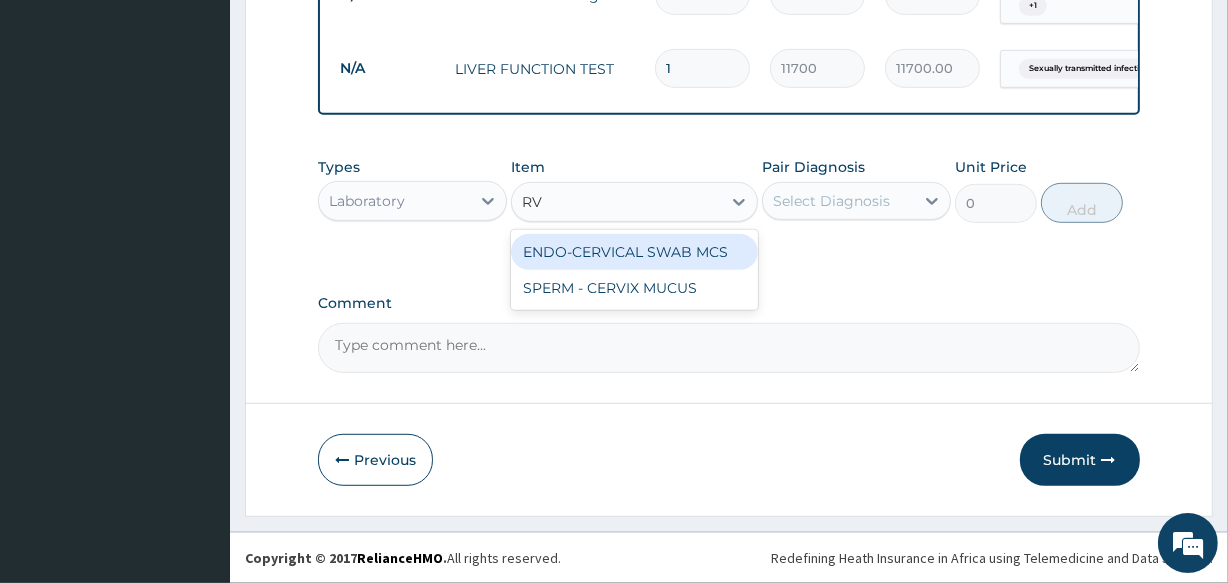 type on "R" 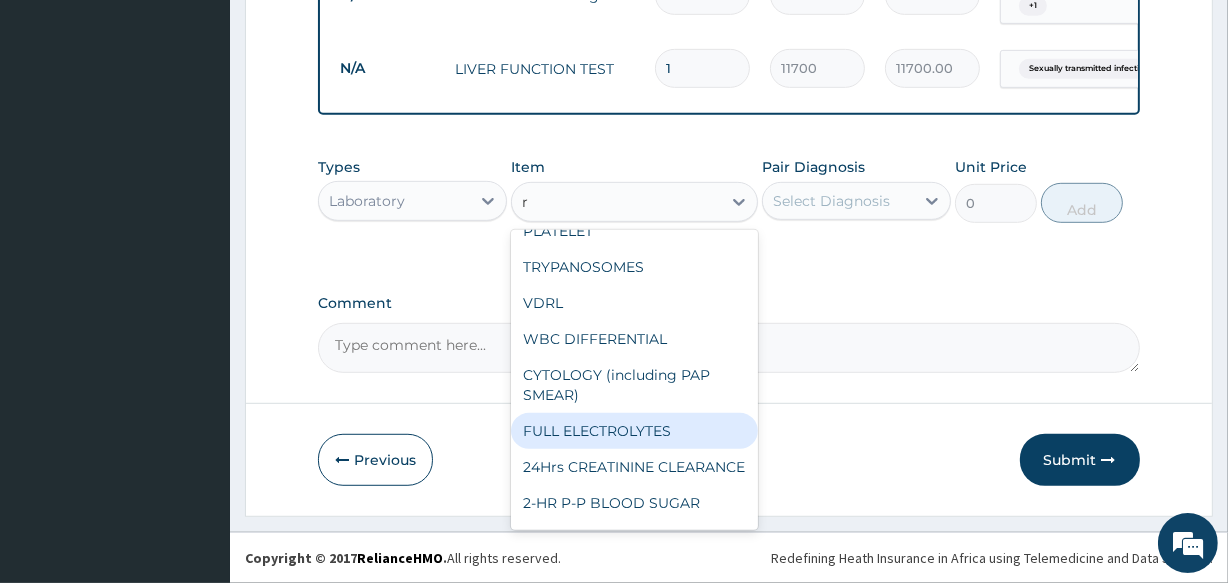 scroll, scrollTop: 1695, scrollLeft: 0, axis: vertical 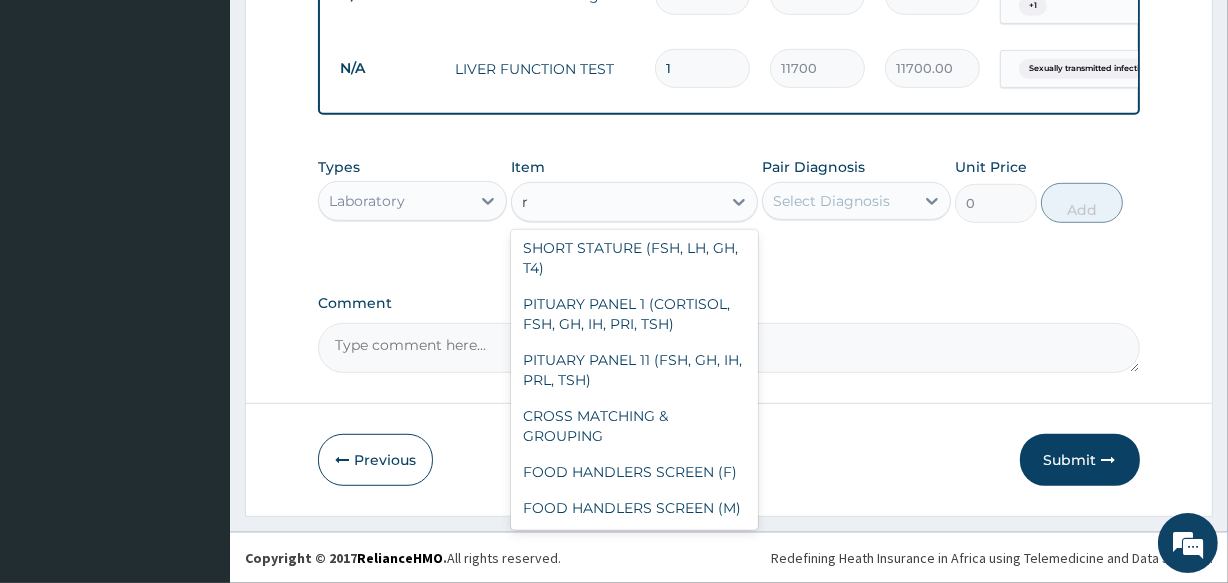 type on "r" 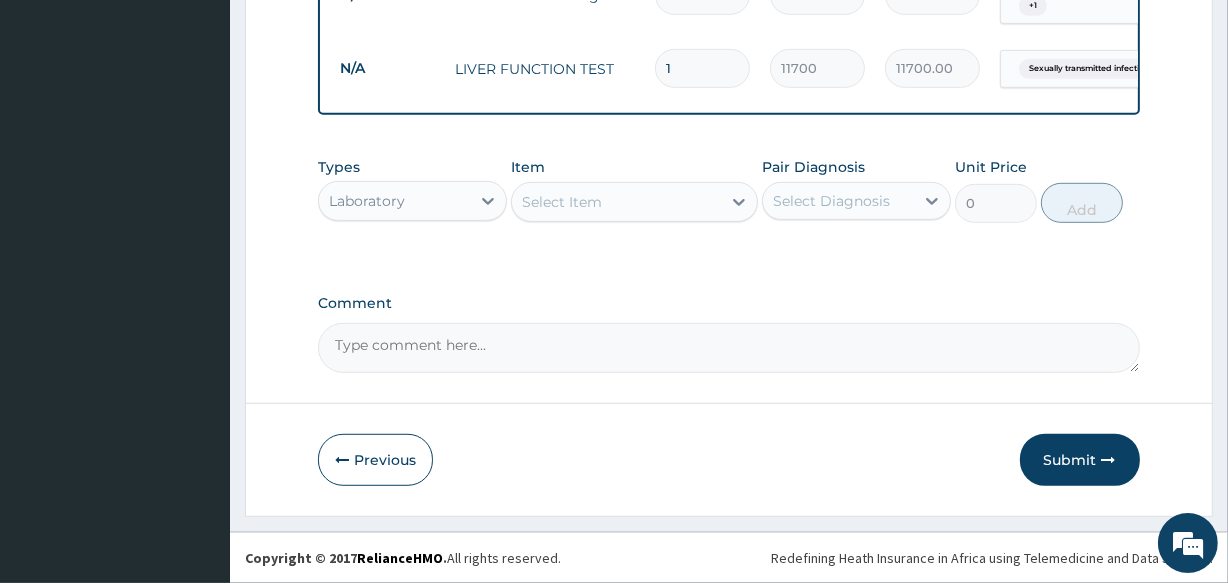 drag, startPoint x: 872, startPoint y: 320, endPoint x: 871, endPoint y: 335, distance: 15.033297 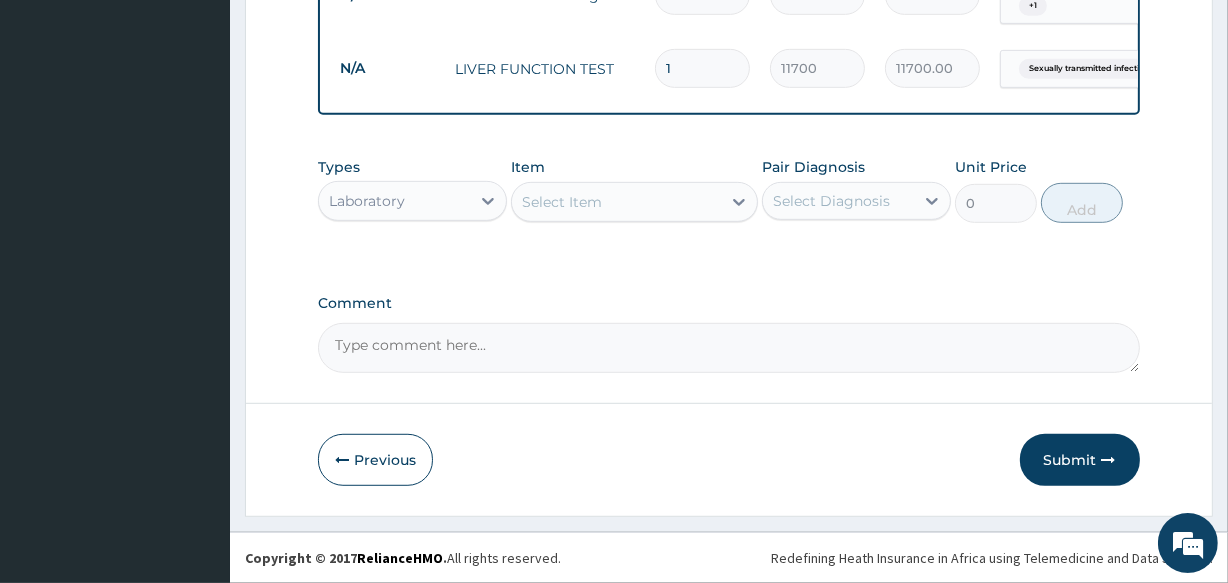 click on "Comment" at bounding box center [728, 334] 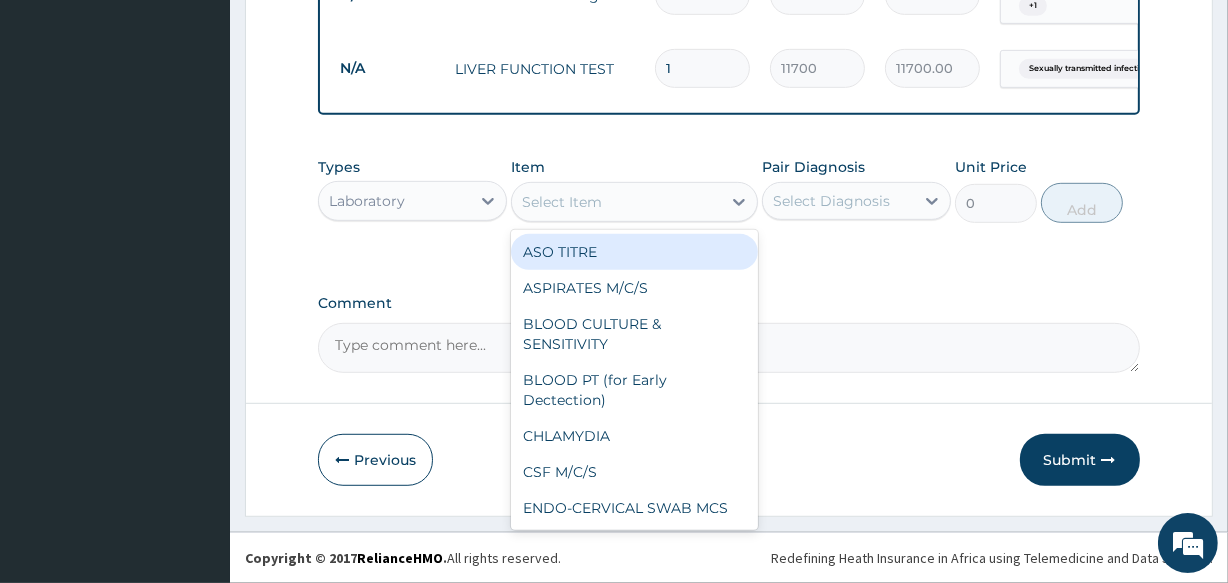 click on "Select Item" at bounding box center (616, 202) 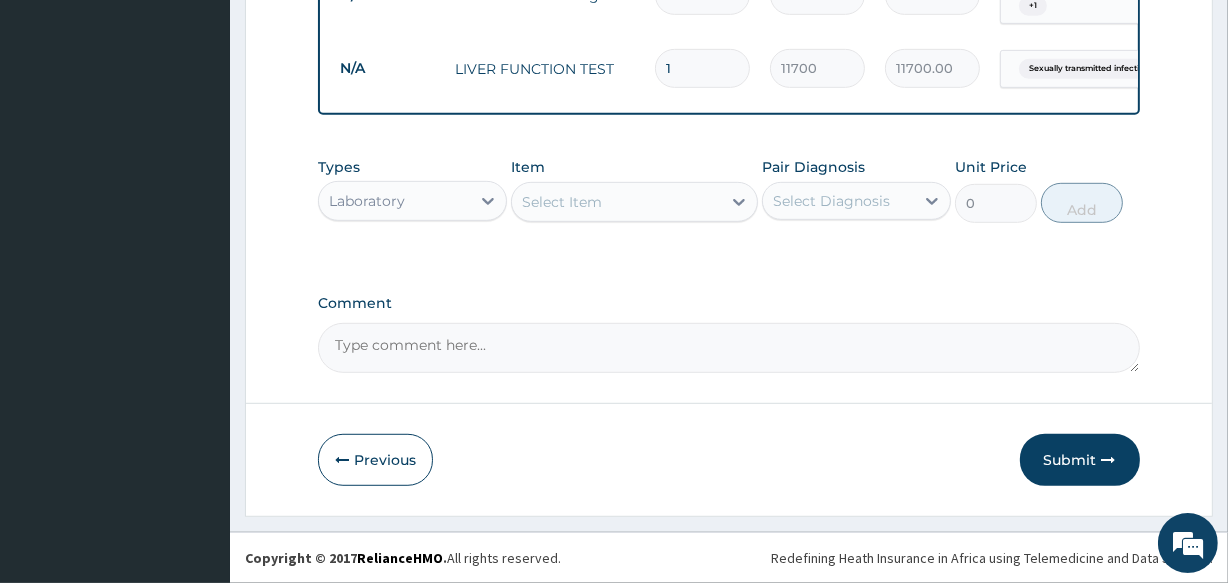 click on "Select Item" at bounding box center [616, 202] 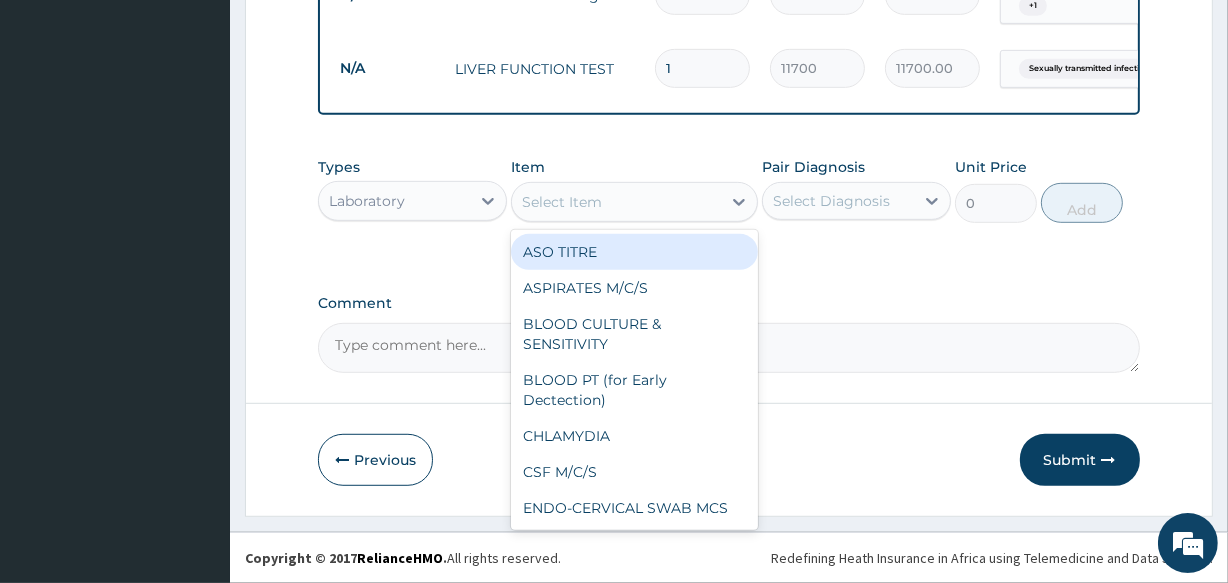 click on "Select Item" at bounding box center (616, 202) 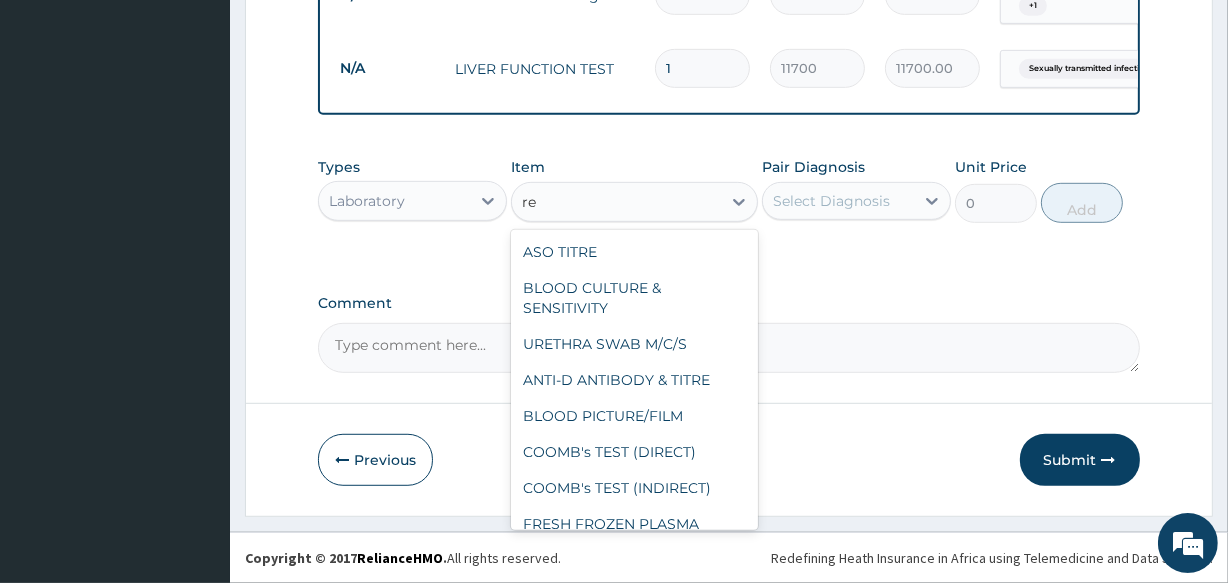 type on "r" 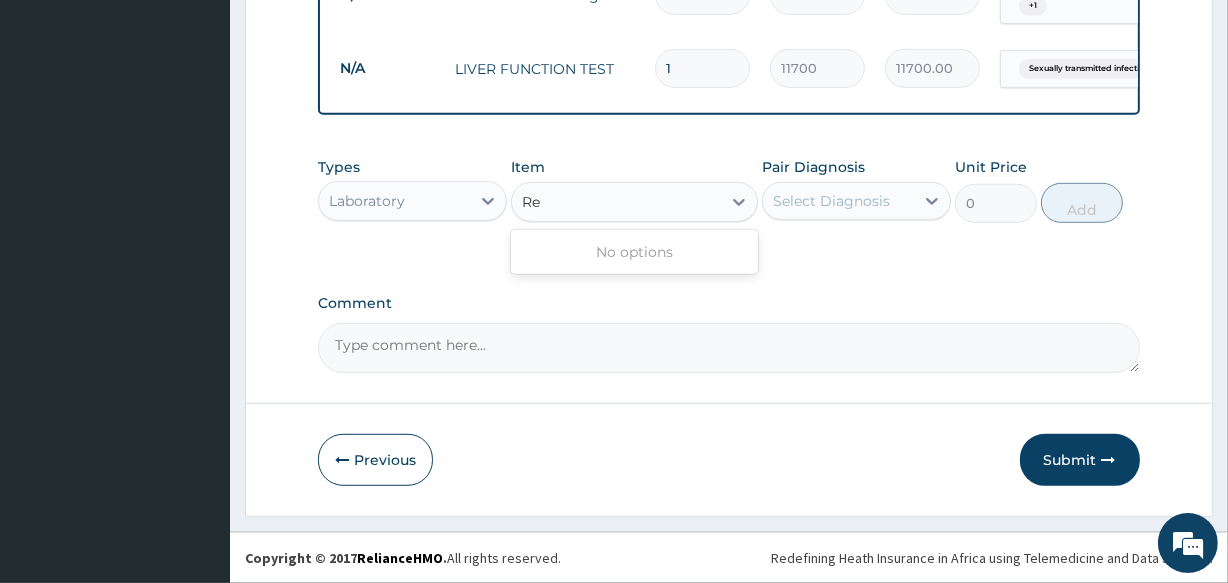 type on "R" 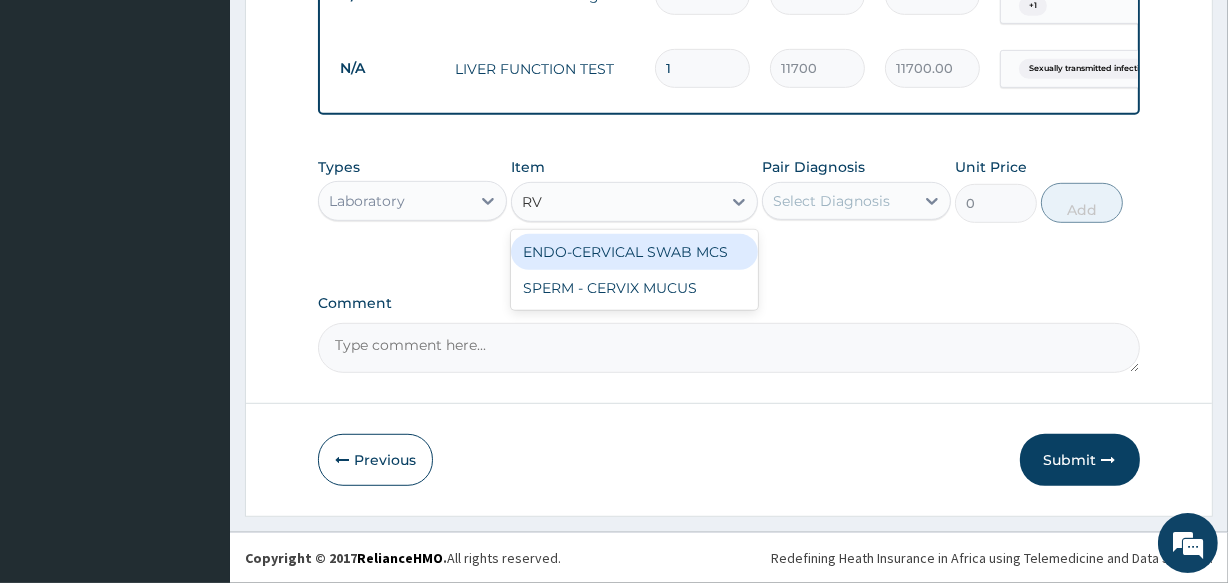 type on "R" 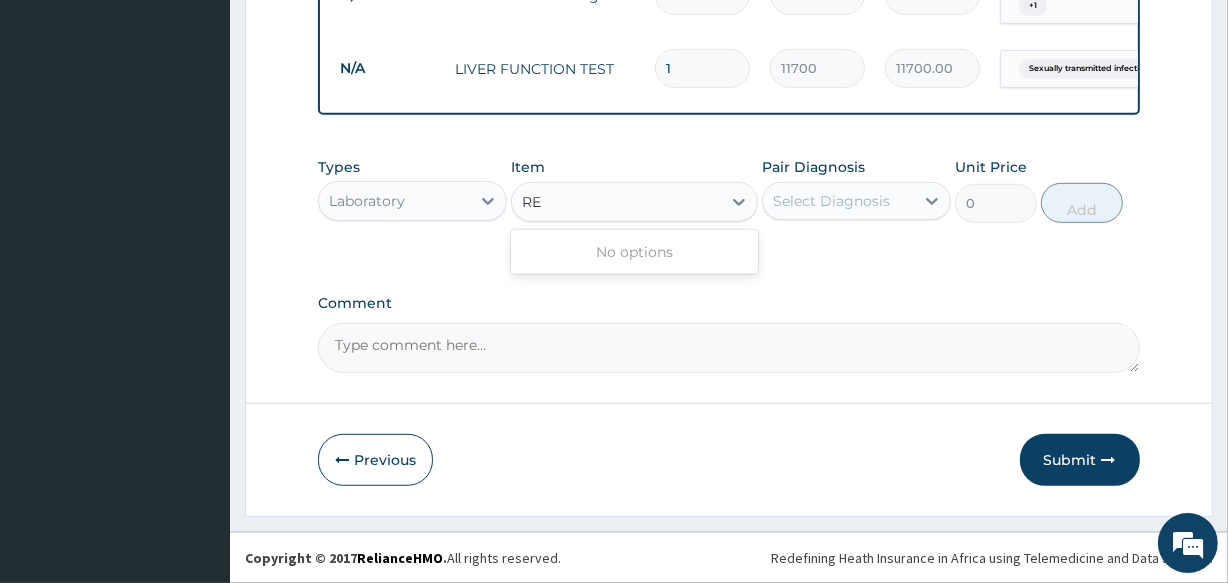 type on "R" 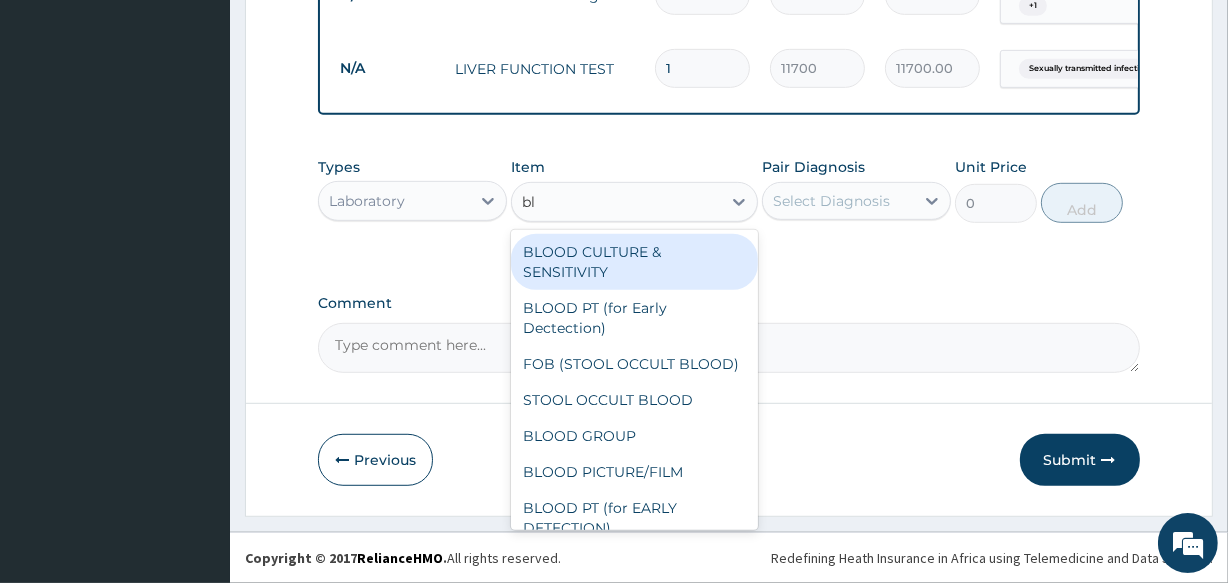 type on "b" 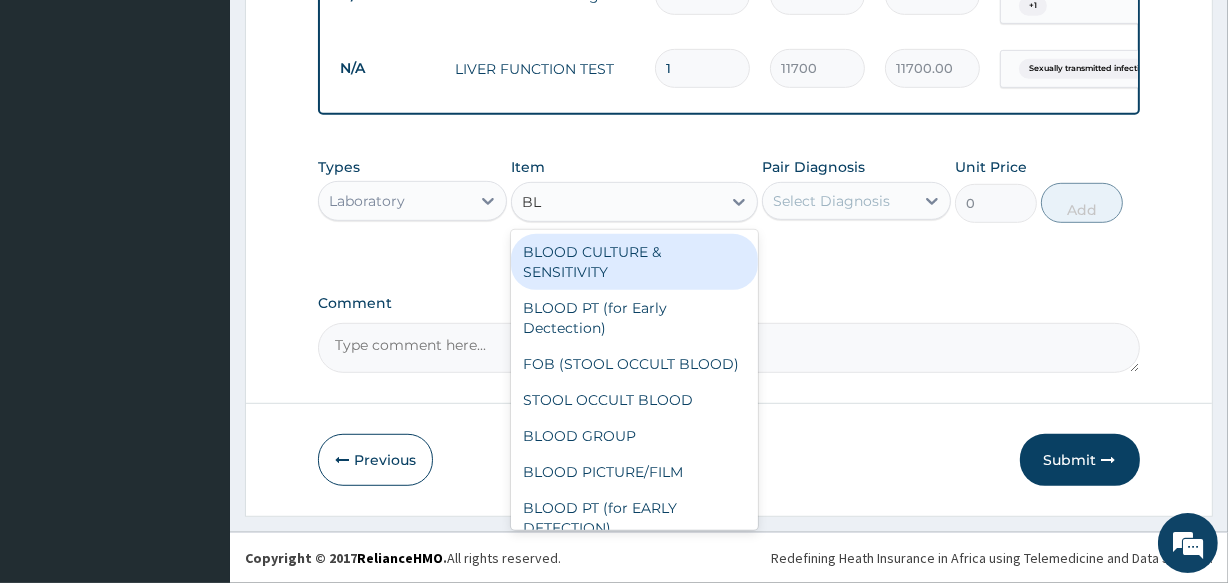 type on "B" 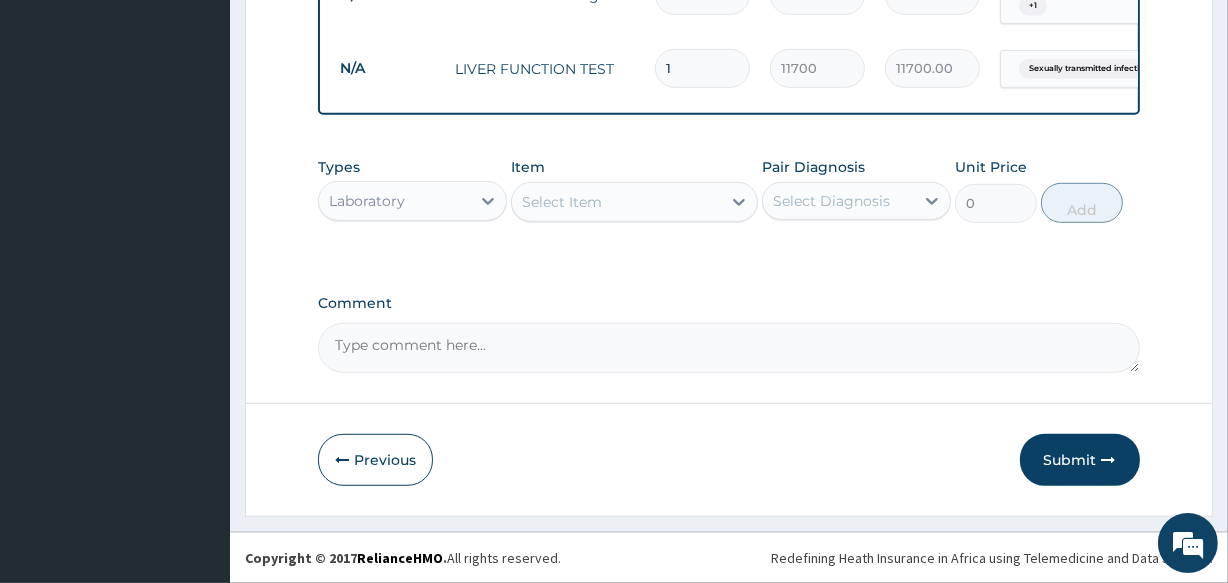 click on "Step  2  of 2 PA Code / Prescription Code Enter Code(Secondary Care Only) Encounter Date [DATE] Important Notice Please enter PA codes before entering items that are not attached to a PA code   All diagnoses entered must be linked to a claim item. Diagnosis & Claim Items that are visible but inactive cannot be edited because they were imported from an already approved PA code. Diagnosis Sexually transmitted infectious disease Query Hypertension stage 1 Query NB: All diagnosis must be linked to a claim item Claim Items Type Name Quantity Unit Price Total Price Pair Diagnosis Actions N/A Amaday (amlodipine) 10mg tab 14 108 1512.00 Hypertension stage 1 Delete N/A Diazepam 5mg tab 5 64.8 324.00 Hypertension stage 1 Delete N/A Paracetamol 500mg tab 36 12 432.00 Sexually transmitted infectiou...  + 1 Delete N/A LIVER FUNCTION TEST 1 11700 11700.00 Sexually transmitted infectiou... Delete Types Laboratory Item Select Item Pair Diagnosis Select Diagnosis Unit Price 0 Add Comment     Previous   Submit" at bounding box center (729, -178) 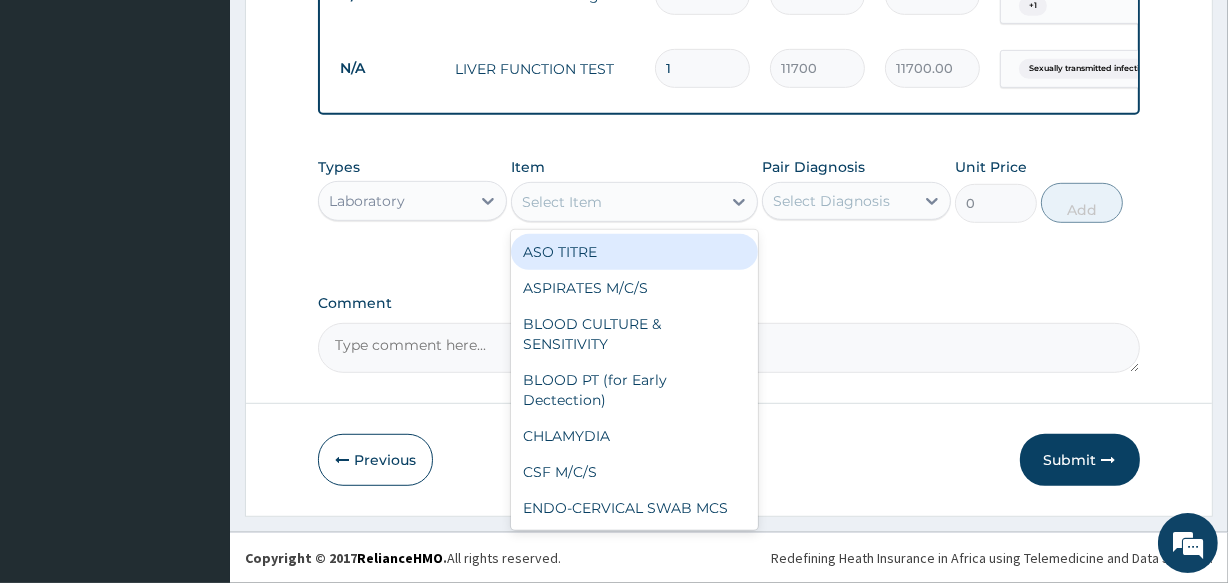 click on "Select Item" at bounding box center (616, 202) 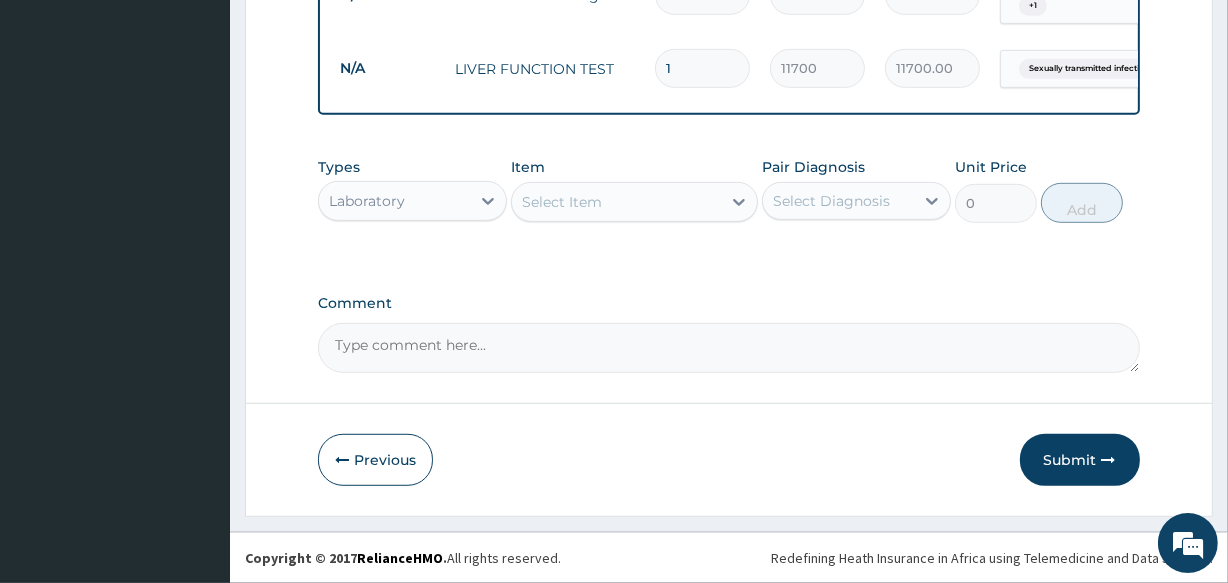 click on "Laboratory" at bounding box center (412, 201) 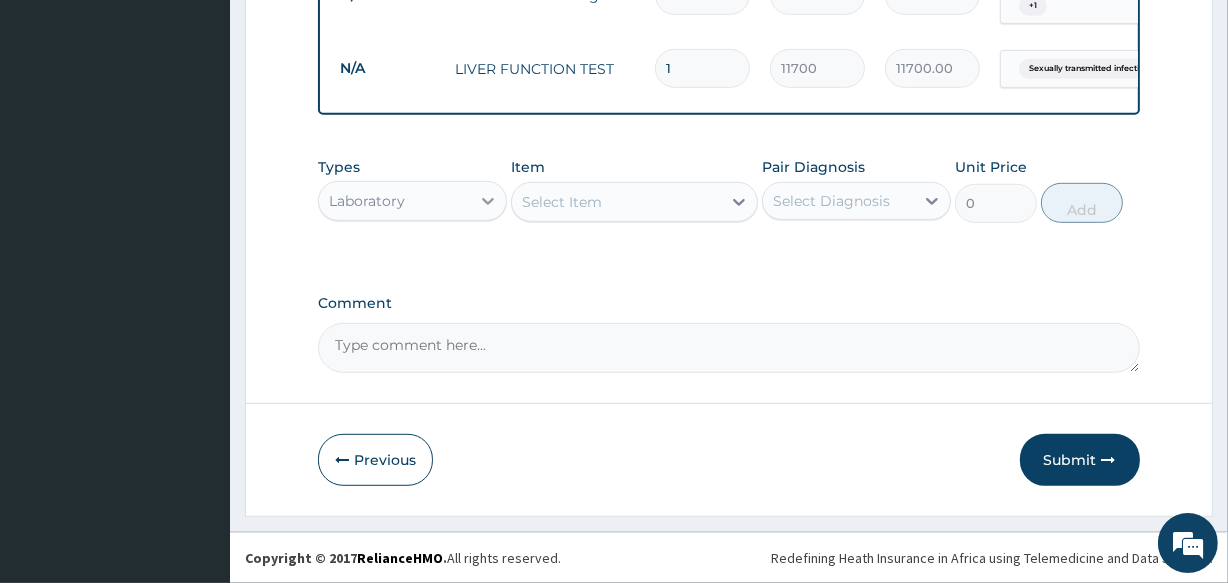 click at bounding box center (488, 201) 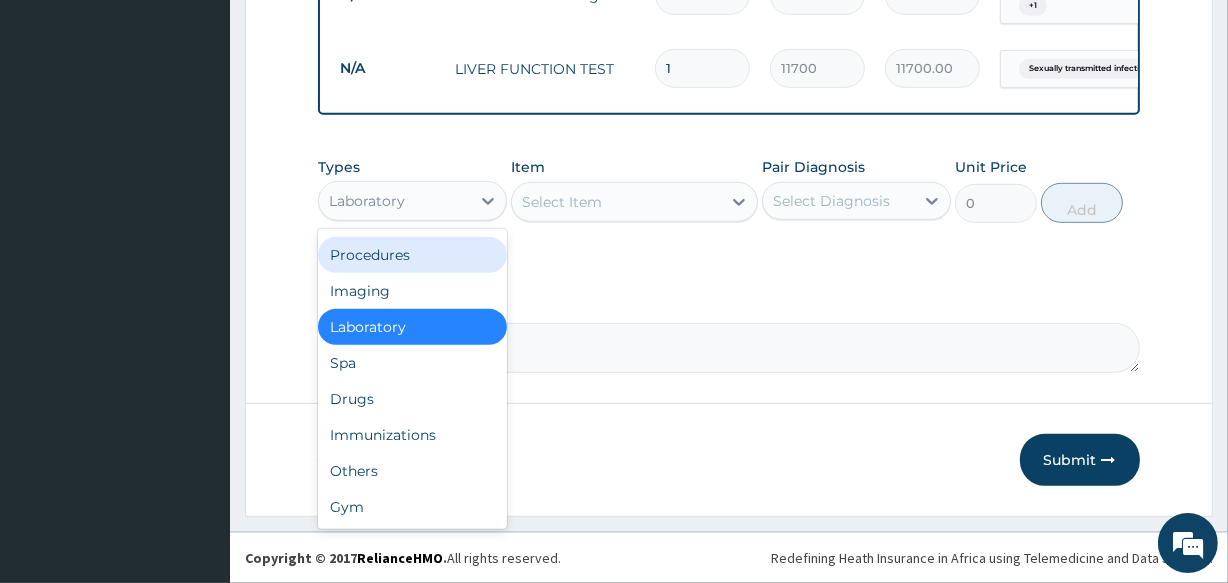 scroll, scrollTop: 0, scrollLeft: 0, axis: both 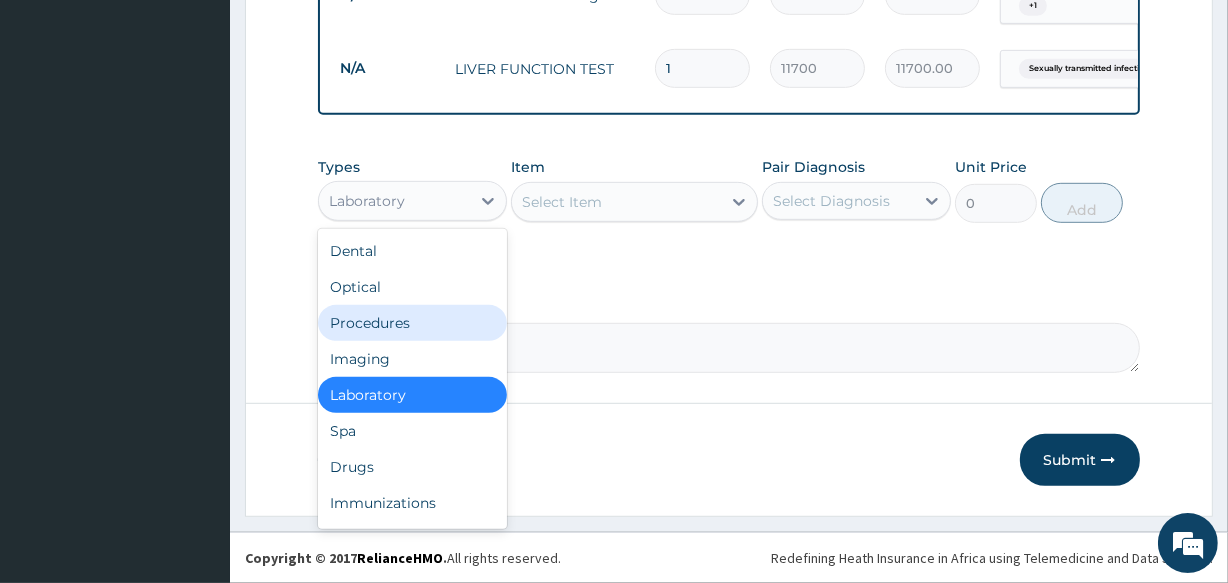 click on "PA Code / Prescription Code Enter Code(Secondary Care Only) Encounter Date [DATE] Important Notice Please enter PA codes before entering items that are not attached to a PA code   All diagnoses entered must be linked to a claim item. Diagnosis & Claim Items that are visible but inactive cannot be edited because they were imported from an already approved PA code. Diagnosis Sexually transmitted infectious disease Query Hypertension stage 1 Query NB: All diagnosis must be linked to a claim item Claim Items Type Name Quantity Unit Price Total Price Pair Diagnosis Actions N/A Amaday (amlodipine) 10mg tab 14 108 1512.00 Hypertension stage 1 Delete N/A Diazepam 5mg tab 5 64.8 324.00 Hypertension stage 1 Delete N/A Paracetamol 500mg tab 36 12 432.00 Sexually transmitted infectiou...  + 1 Delete N/A LIVER FUNCTION TEST 1 11700 11700.00 Sexually transmitted infectiou... Delete Types option Laboratory, selected. Laboratory Dental Optical Procedures Imaging Laboratory Spa Drugs Immunizations Others Gym Item 0 Add" at bounding box center (728, -208) 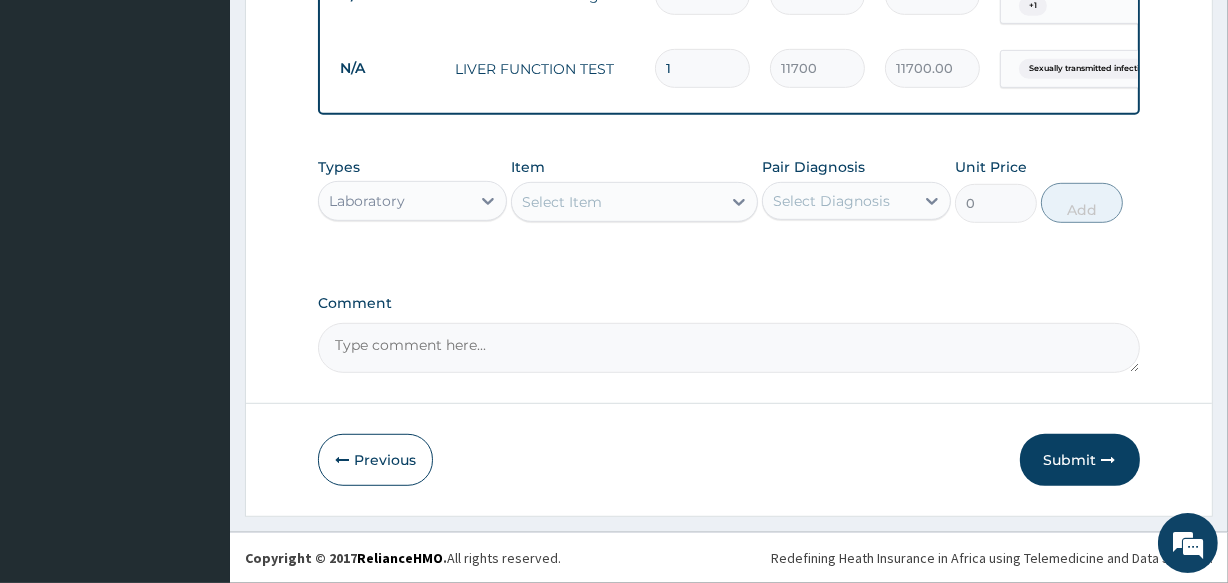 click on "Select Item" at bounding box center (616, 202) 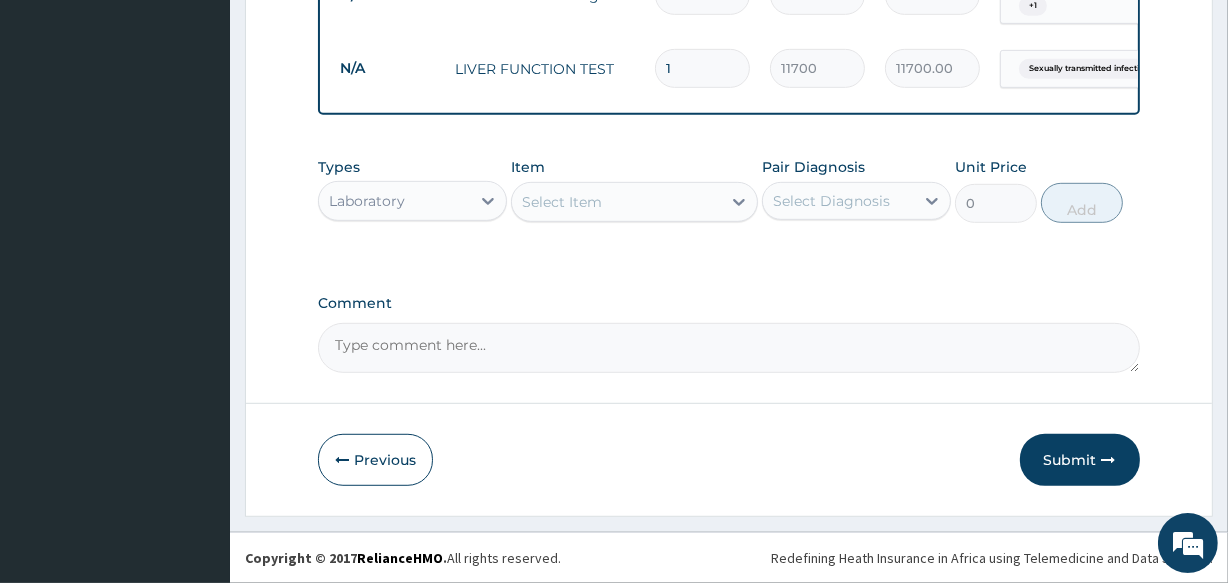 click on "Select Item" at bounding box center [616, 202] 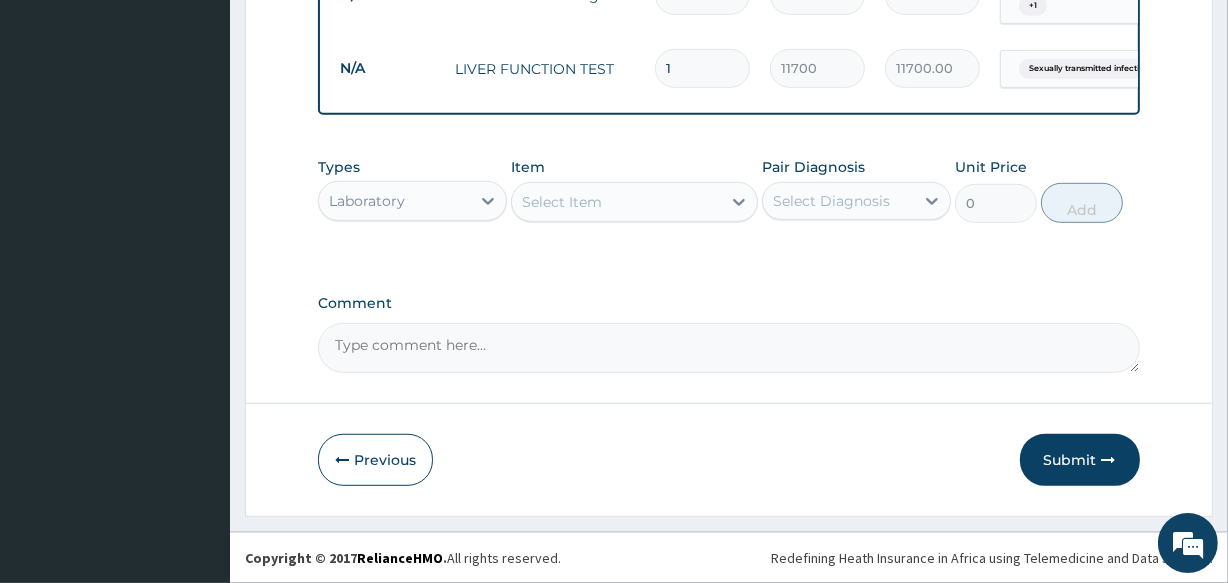 click on "Select Item" at bounding box center [562, 202] 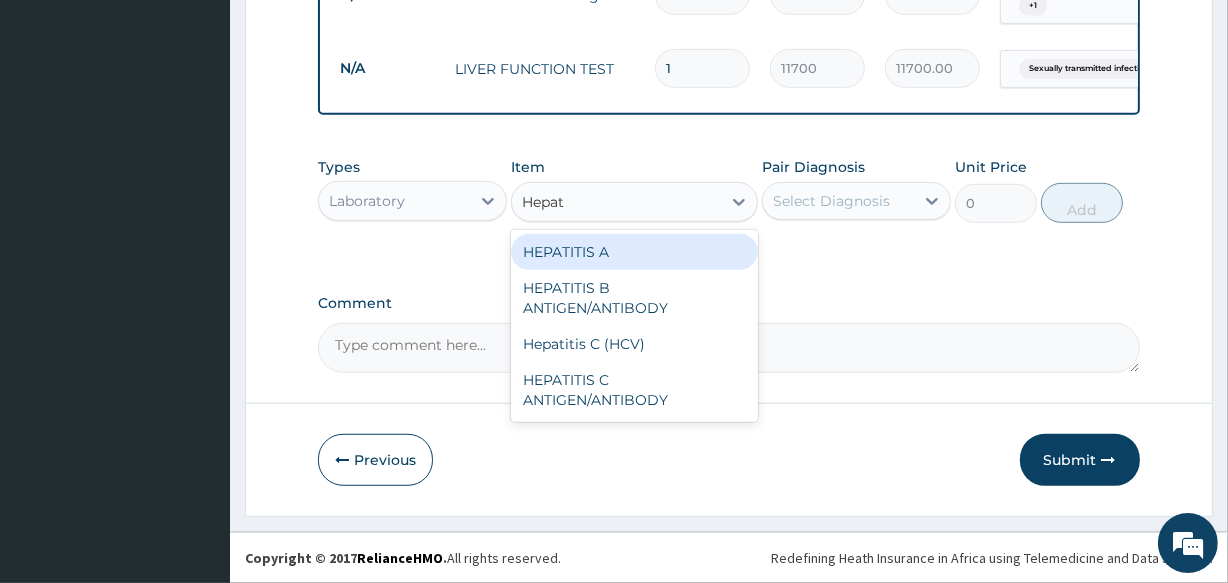 type on "Hepat" 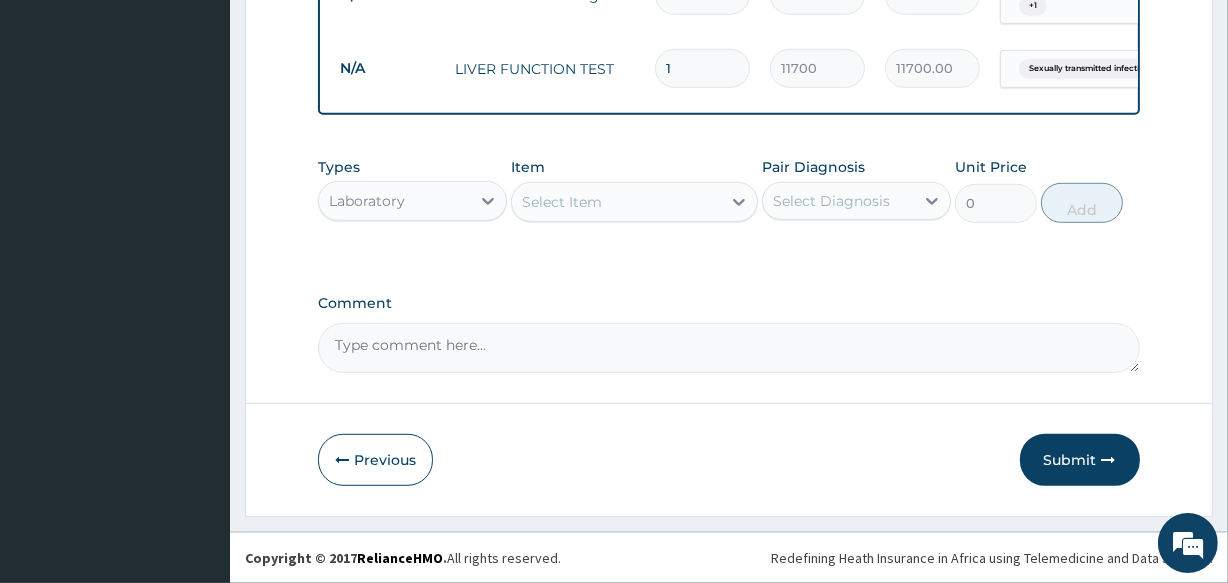 click on "Select Item" at bounding box center (616, 202) 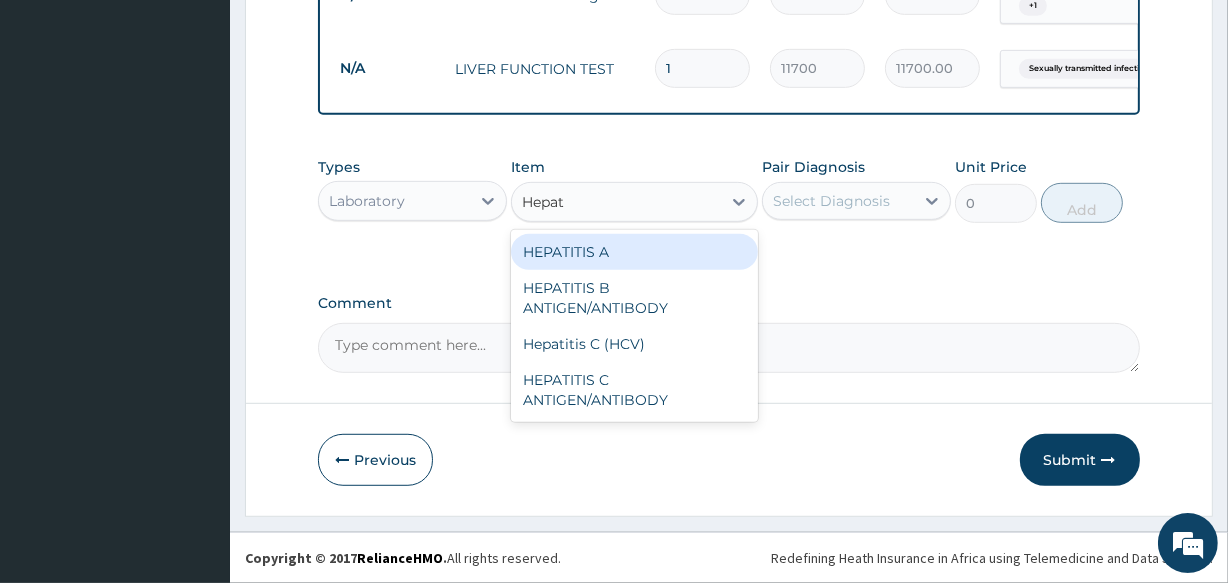 type on "Hepat" 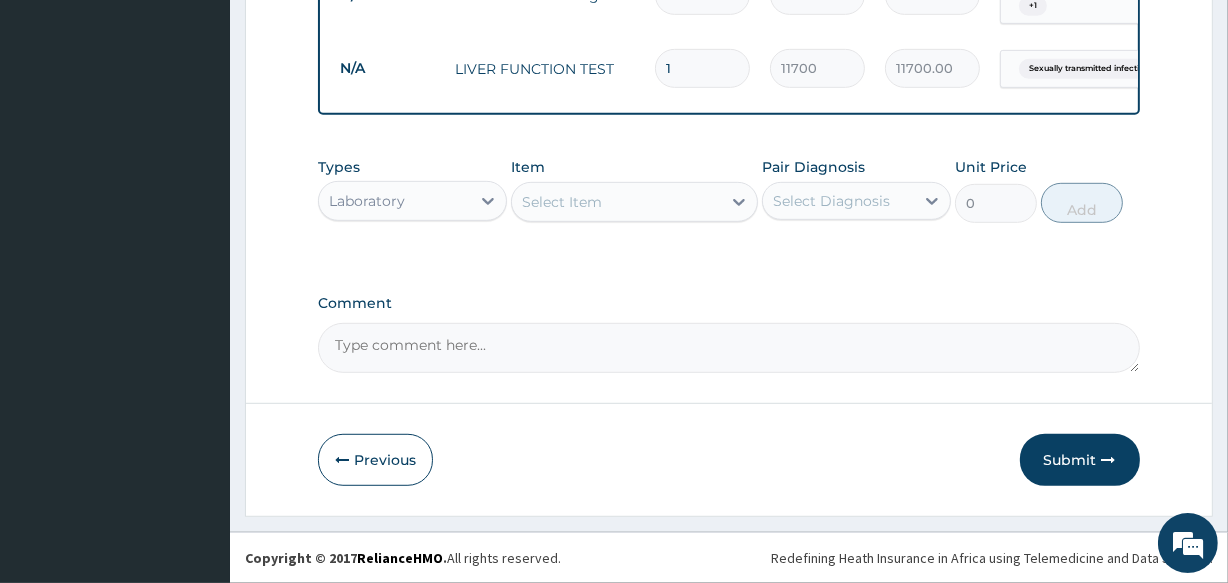 paste on "Hepat" 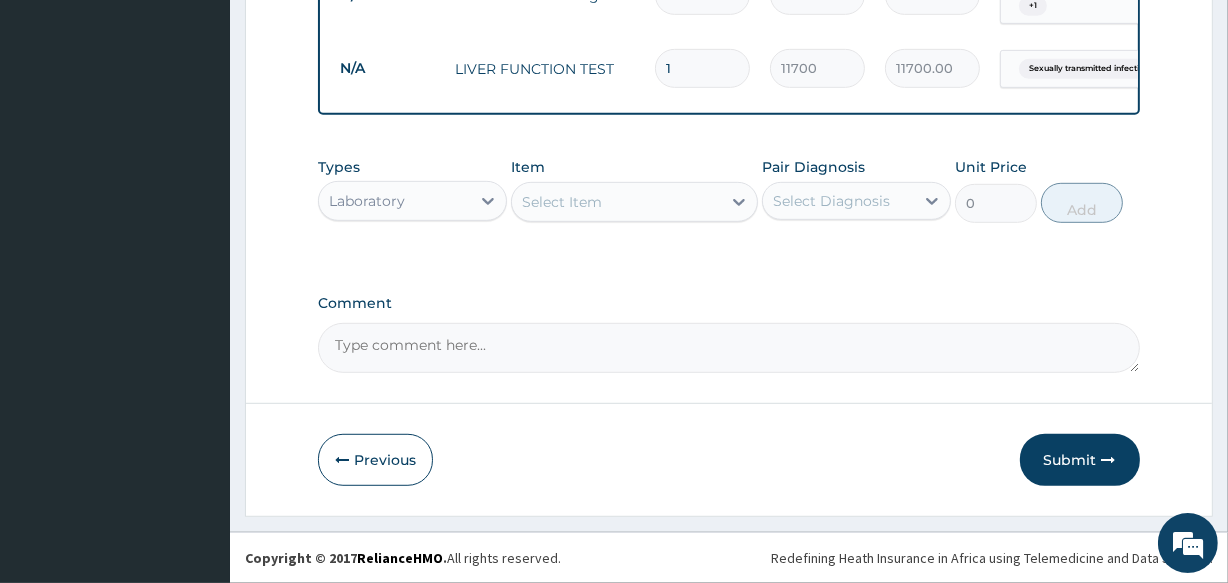 type on "Hepat" 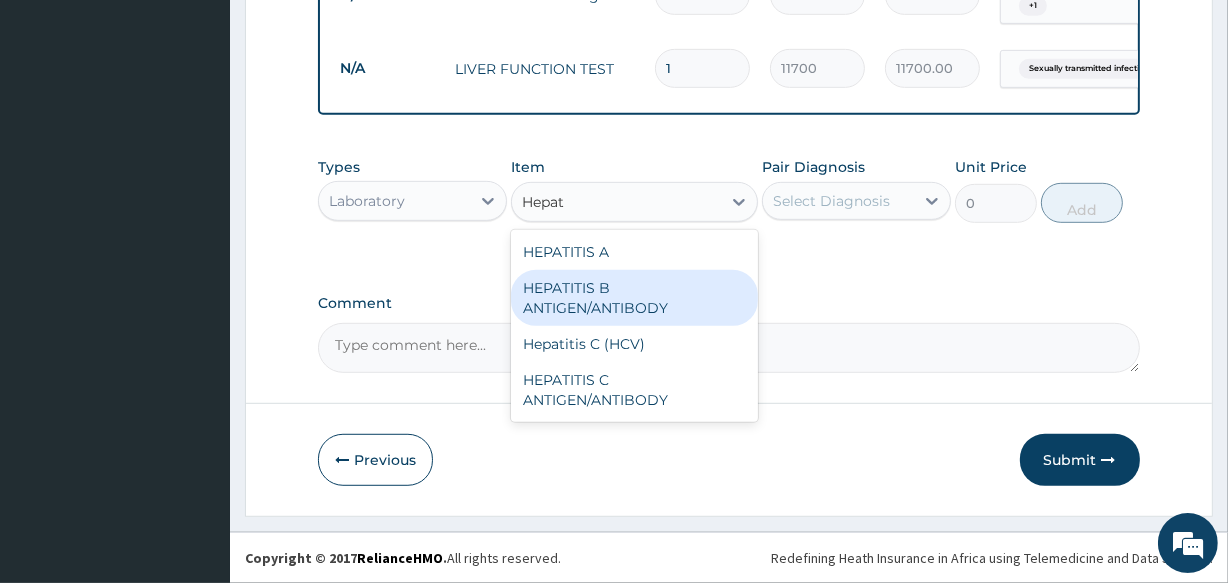 click on "HEPATITIS B ANTIGEN/ANTIBODY" at bounding box center [634, 298] 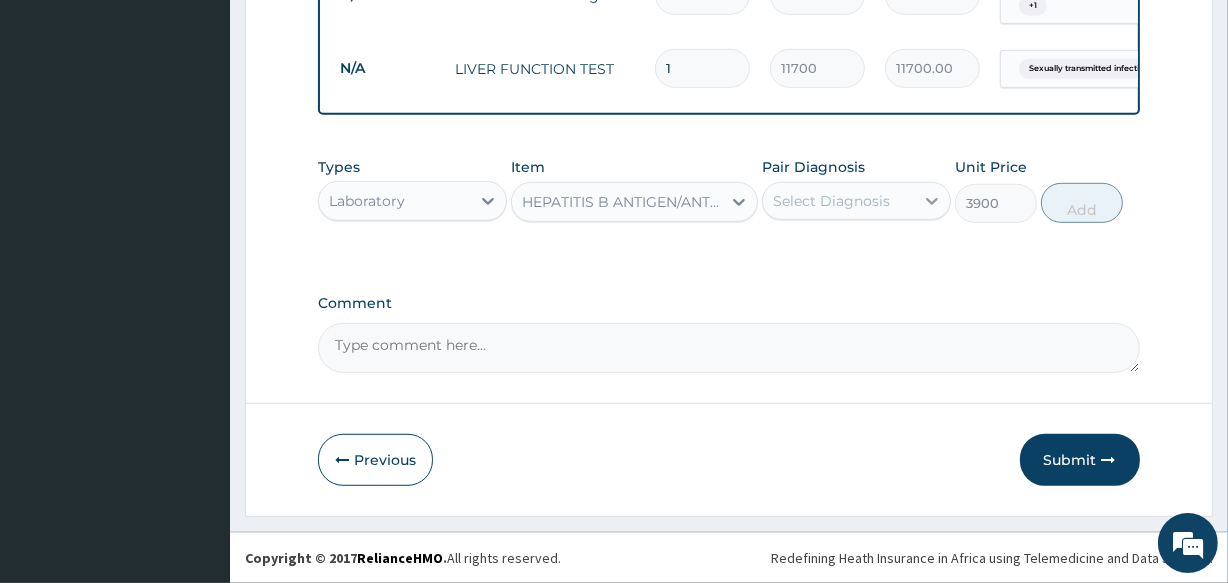 click at bounding box center [932, 201] 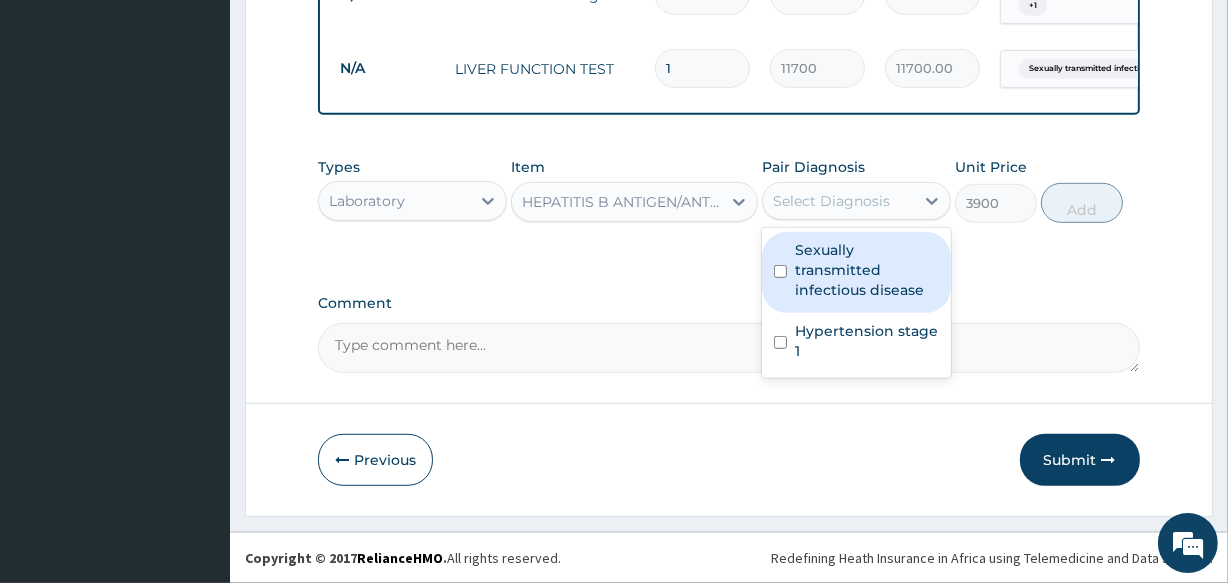 click on "Sexually transmitted infectious disease" at bounding box center (856, 272) 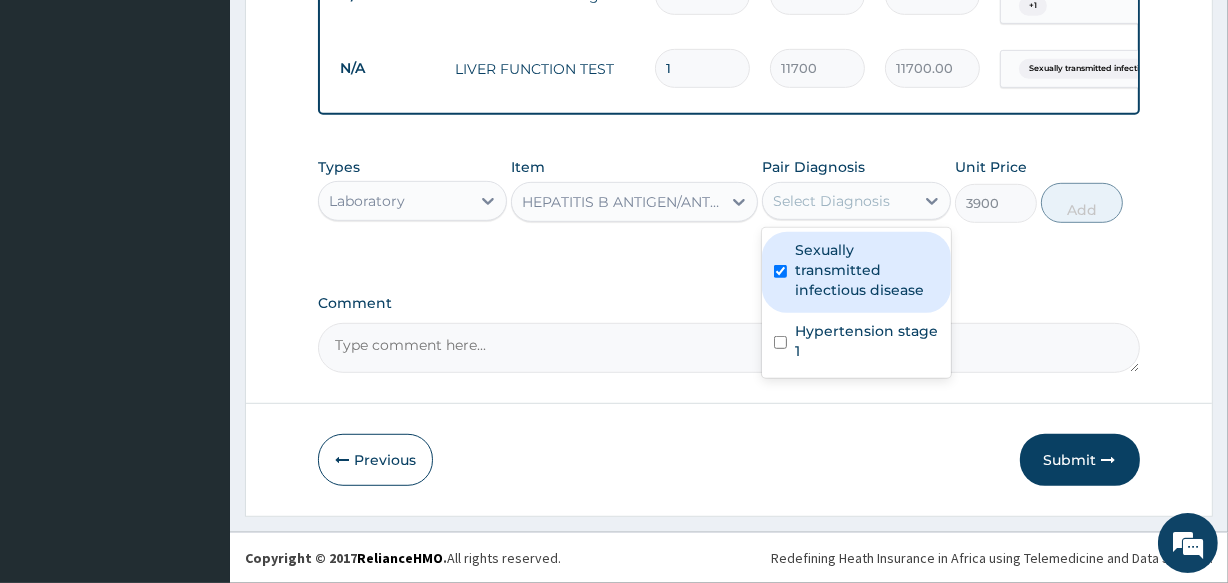 checkbox on "true" 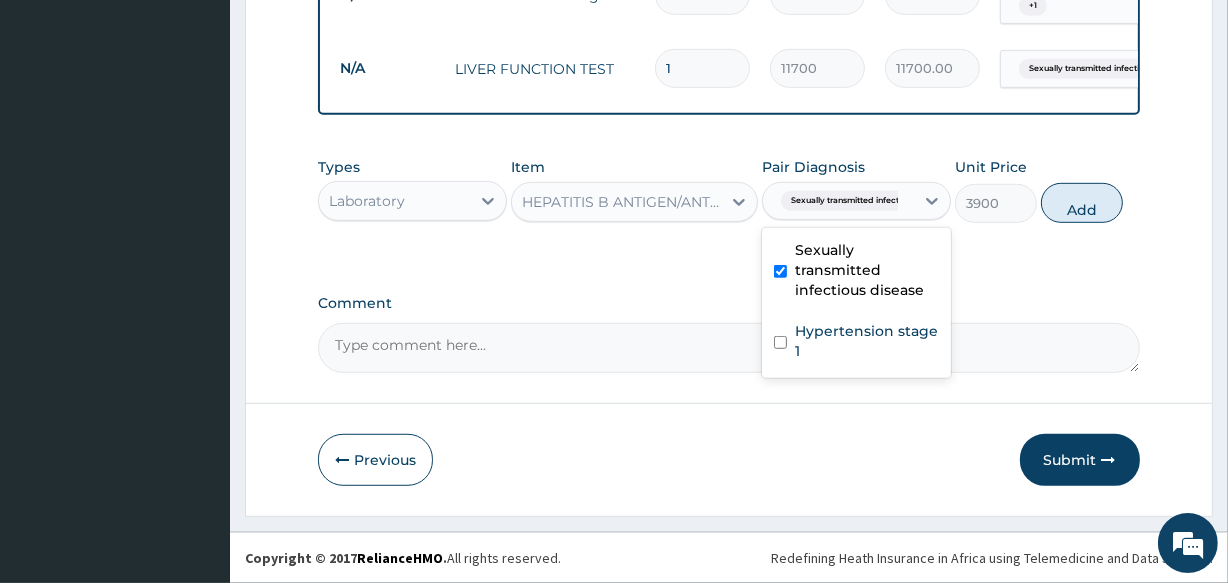 click on "PA Code / Prescription Code Enter Code(Secondary Care Only) Encounter Date [DATE] Important Notice Please enter PA codes before entering items that are not attached to a PA code   All diagnoses entered must be linked to a claim item. Diagnosis & Claim Items that are visible but inactive cannot be edited because they were imported from an already approved PA code. Diagnosis Sexually transmitted infectious disease Query Hypertension stage 1 Query NB: All diagnosis must be linked to a claim item Claim Items Type Name Quantity Unit Price Total Price Pair Diagnosis Actions N/A Amaday (amlodipine) 10mg tab 14 108 1512.00 Hypertension stage 1 Delete N/A Diazepam 5mg tab 5 64.8 324.00 Hypertension stage 1 Delete N/A Paracetamol 500mg tab 36 12 432.00 Sexually transmitted infectiou...  + 1 Delete N/A LIVER FUNCTION TEST 1 11700 11700.00 Sexually transmitted infectiou... Delete Types Laboratory Item HEPATITIS B ANTIGEN/ANTIBODY Pair Diagnosis option Sexually transmitted infectious disease, selected. Unit Price 3900" at bounding box center (728, -208) 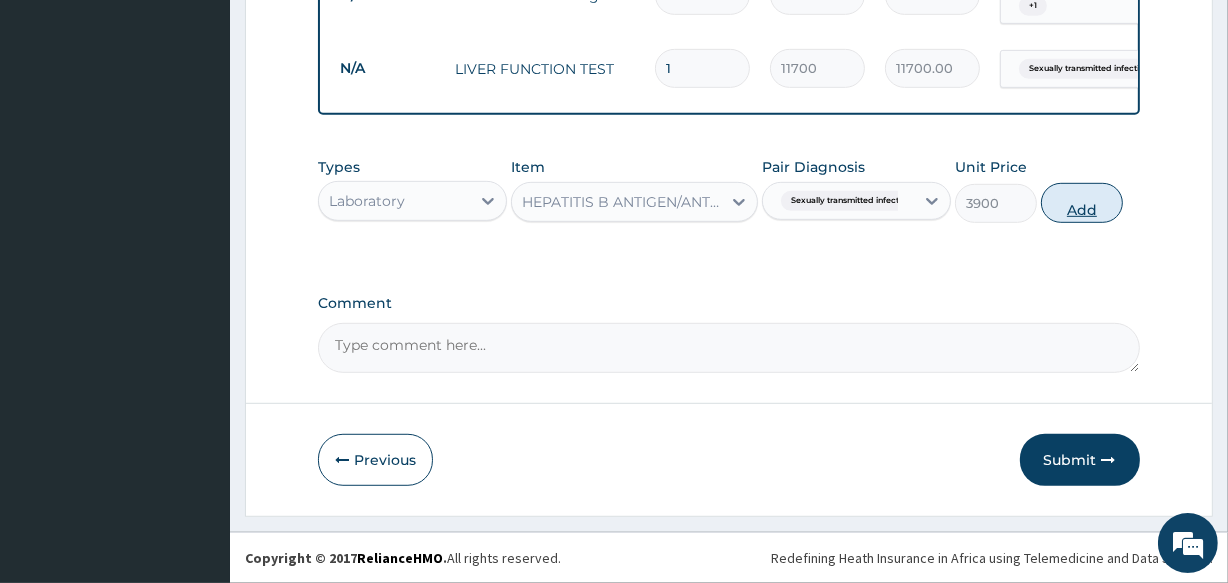 click on "Add" at bounding box center (1082, 203) 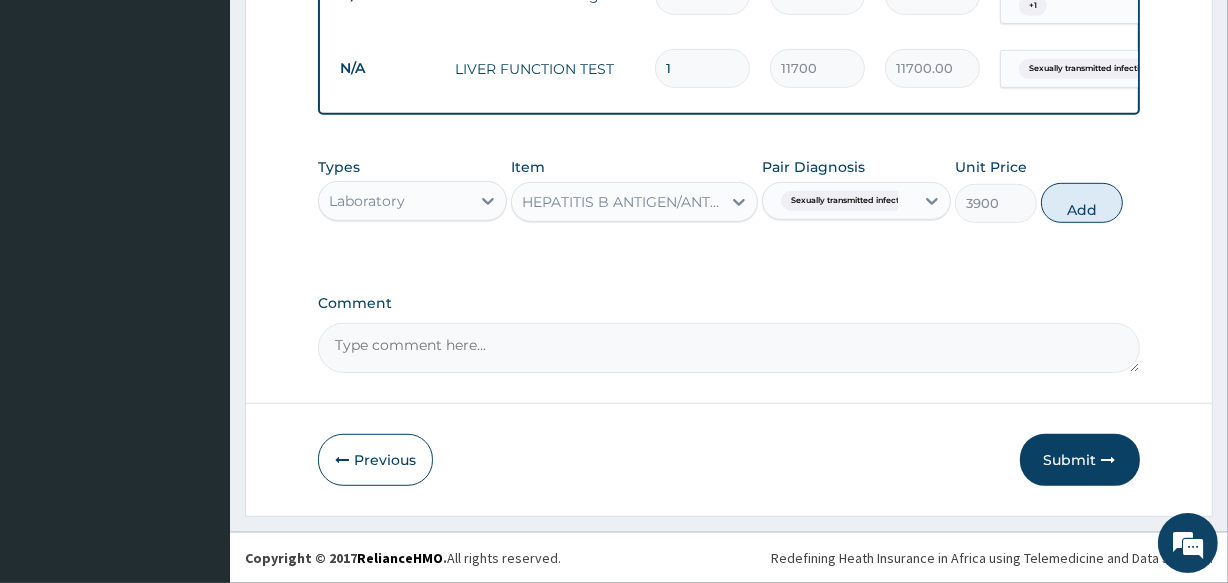 type on "0" 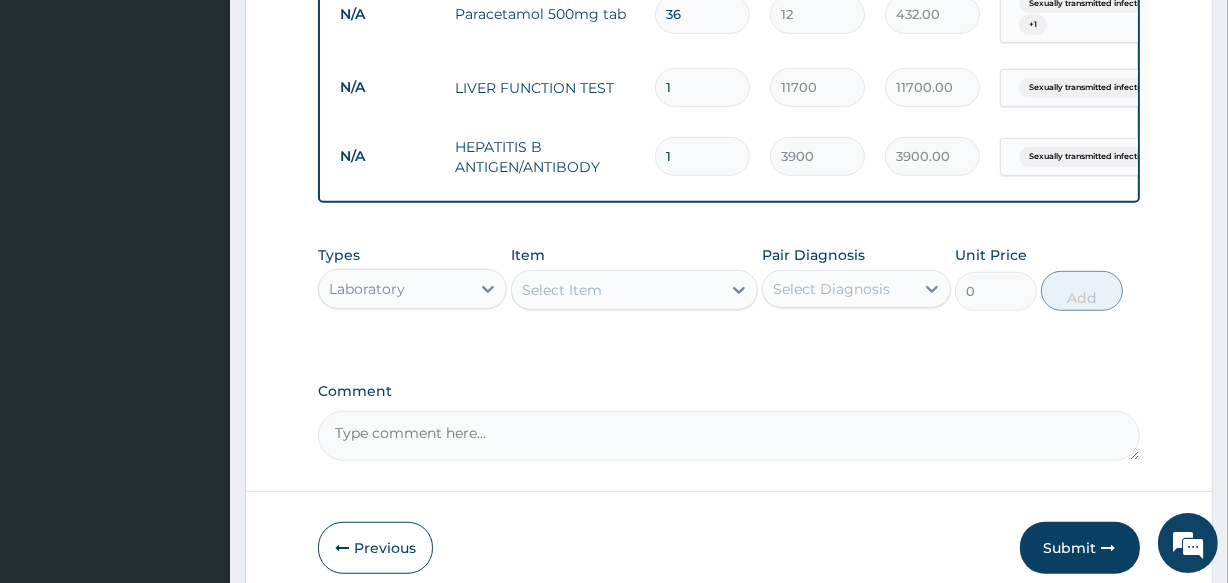 scroll, scrollTop: 992, scrollLeft: 0, axis: vertical 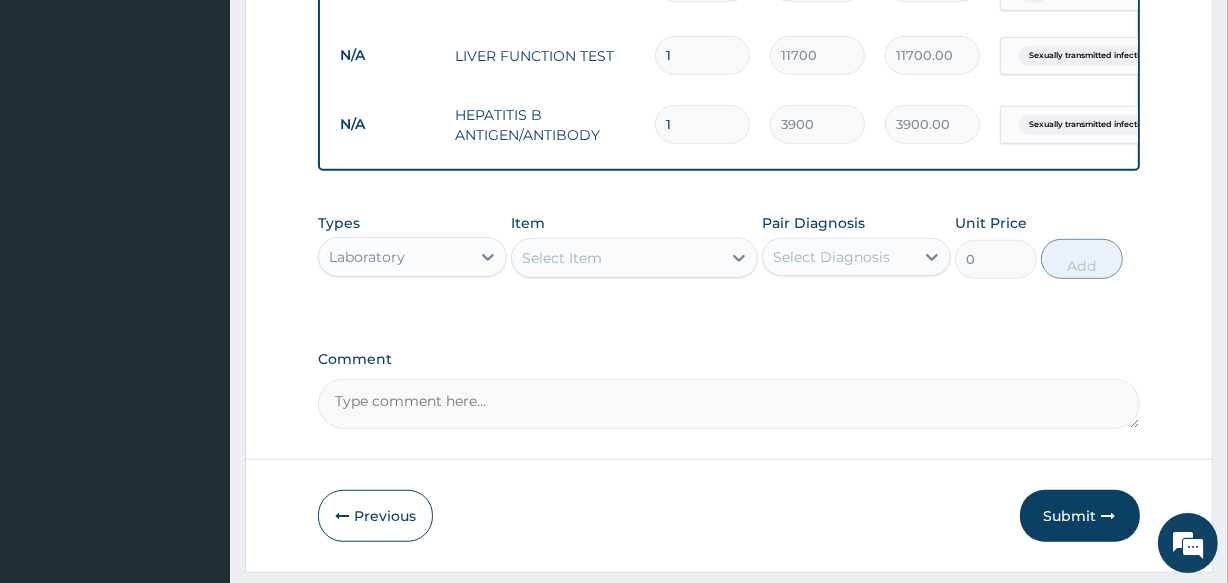 click on "Select Item" at bounding box center [562, 258] 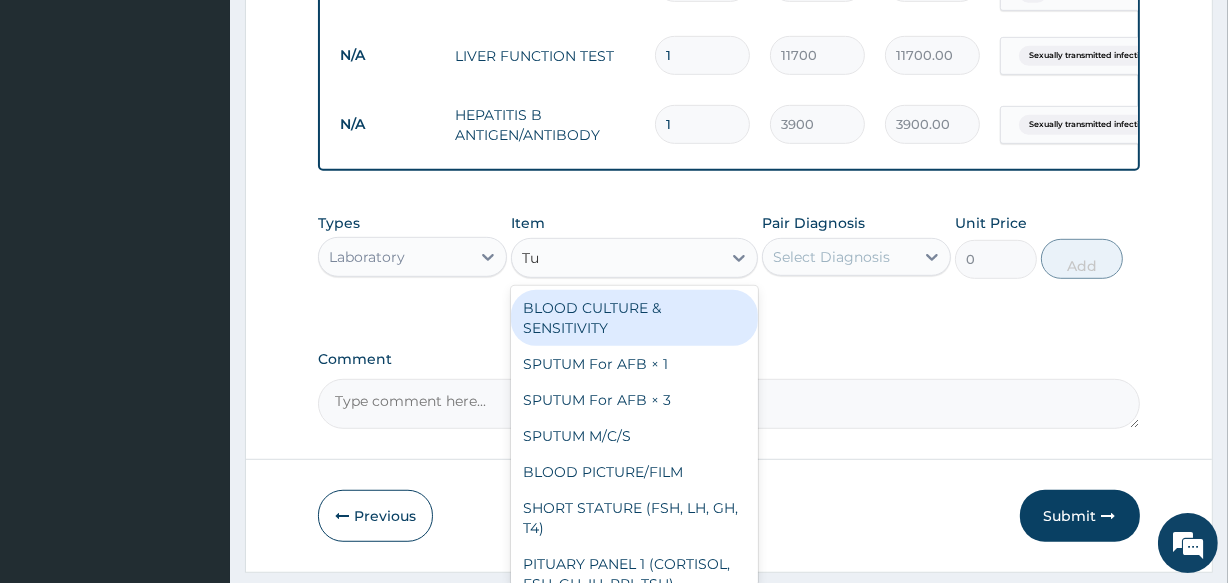 type on "T" 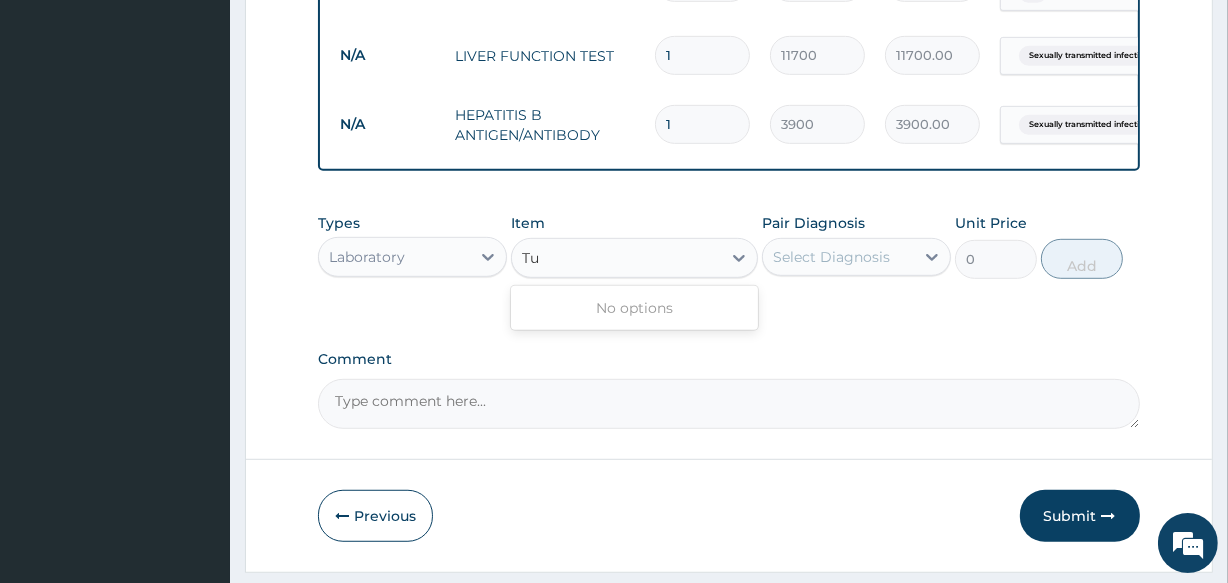 type on "T" 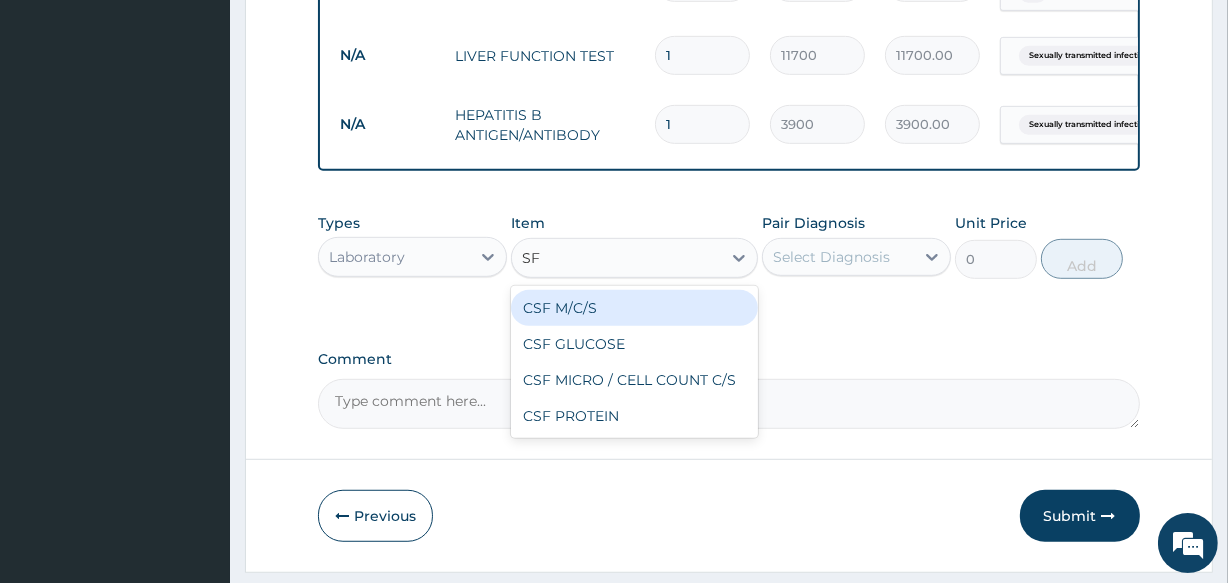 type on "S" 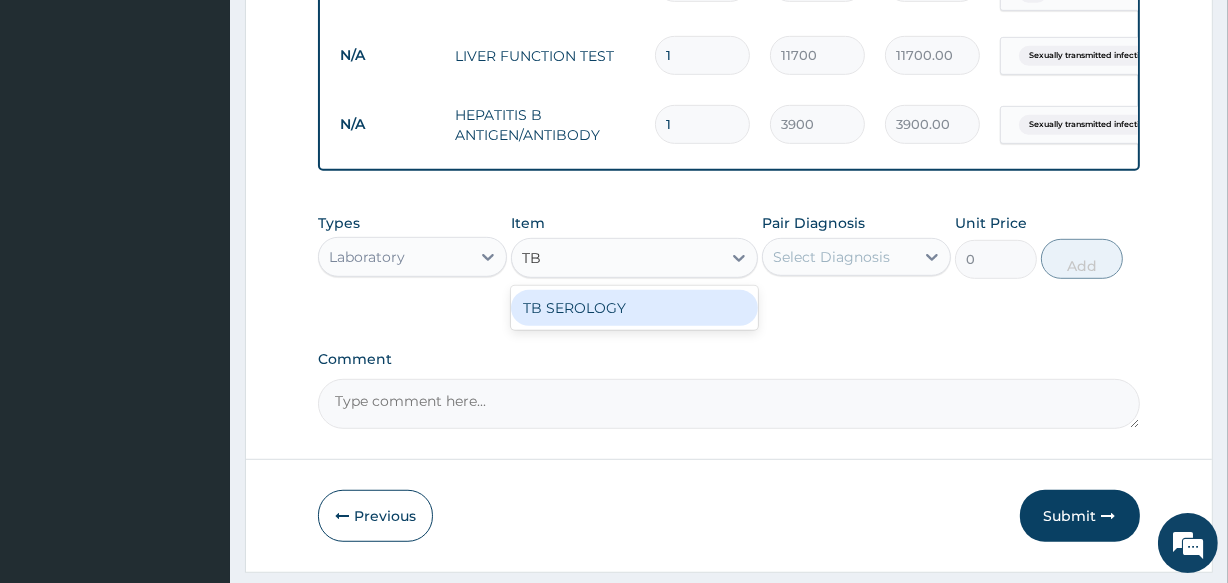 type on "T" 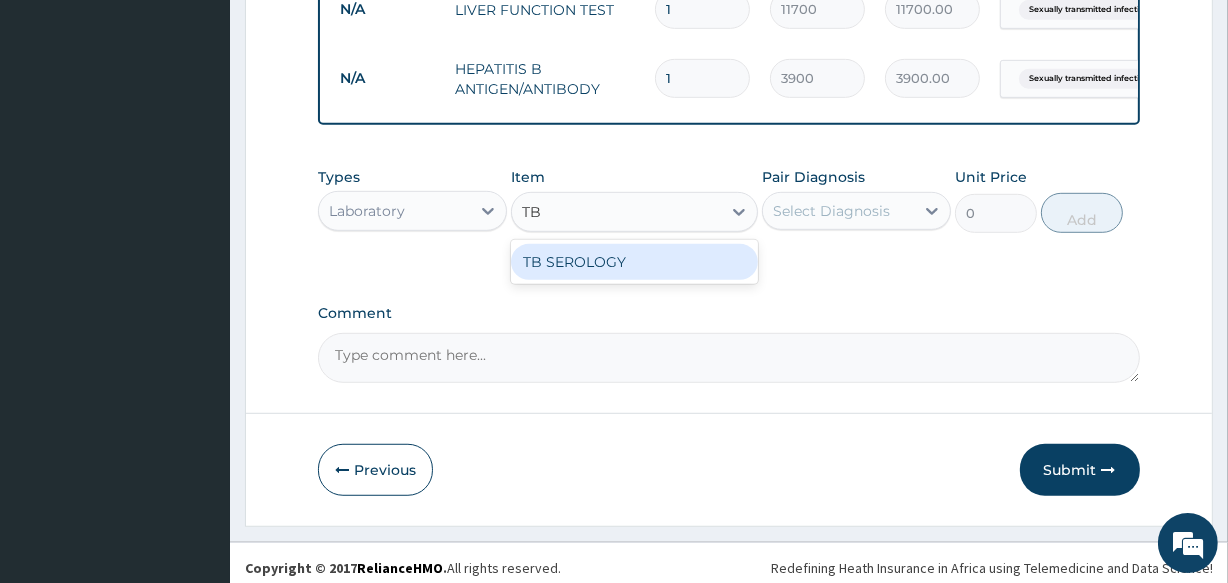 scroll, scrollTop: 1061, scrollLeft: 0, axis: vertical 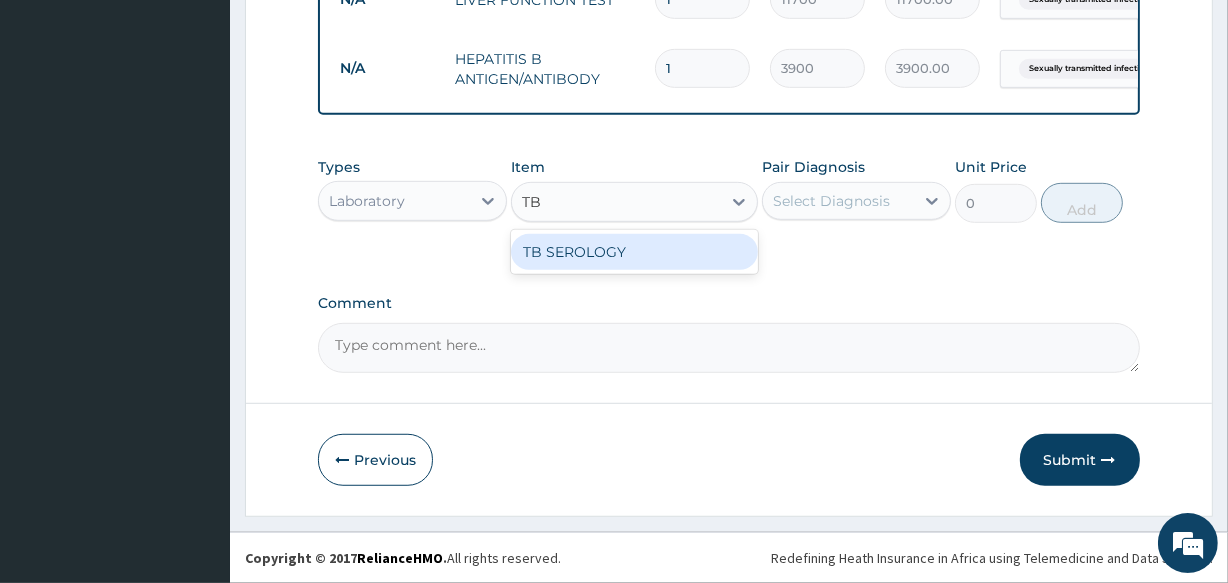 type on "TB" 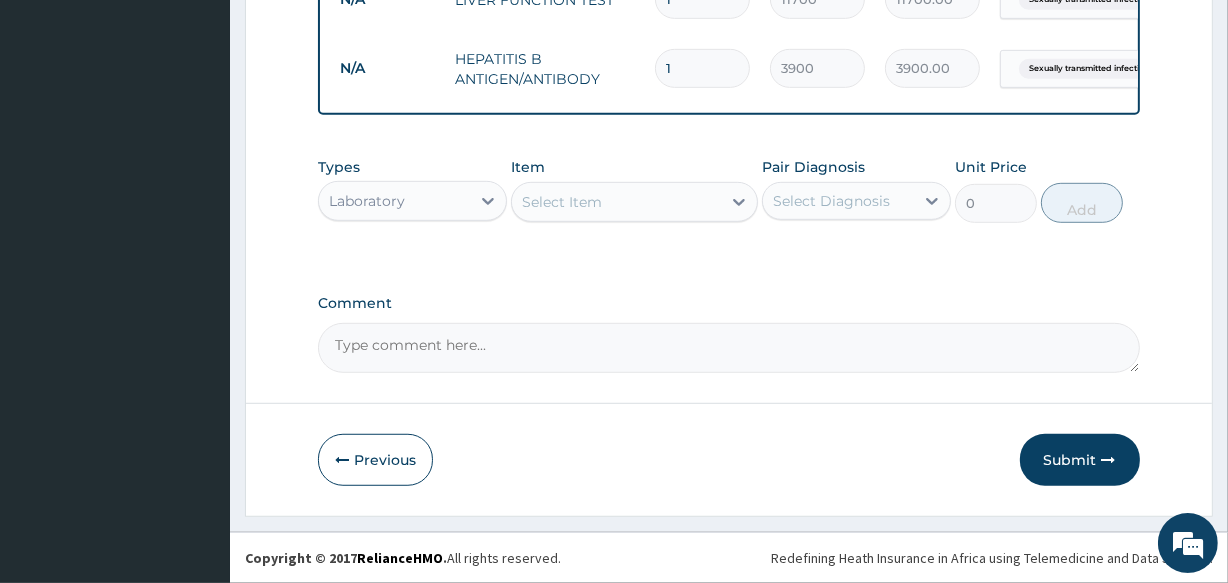 click on "Select Item" at bounding box center [616, 202] 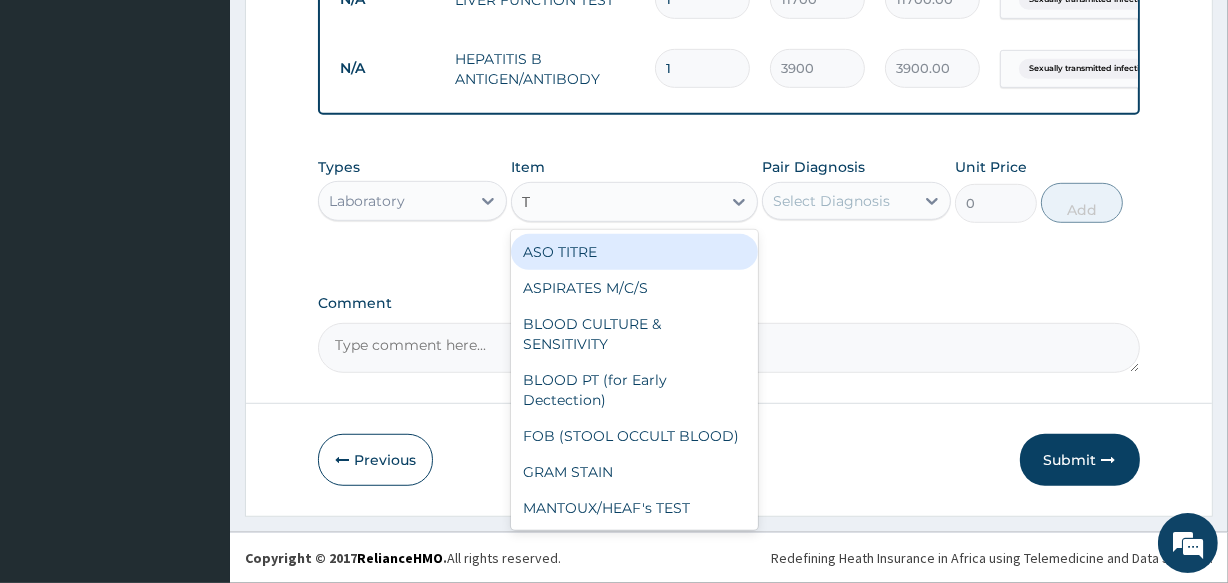 type on "TB" 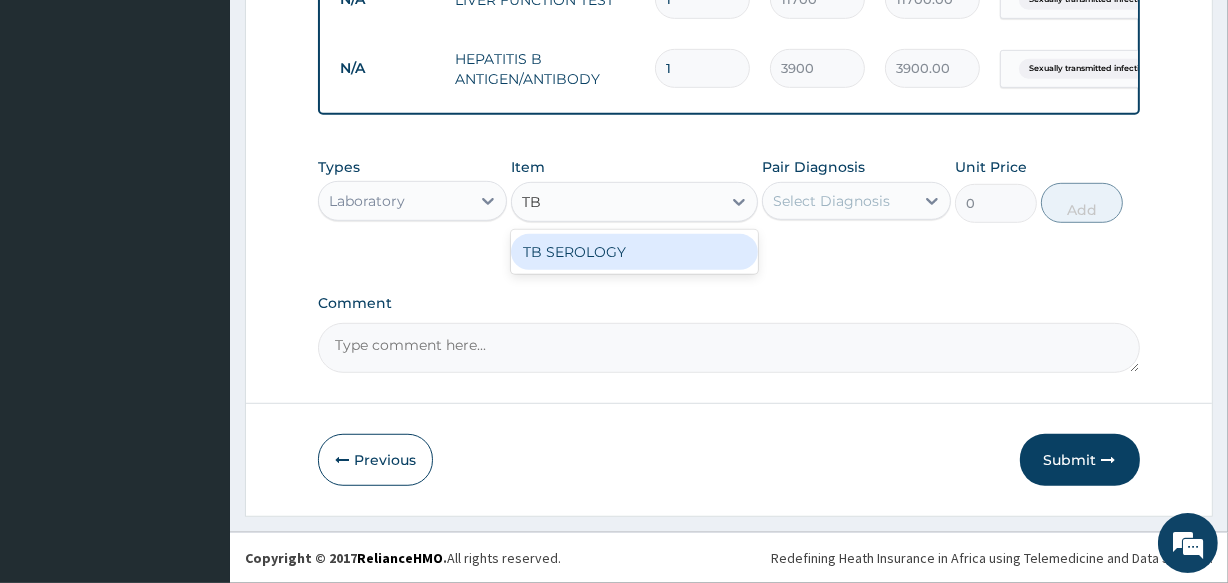 click on "TB SEROLOGY" at bounding box center (634, 252) 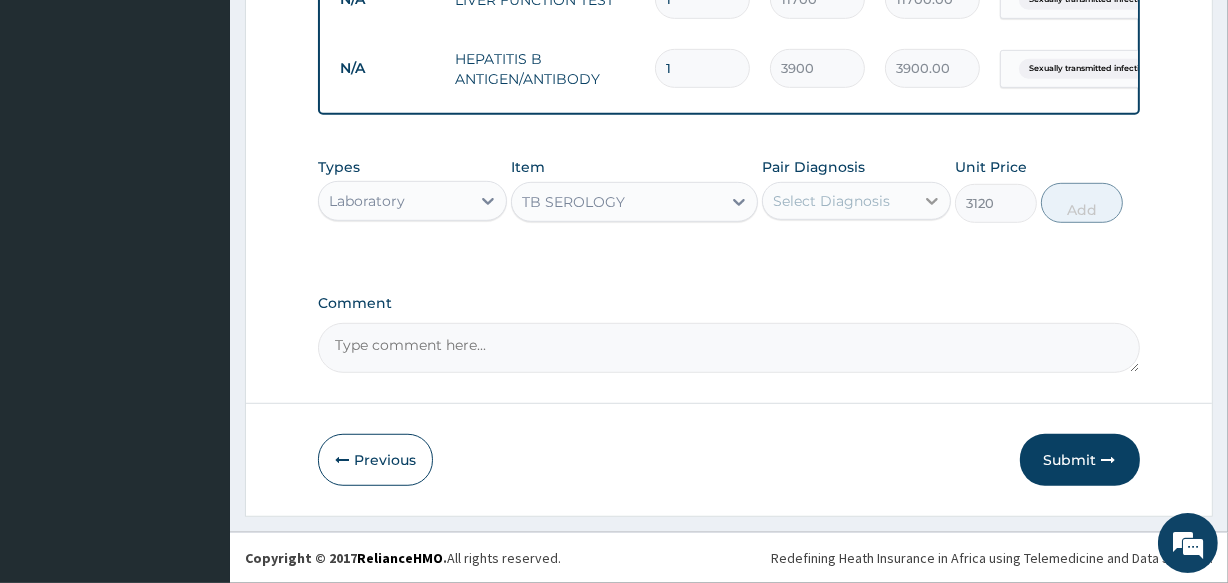 click 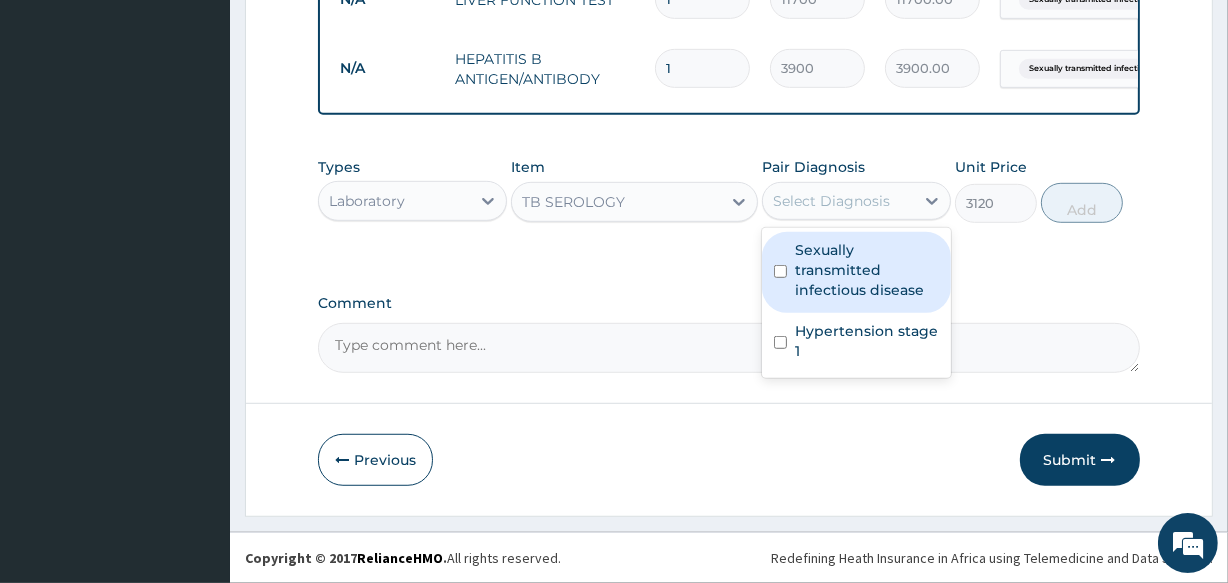 click on "Select Diagnosis" at bounding box center (838, 201) 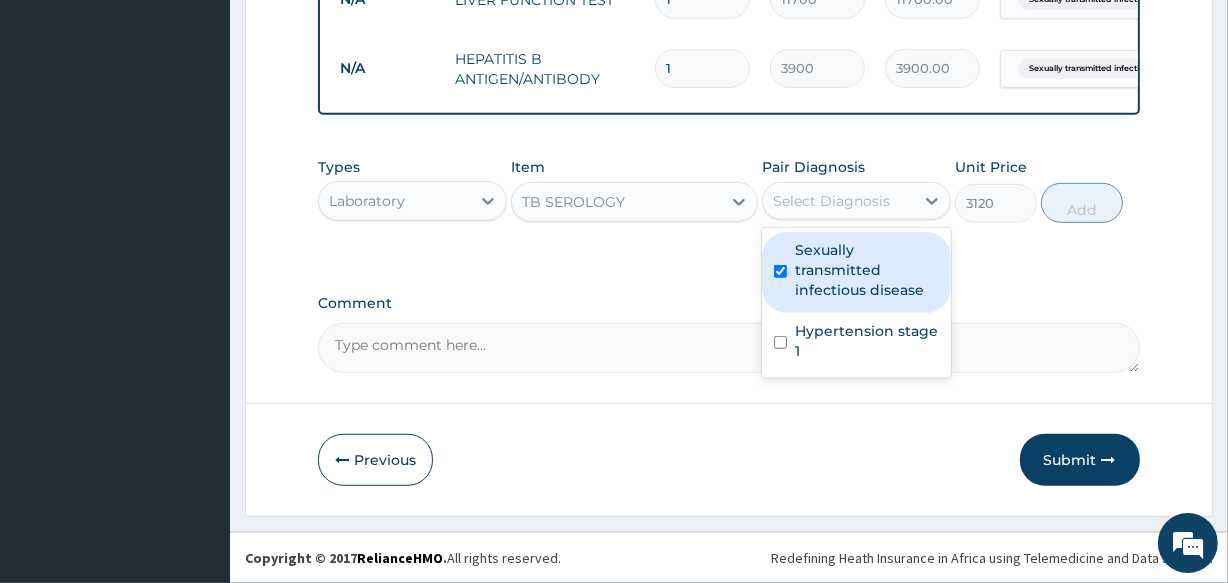 checkbox on "true" 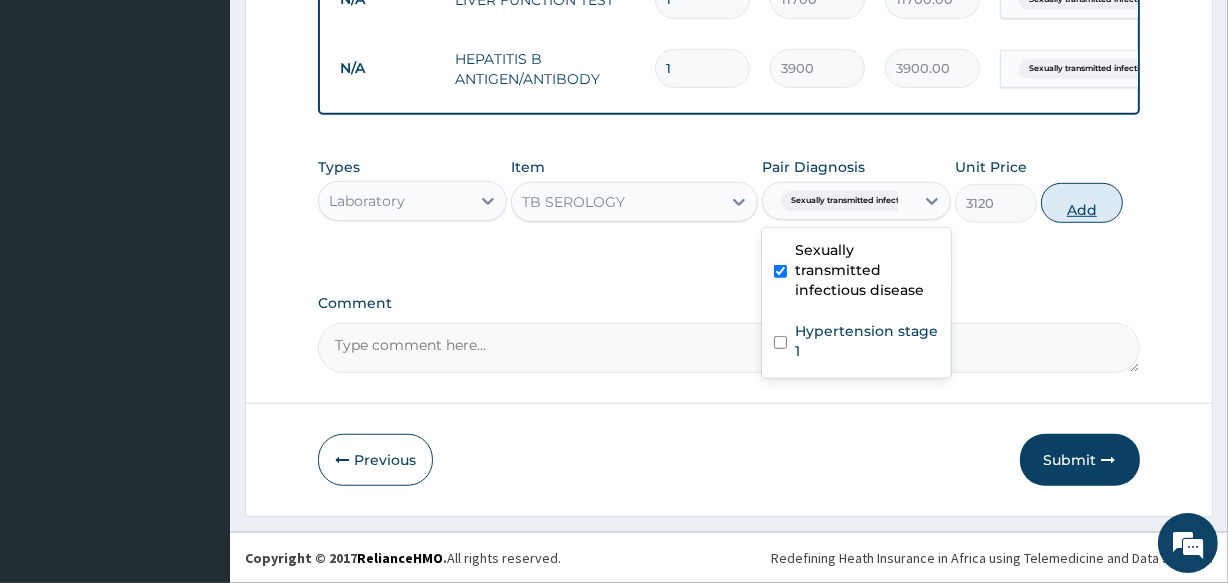 click on "Add" at bounding box center [1082, 203] 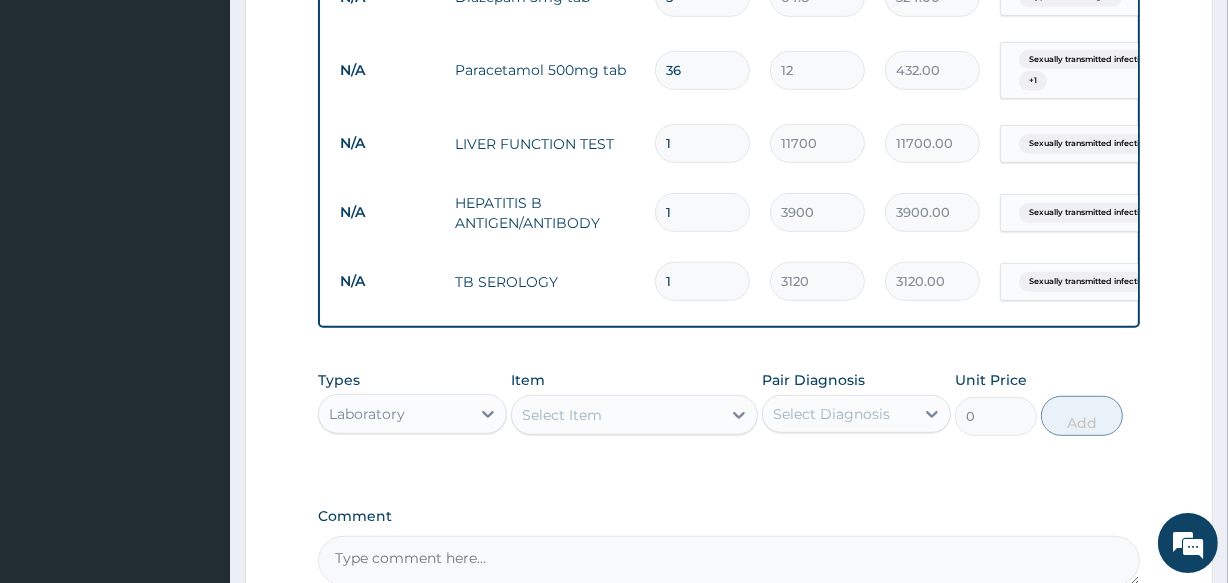 scroll, scrollTop: 880, scrollLeft: 0, axis: vertical 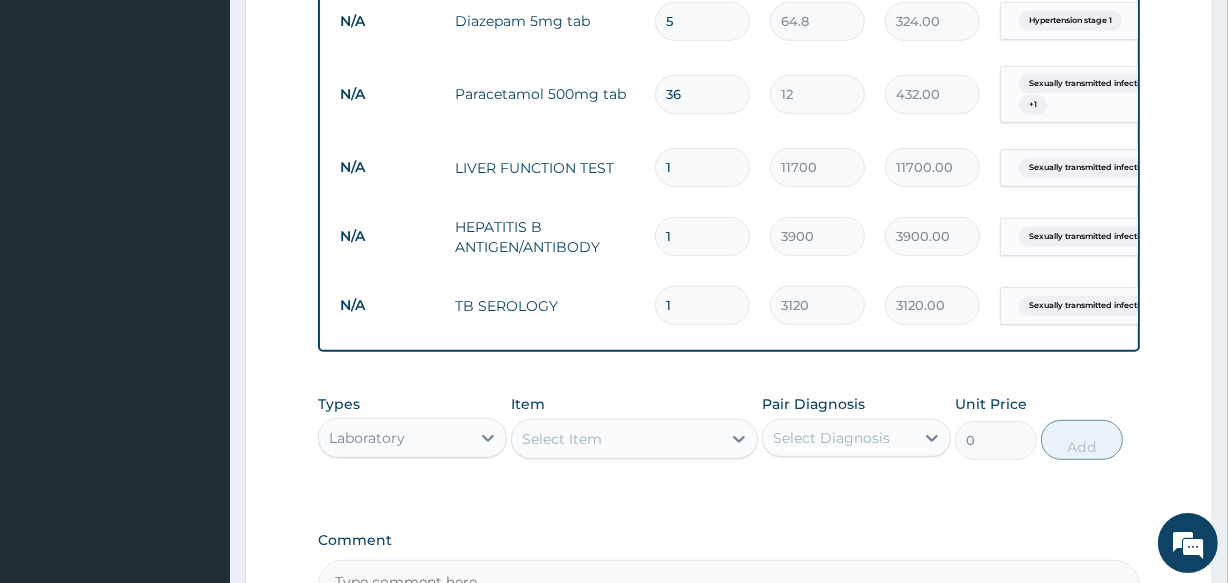 click on "Select Item" at bounding box center [616, 439] 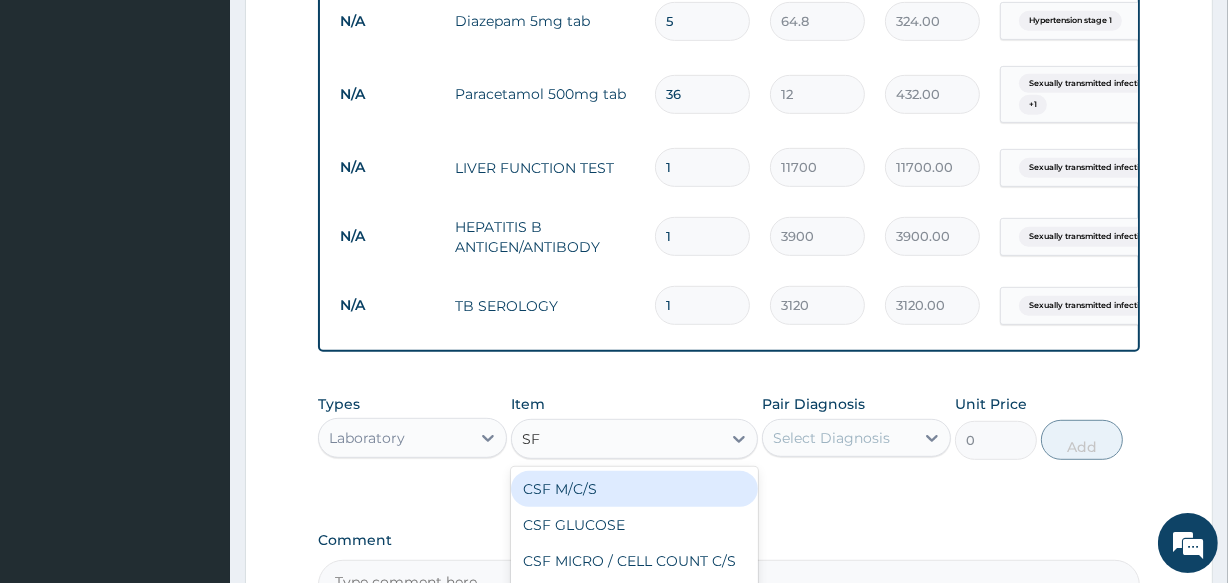 type on "S" 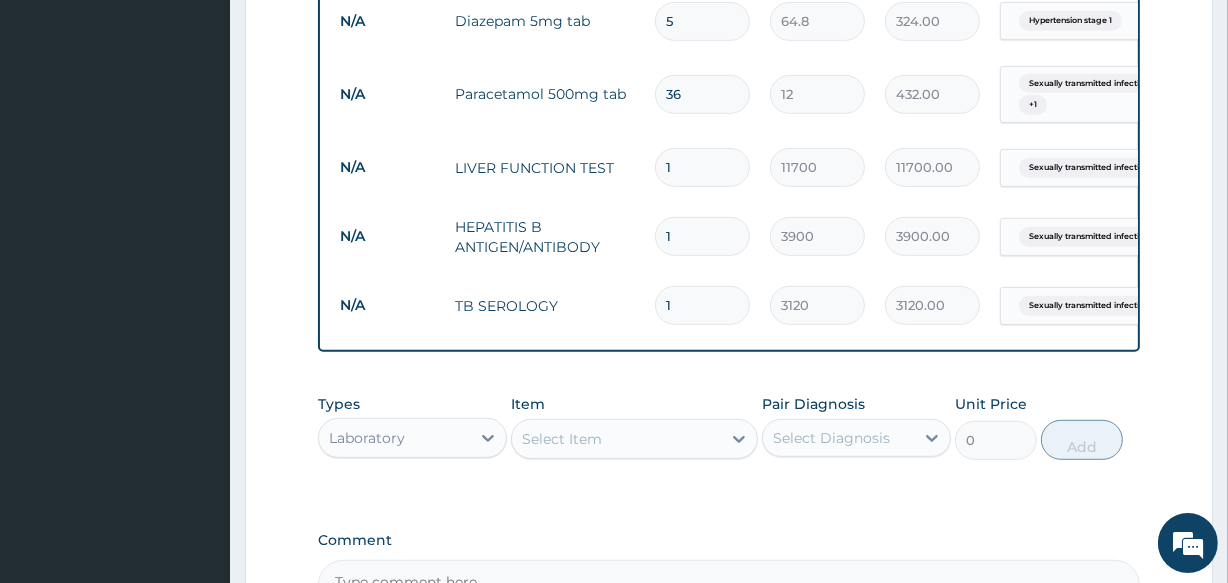 click on "Select Item" at bounding box center (616, 439) 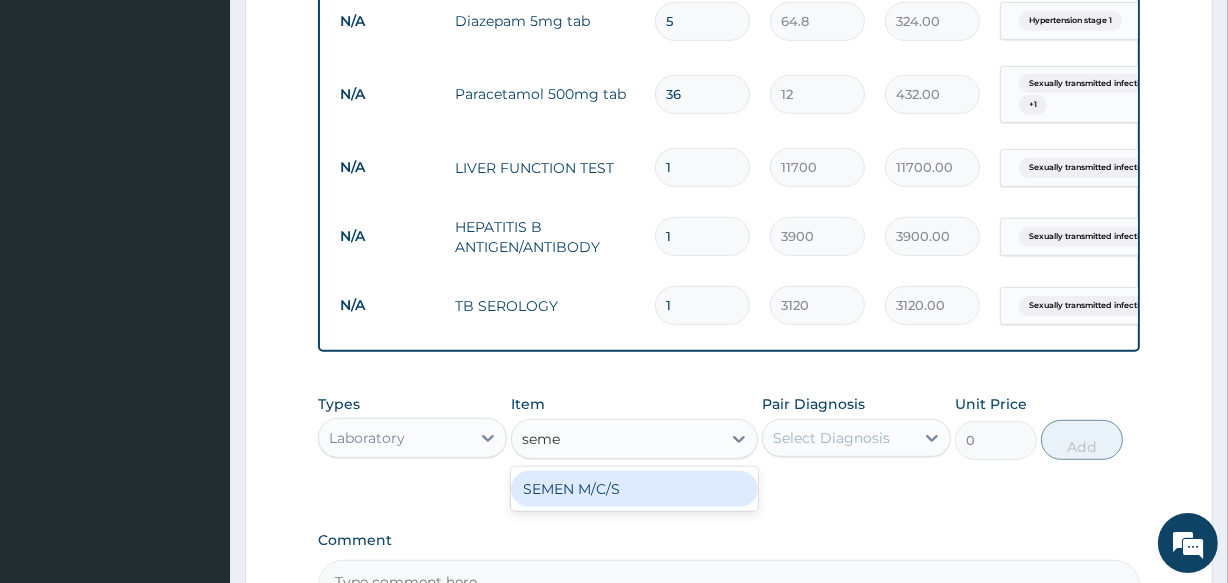 type on "semen" 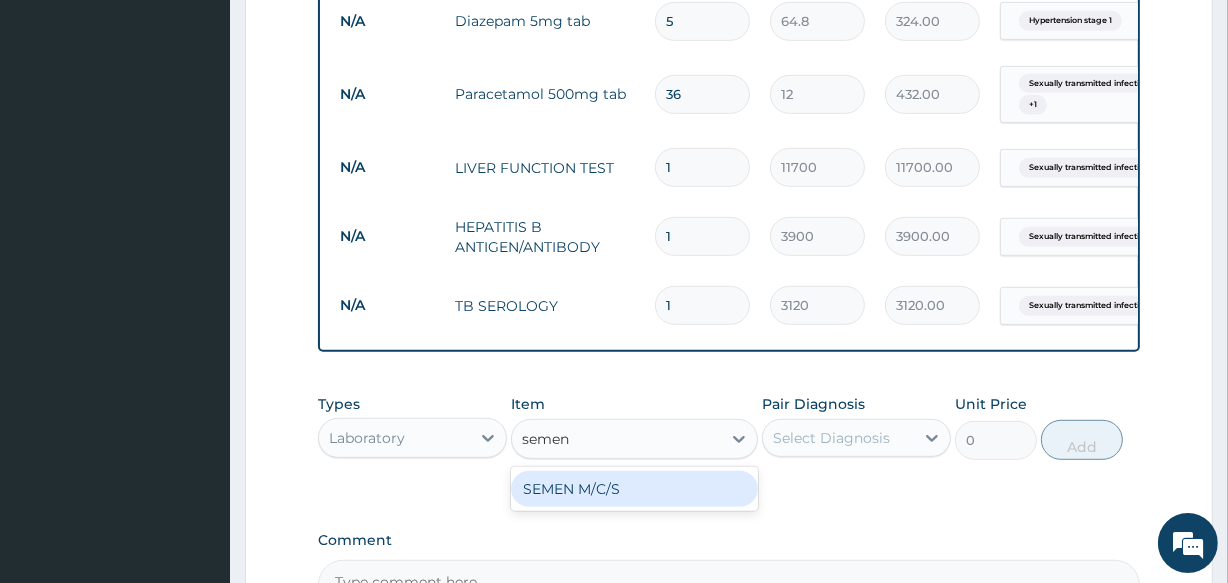 click on "SEMEN M/C/S" at bounding box center (634, 489) 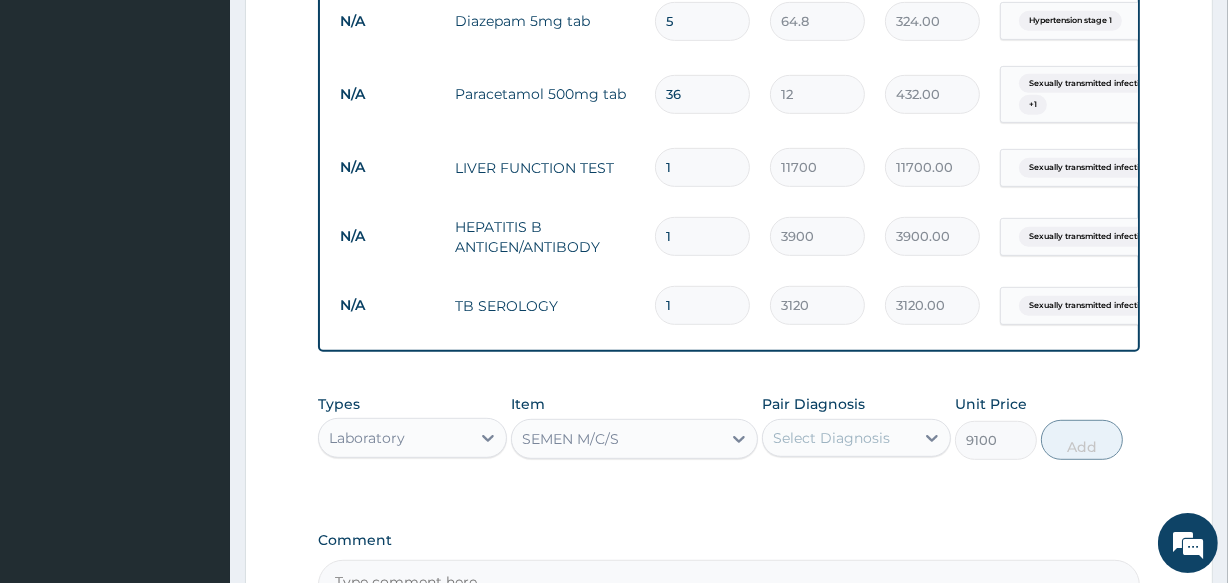 click on "Select Diagnosis" at bounding box center [831, 438] 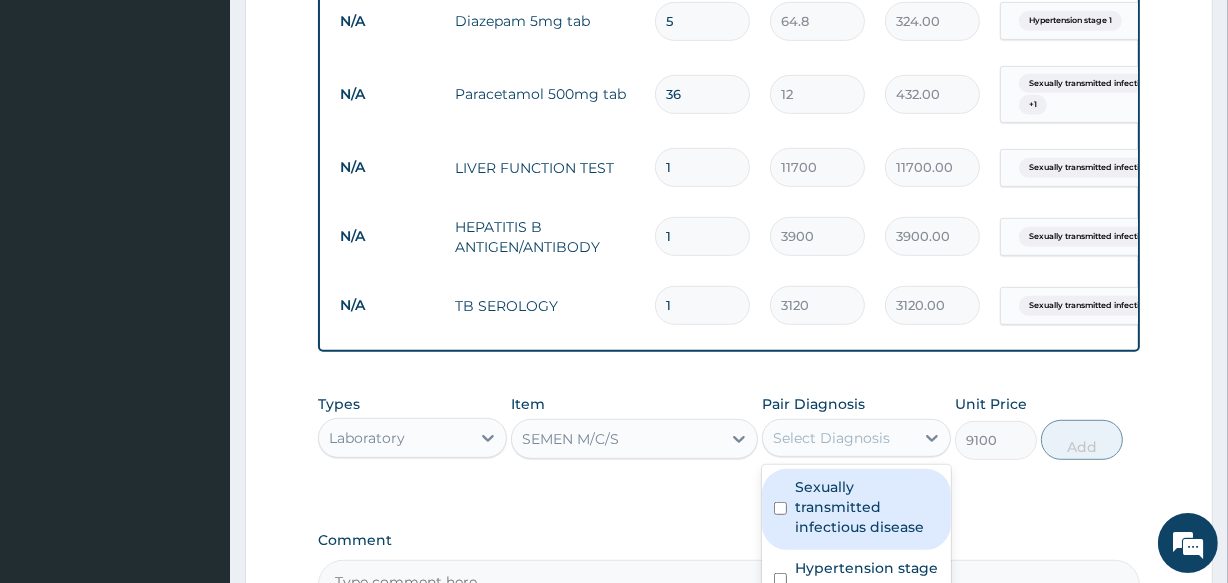 drag, startPoint x: 870, startPoint y: 531, endPoint x: 898, endPoint y: 527, distance: 28.284271 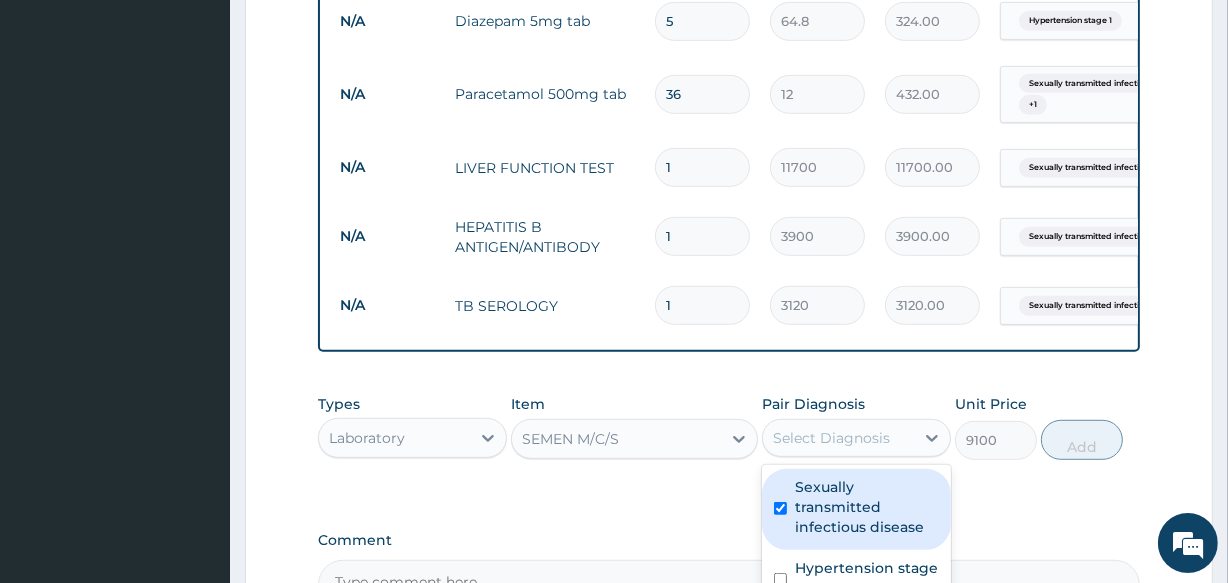 checkbox on "true" 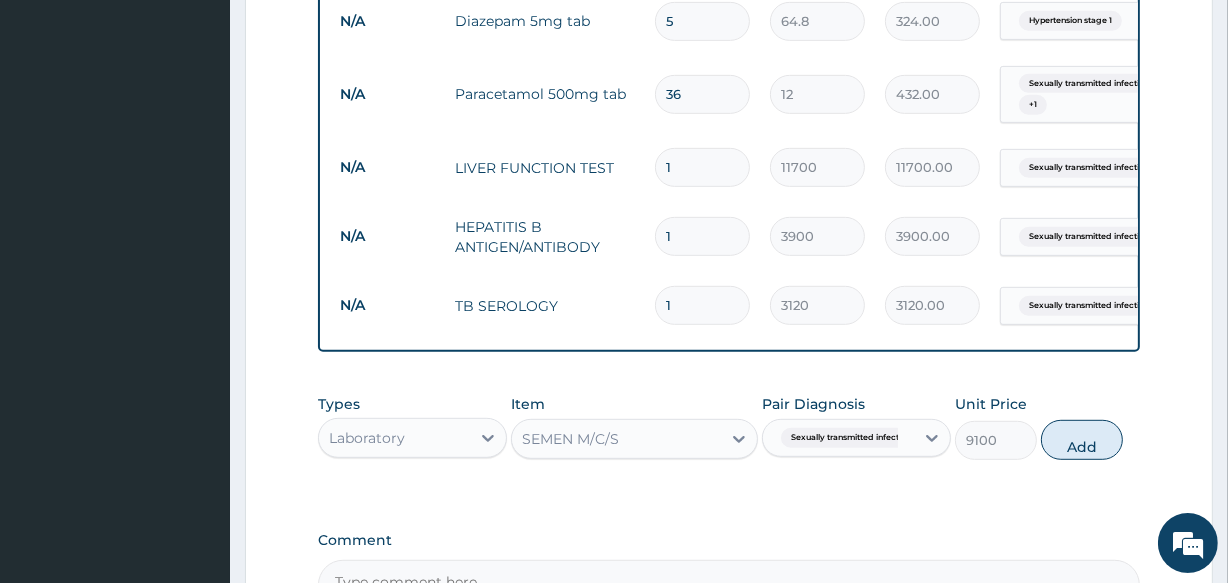 click on "Add" at bounding box center (1082, 440) 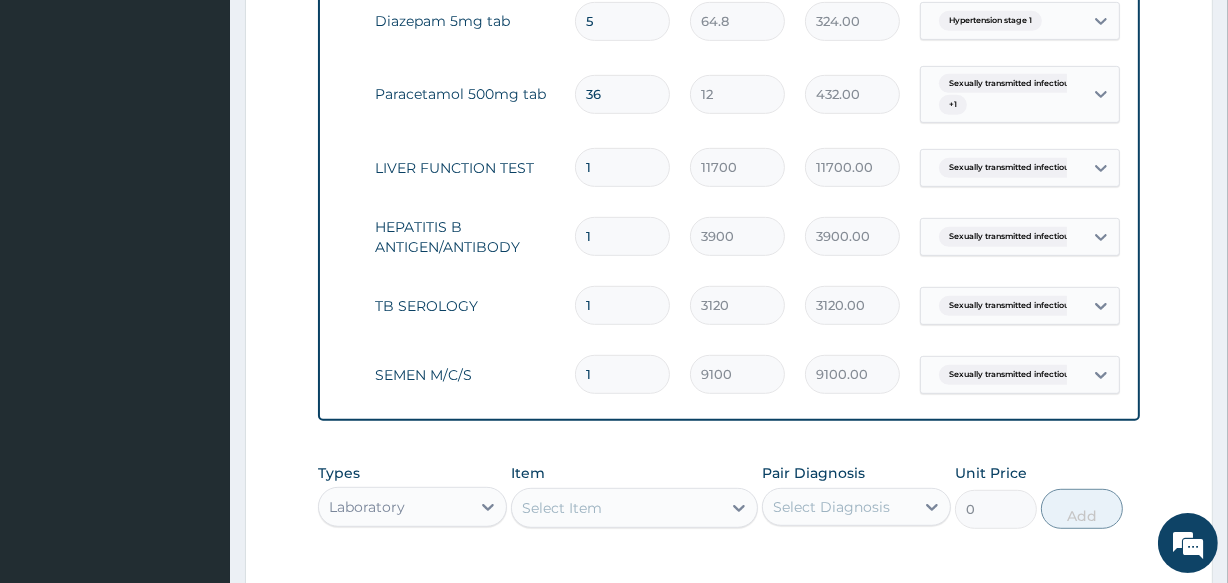 scroll, scrollTop: 0, scrollLeft: 81, axis: horizontal 